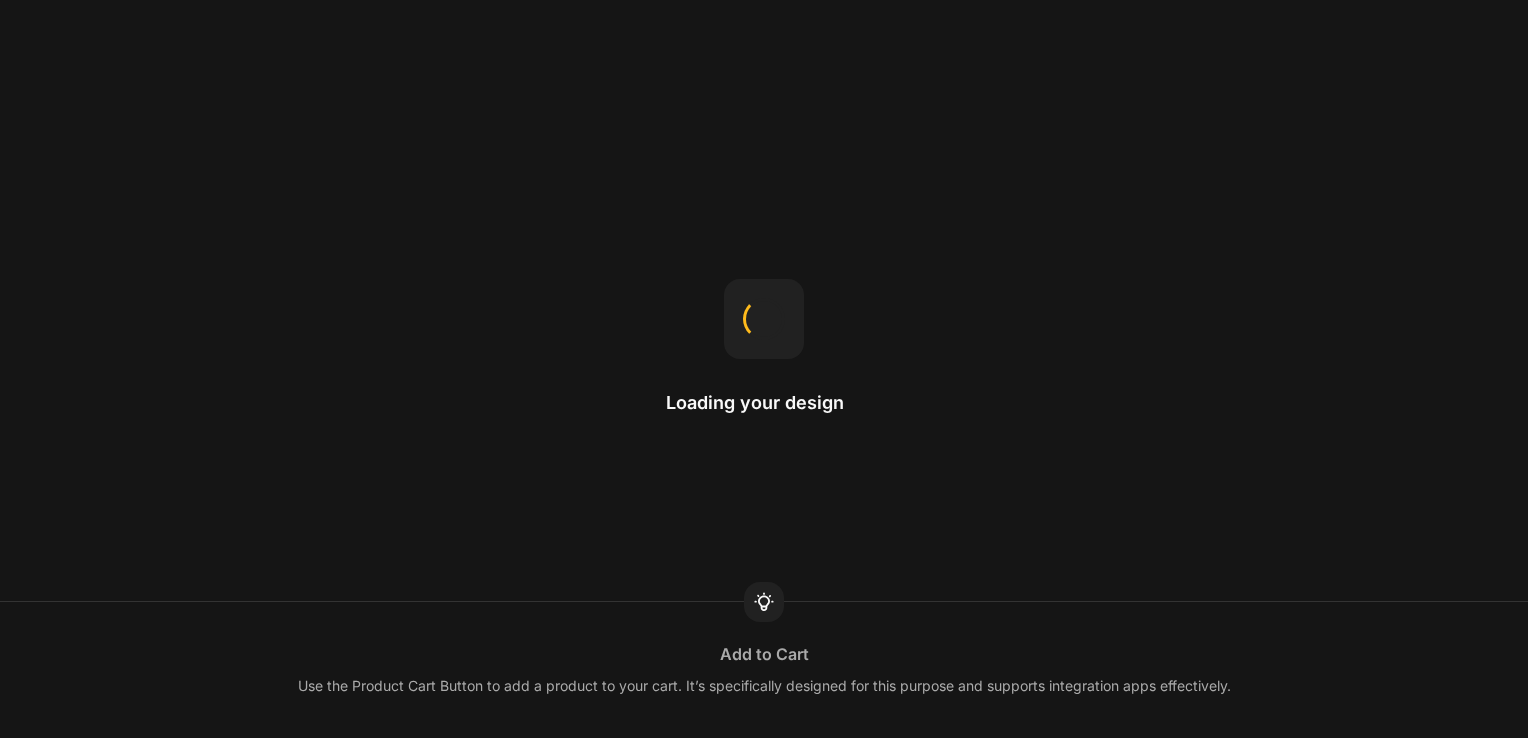 scroll, scrollTop: 0, scrollLeft: 0, axis: both 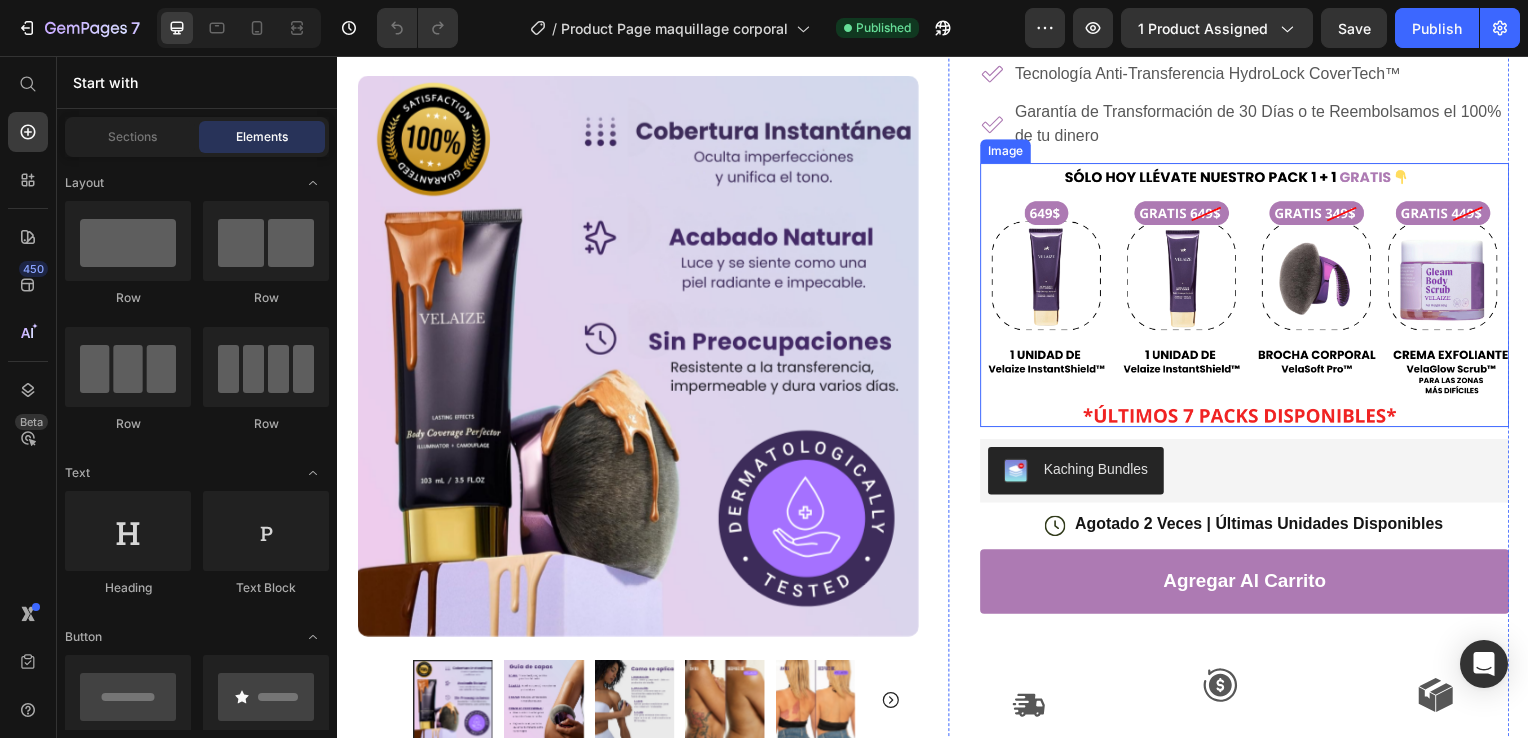 click at bounding box center (1250, 297) 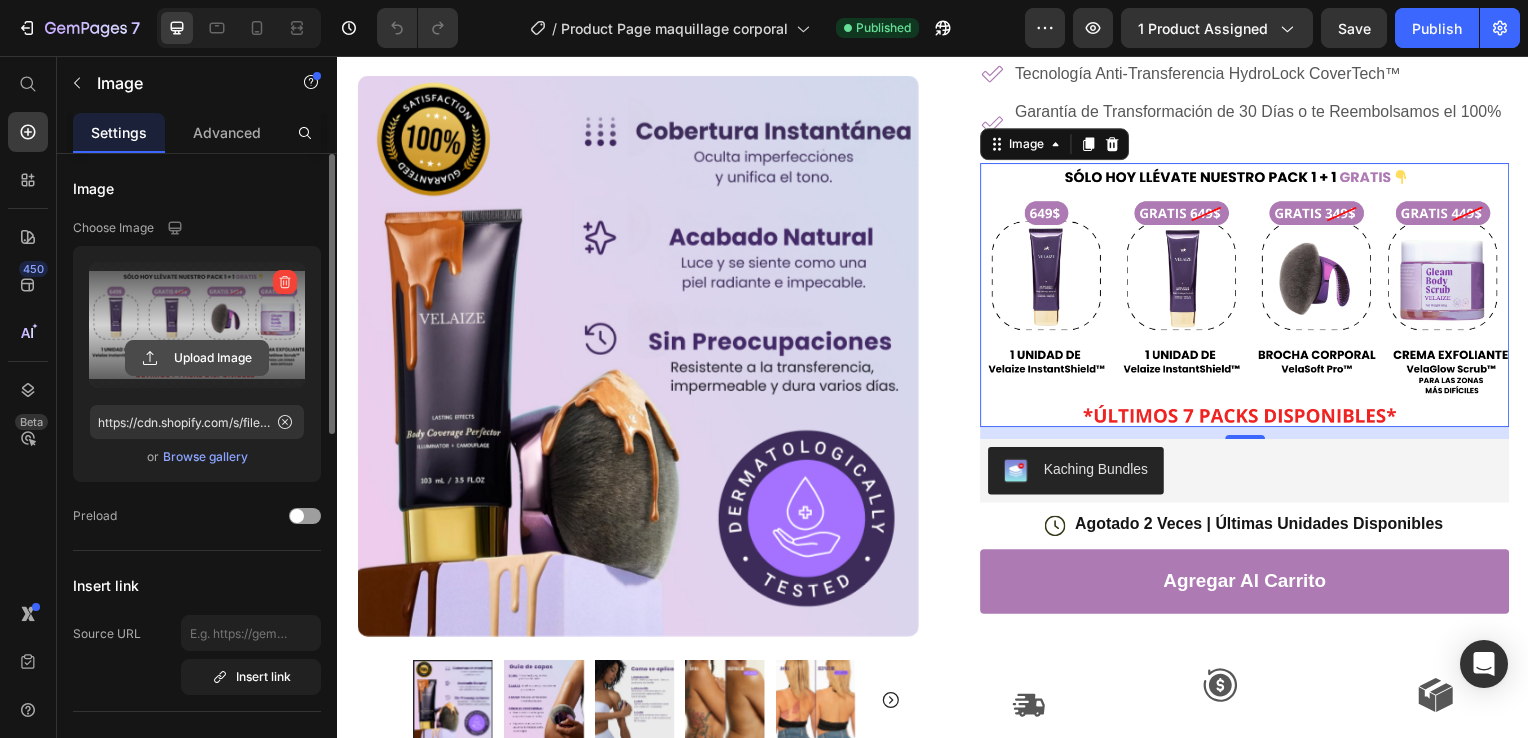 click 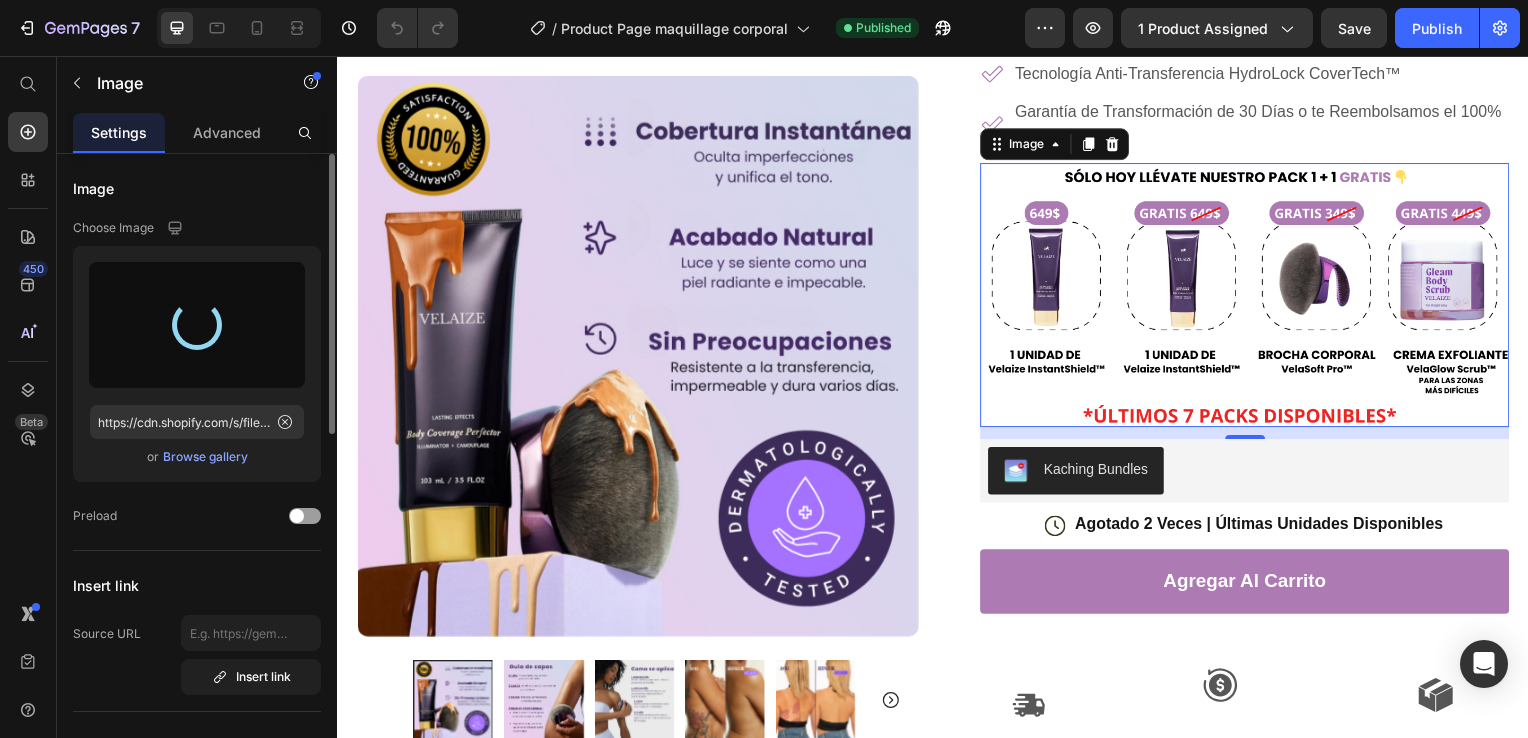 type on "https://cdn.shopify.com/s/files/1/0933/9777/8758/files/gempages_561806830561395617-a03f9a94-40aa-40b8-ab9e-ef5042d5bffa.png" 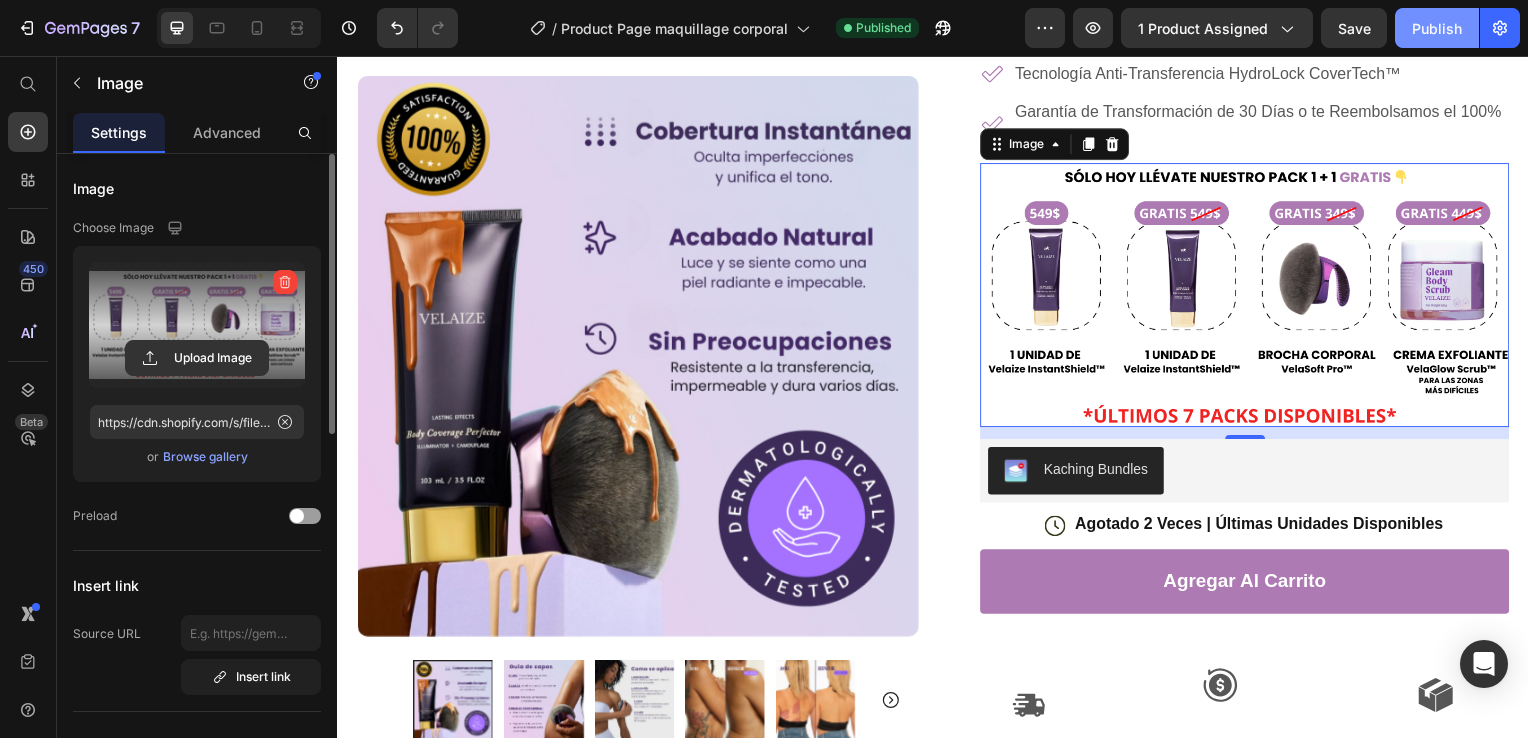 click on "Publish" at bounding box center [1437, 28] 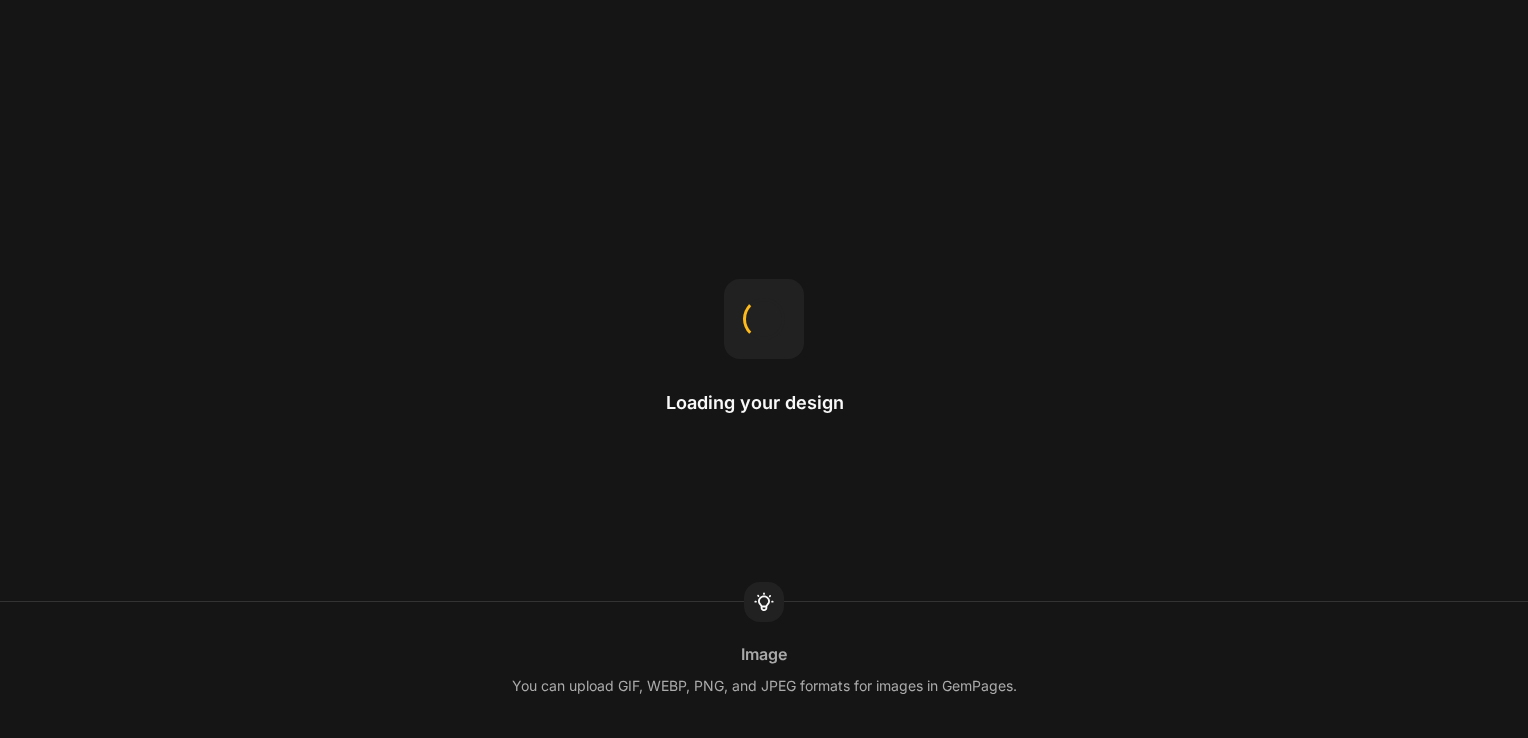 scroll, scrollTop: 0, scrollLeft: 0, axis: both 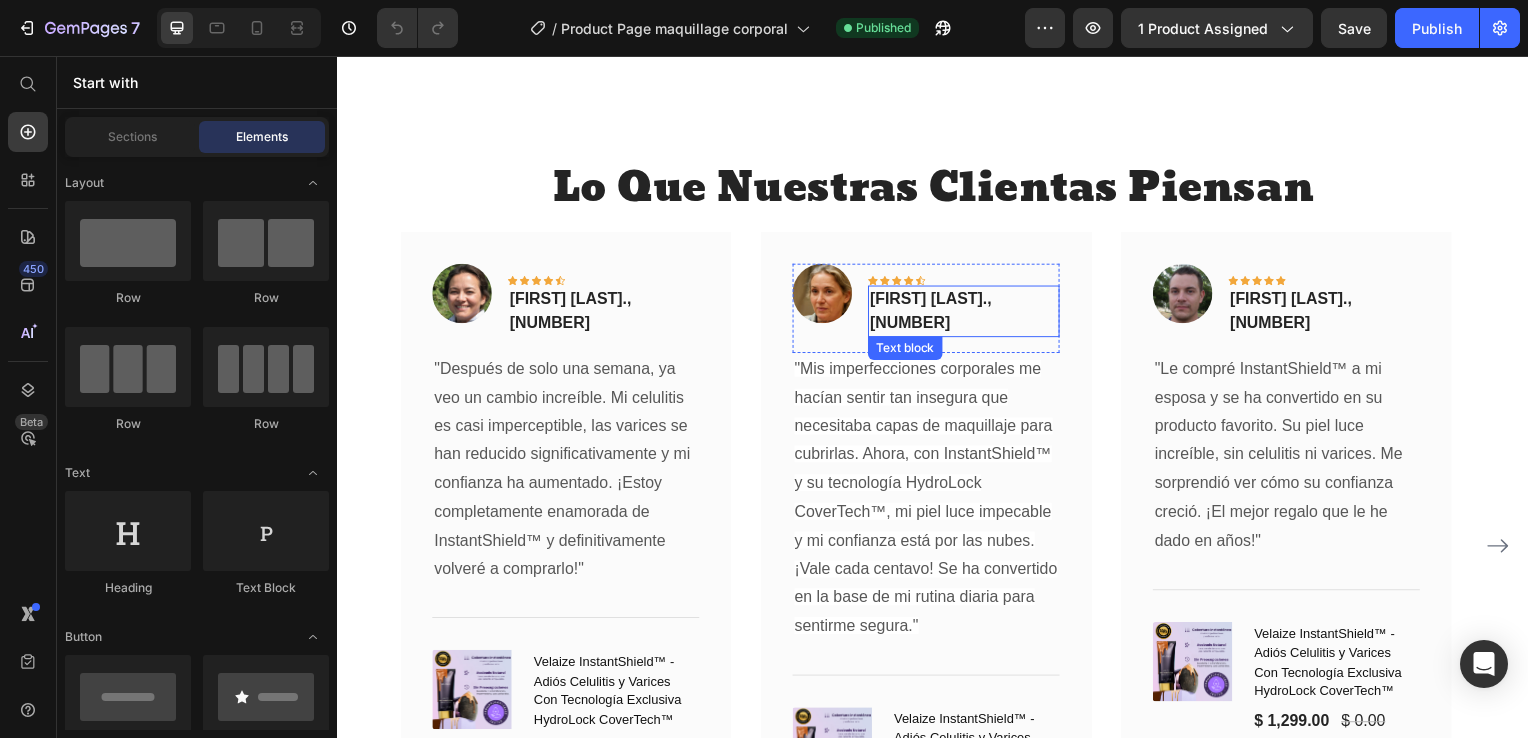 click on "[FIRST] [LAST]., [NUMBER]" at bounding box center [967, 314] 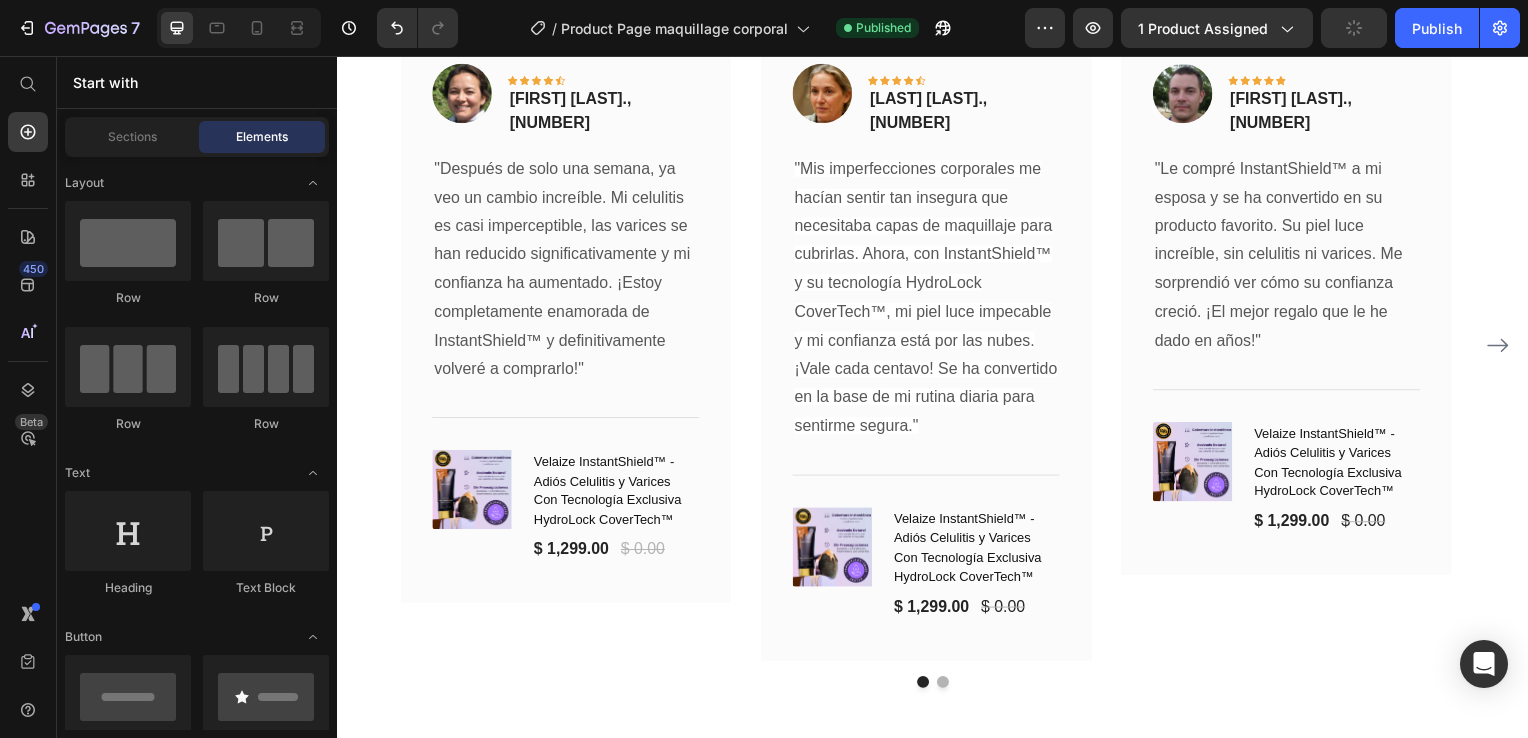 scroll, scrollTop: 4943, scrollLeft: 0, axis: vertical 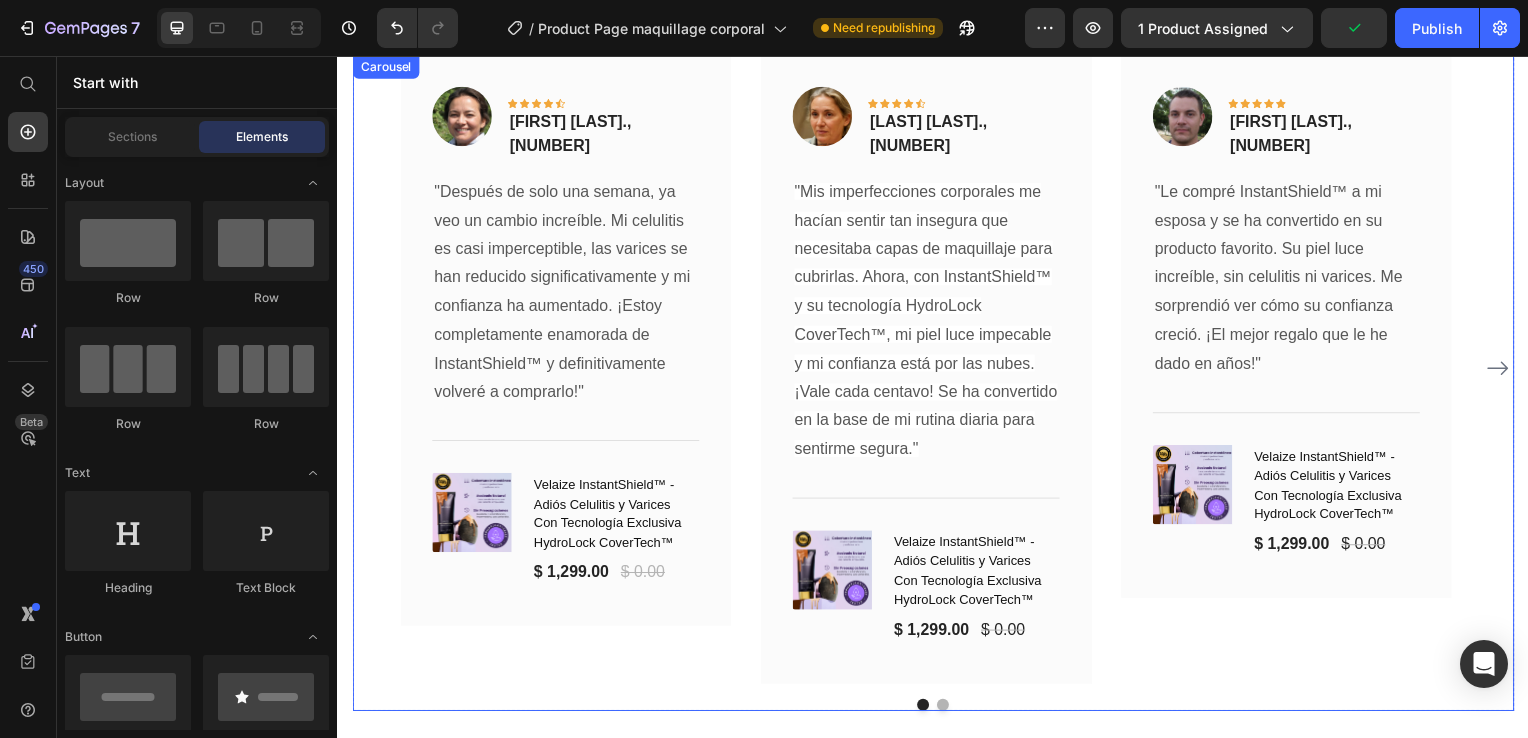 click at bounding box center [947, 710] 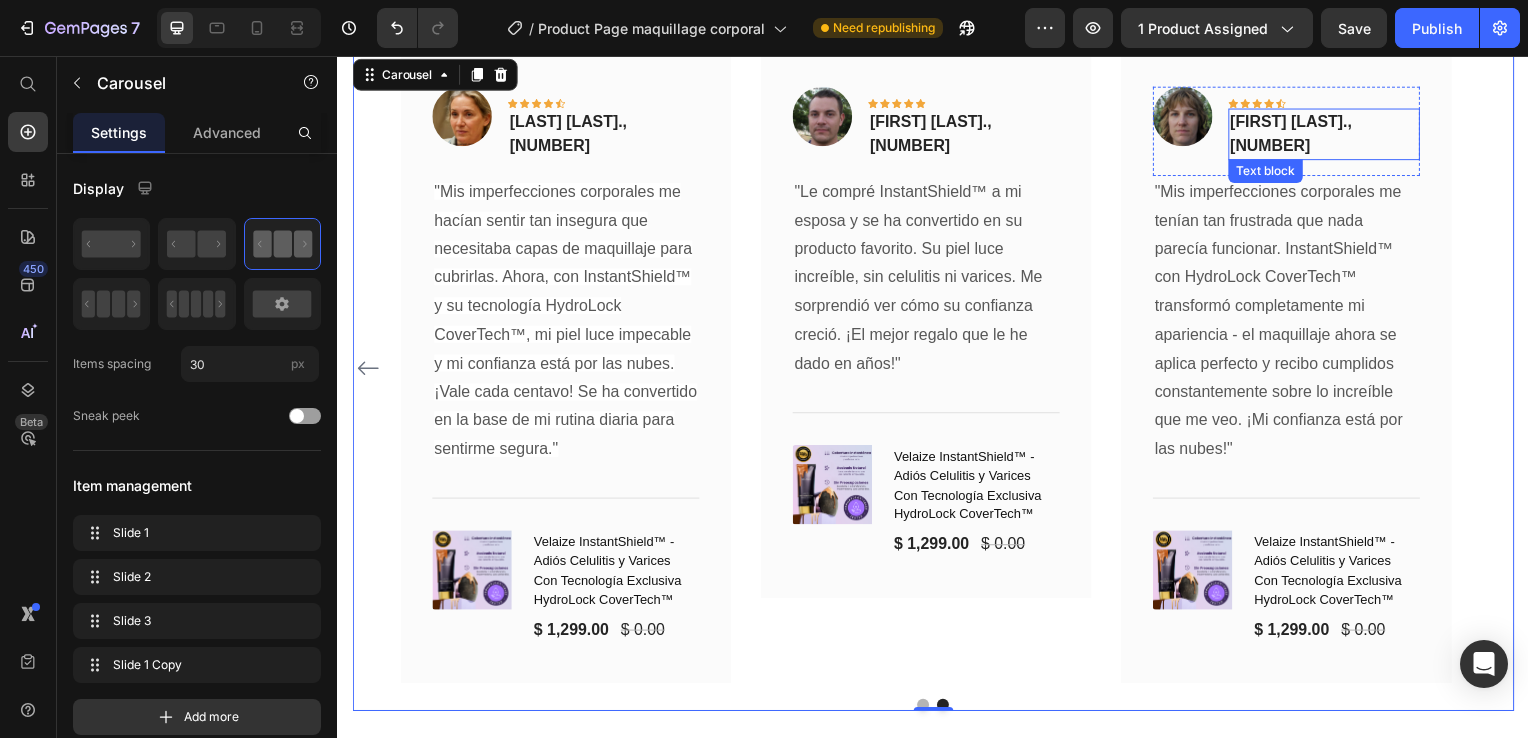 click on "[FIRST] [LAST]., [NUMBER]" at bounding box center [1330, 135] 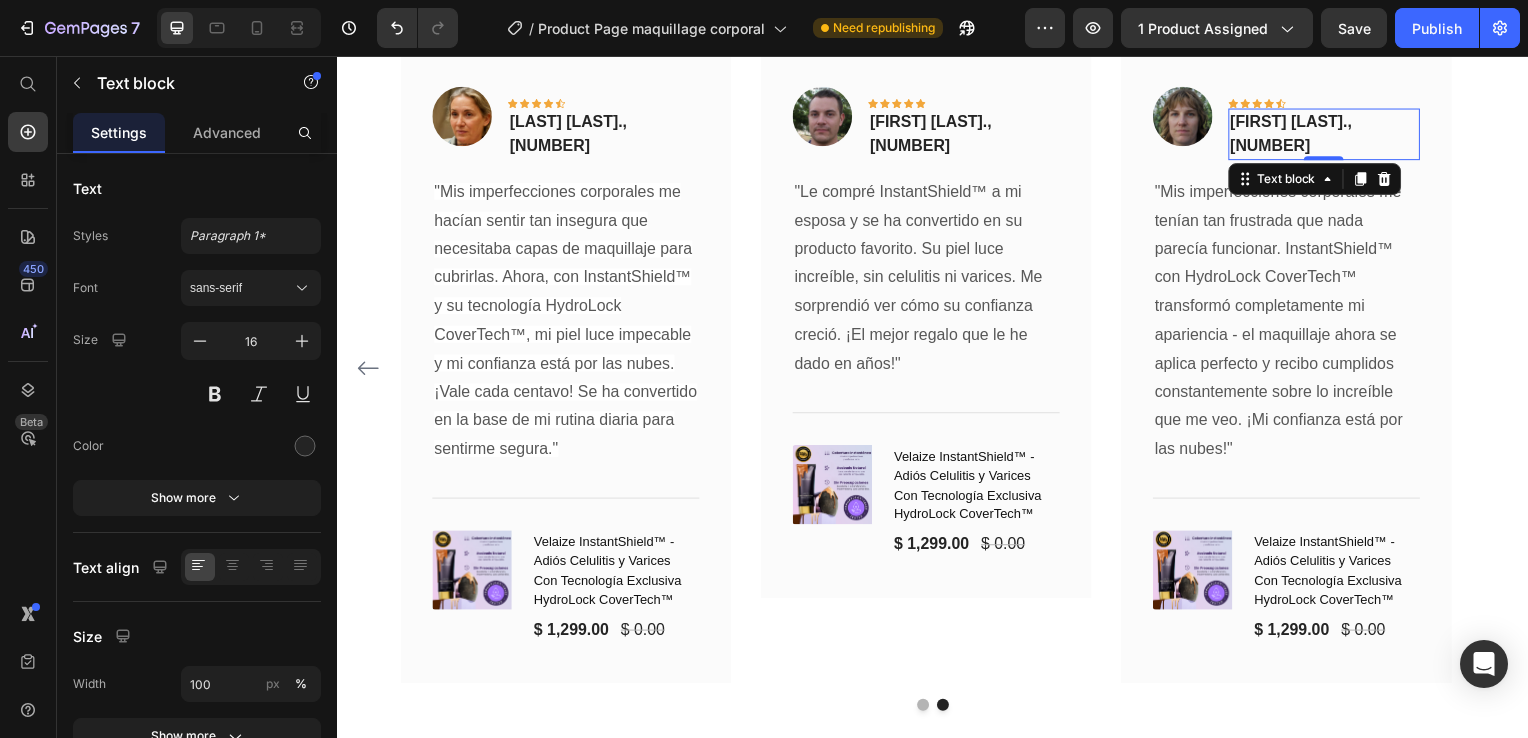 click on "[FIRST] [LAST]., [NUMBER]" at bounding box center (1330, 135) 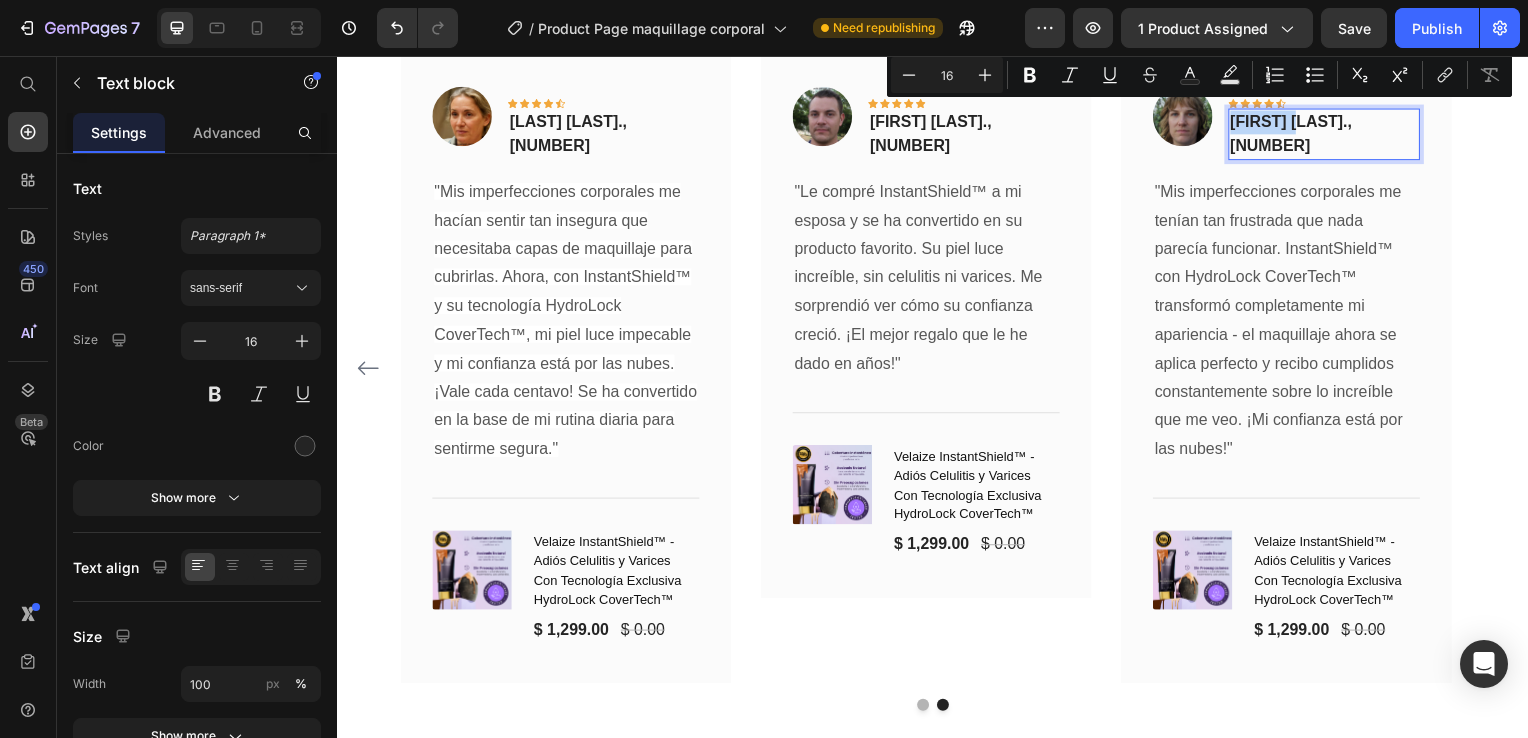 drag, startPoint x: 1314, startPoint y: 116, endPoint x: 1240, endPoint y: 117, distance: 74.00676 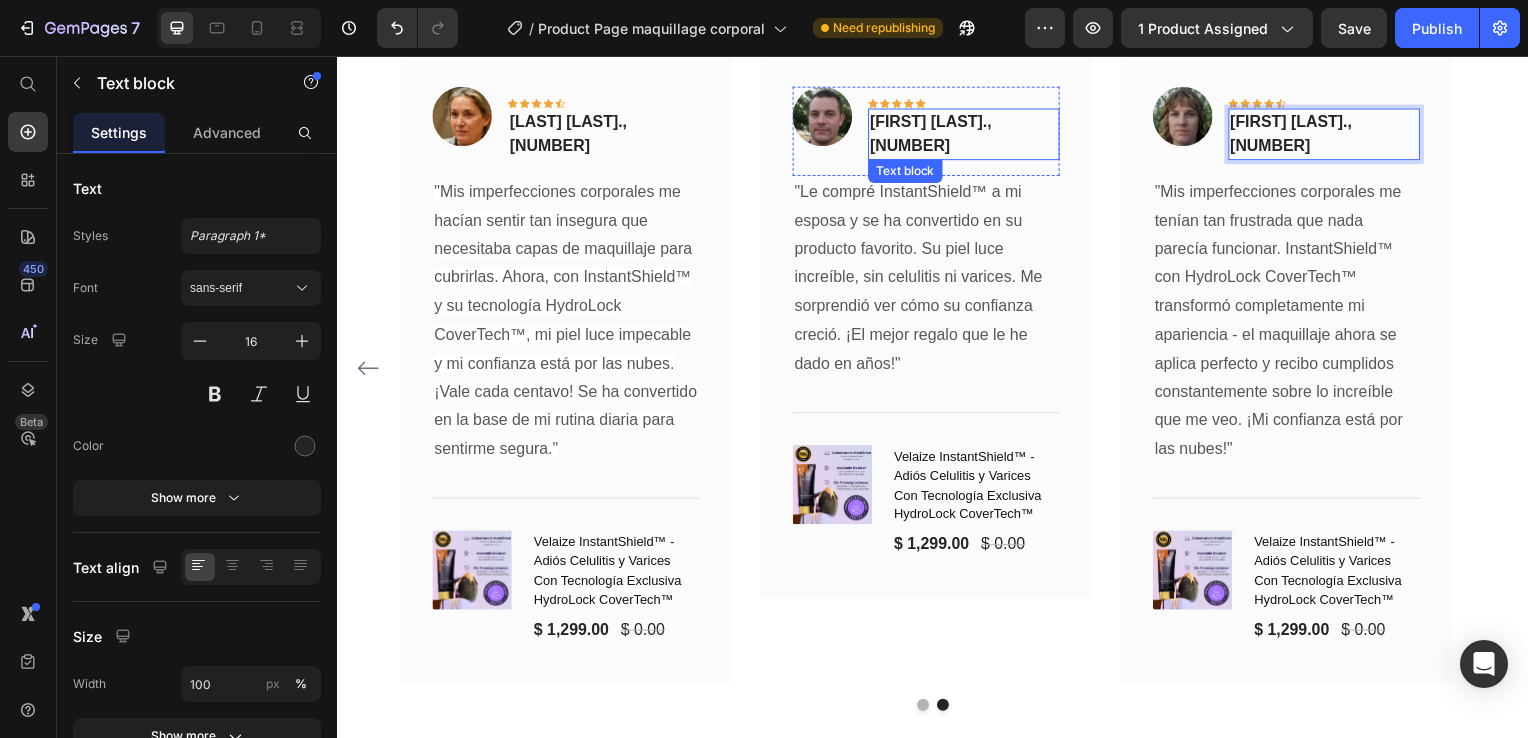 click on "[FIRST] [LAST]., [NUMBER]" at bounding box center (967, 135) 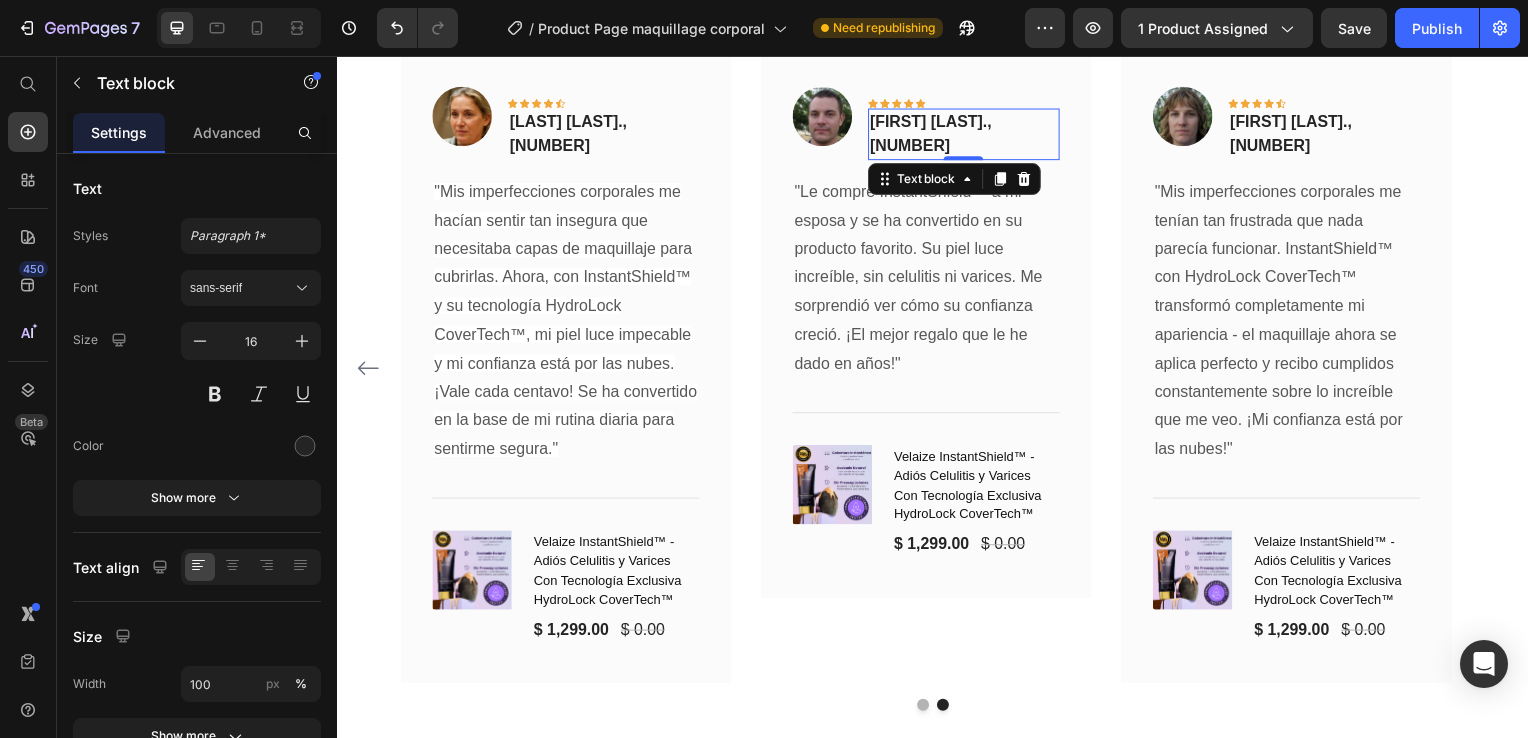click on "[FIRST] [LAST]., [NUMBER]" at bounding box center [967, 135] 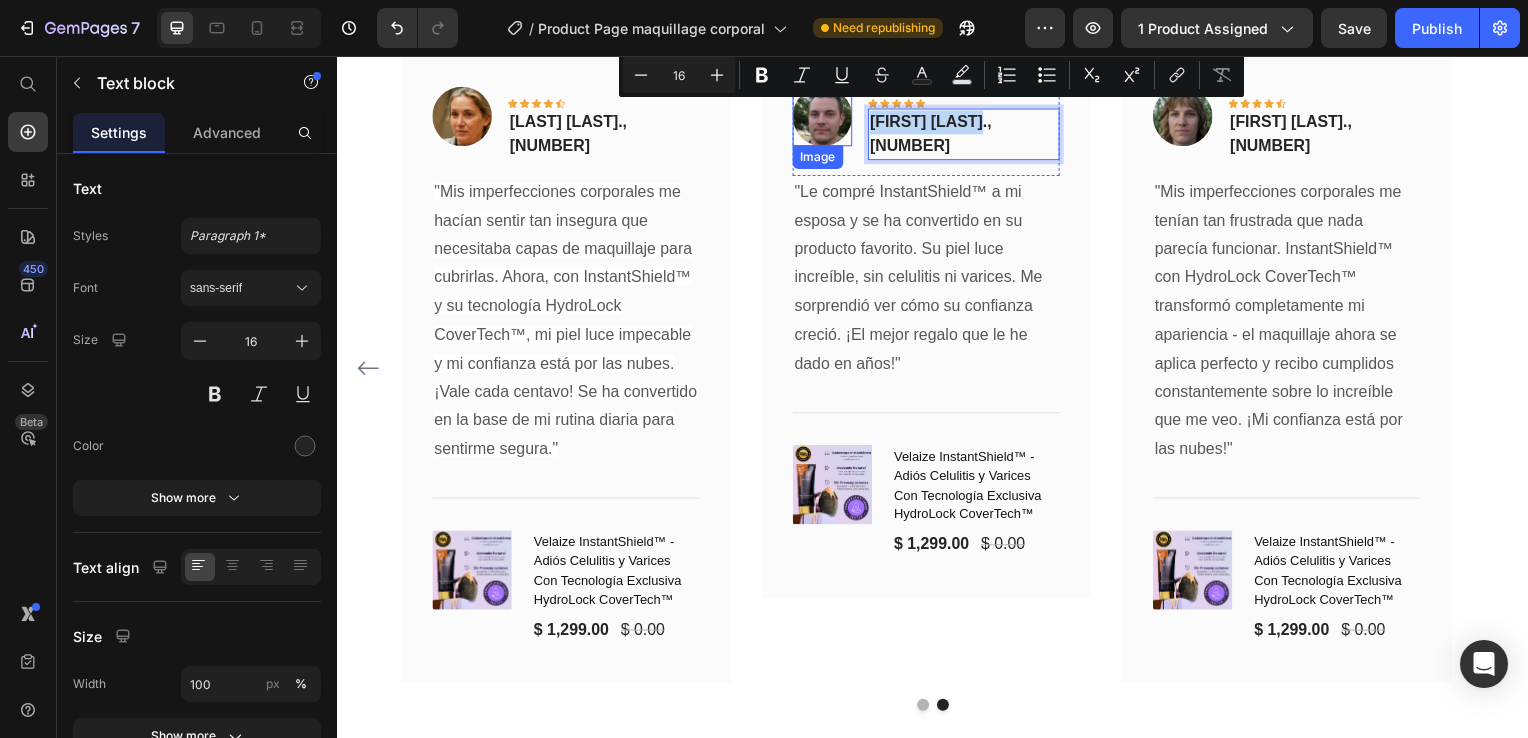 drag, startPoint x: 994, startPoint y: 120, endPoint x: 818, endPoint y: 99, distance: 177.24841 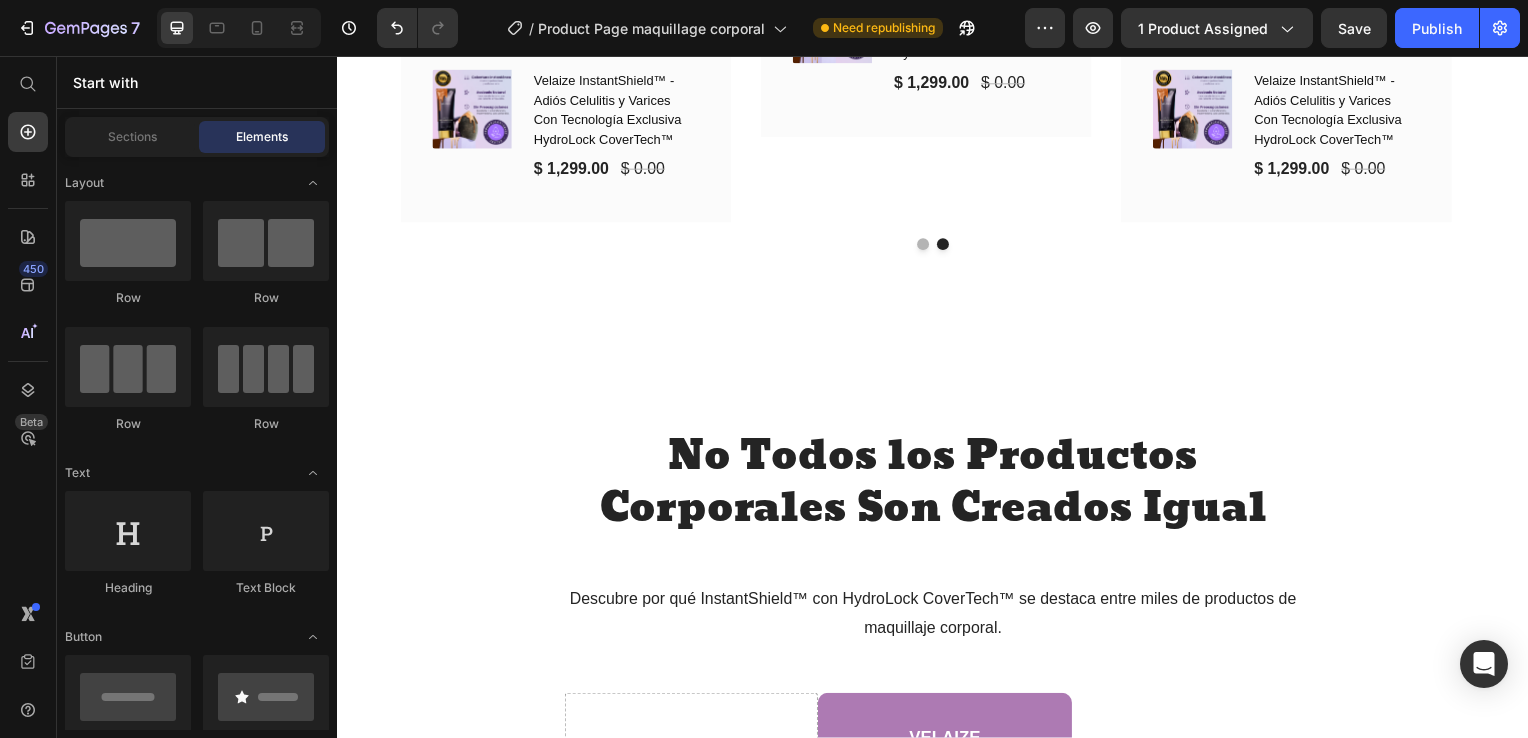 scroll, scrollTop: 5468, scrollLeft: 0, axis: vertical 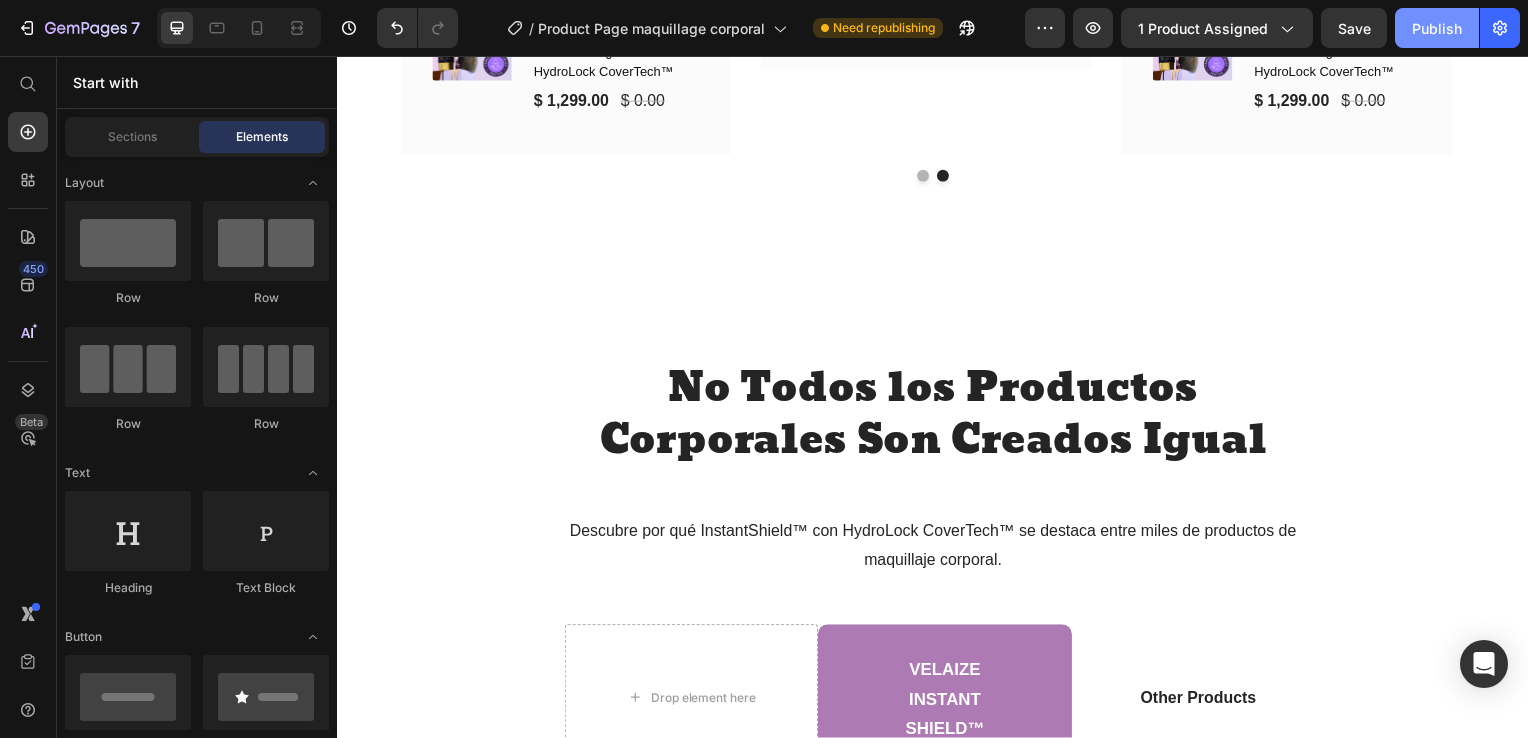 click on "Publish" at bounding box center [1437, 28] 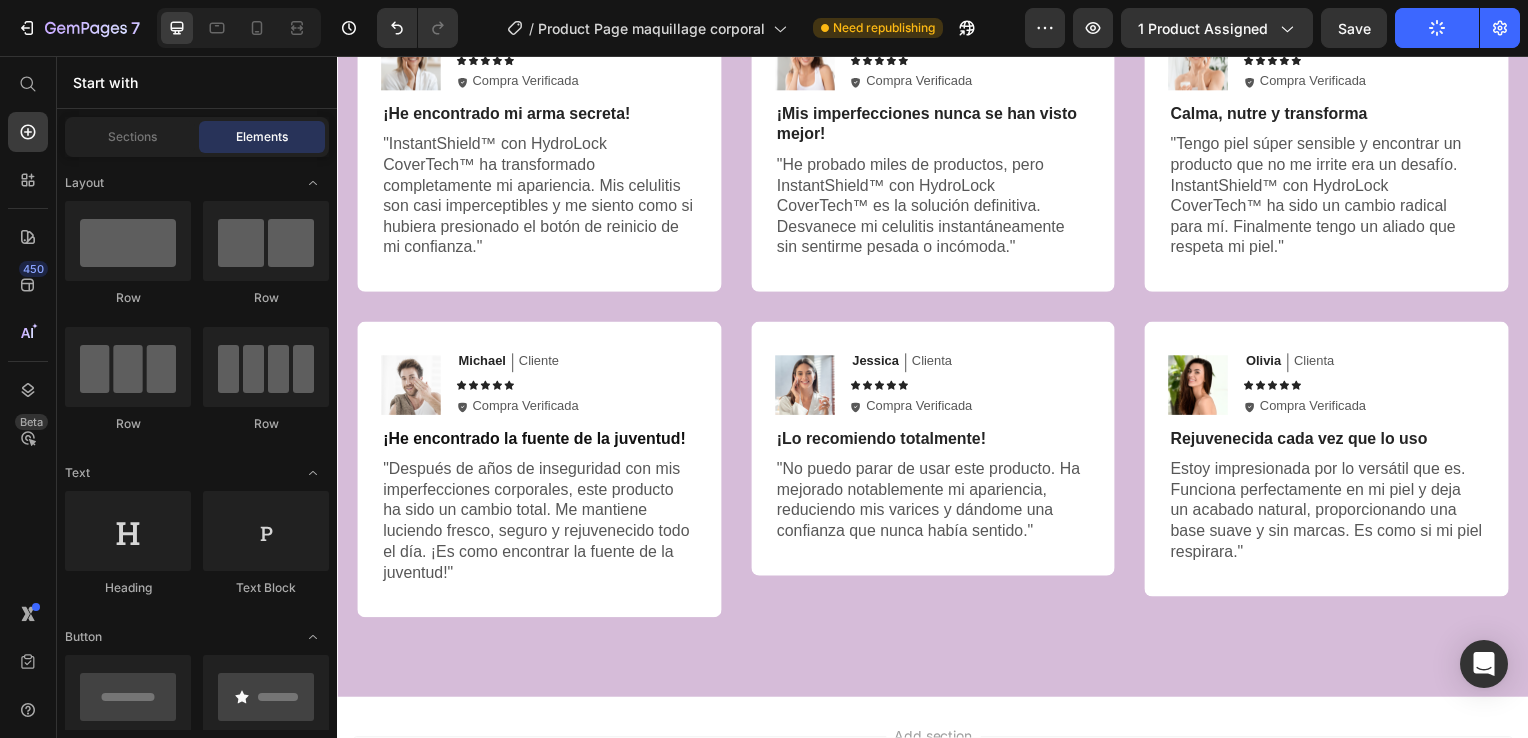 scroll, scrollTop: 7970, scrollLeft: 0, axis: vertical 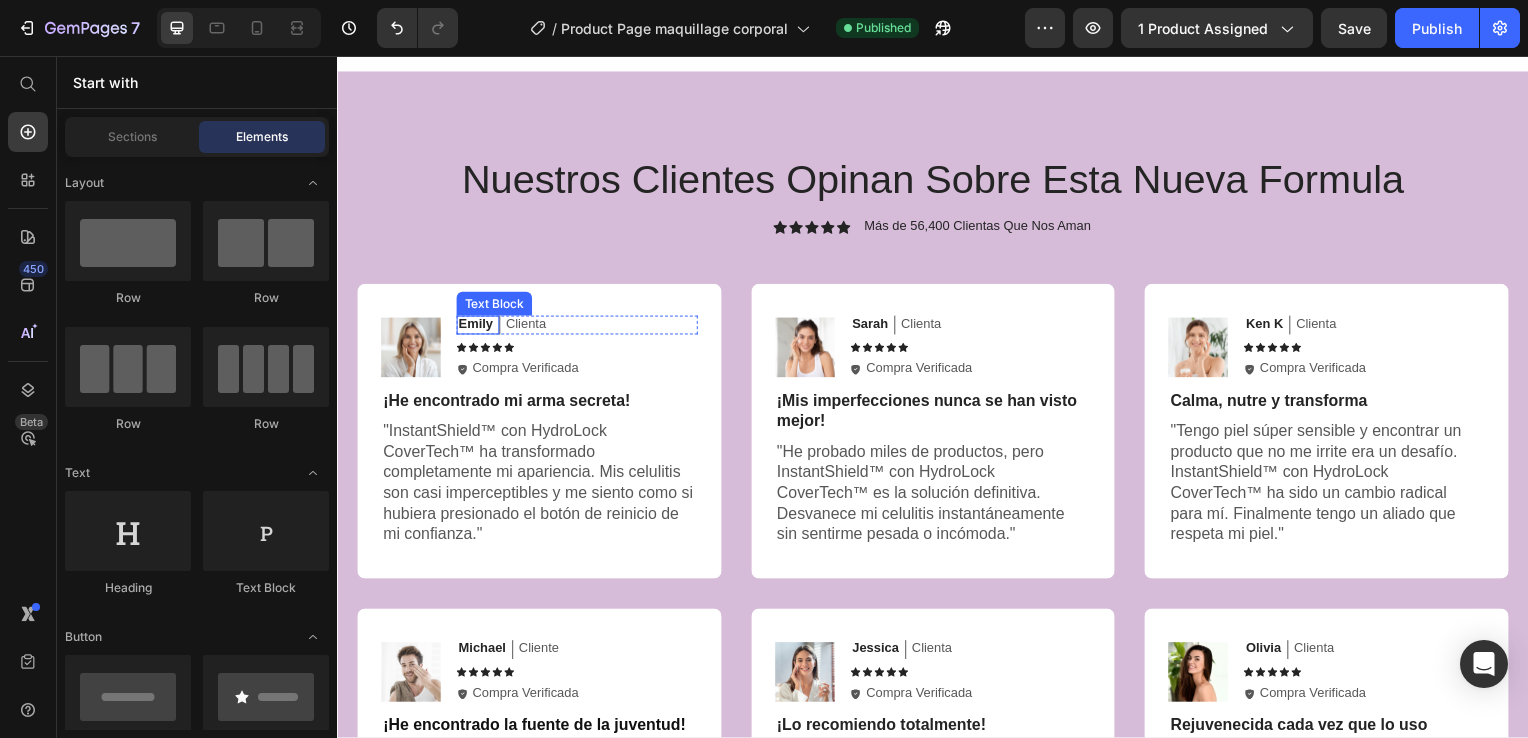 click on "Emily" at bounding box center (476, 326) 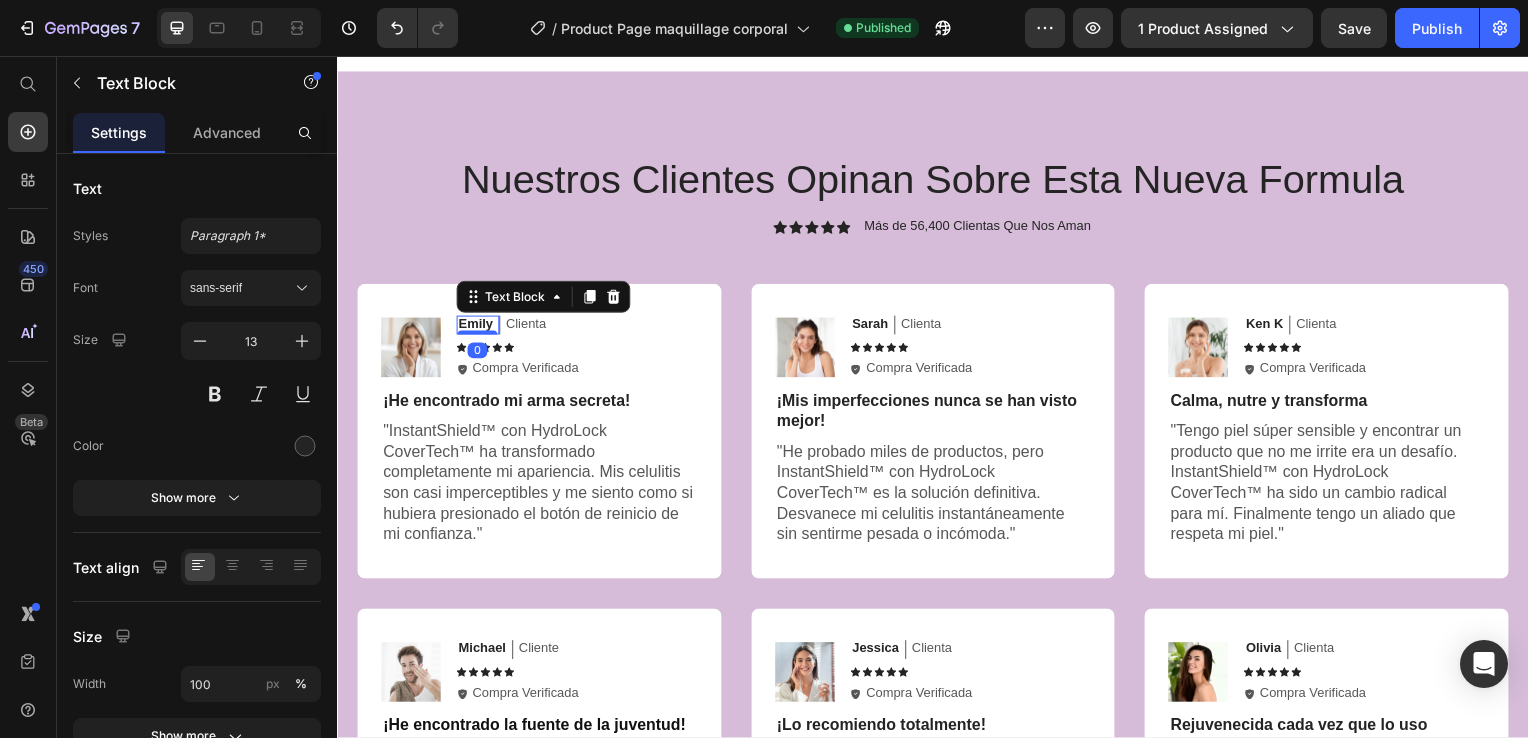 click on "[FIRST] Text Block   0" at bounding box center [479, 327] 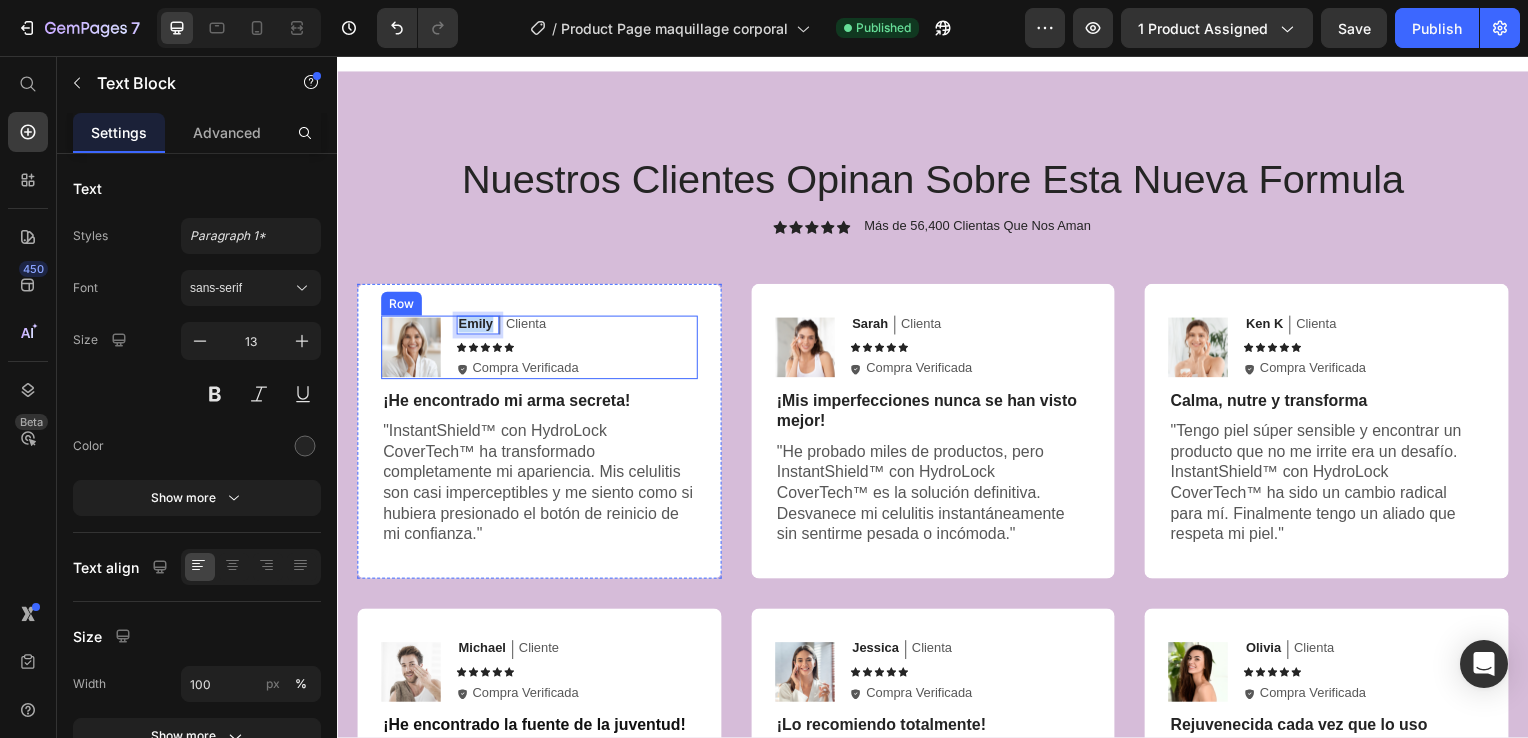 drag, startPoint x: 492, startPoint y: 316, endPoint x: 455, endPoint y: 316, distance: 37 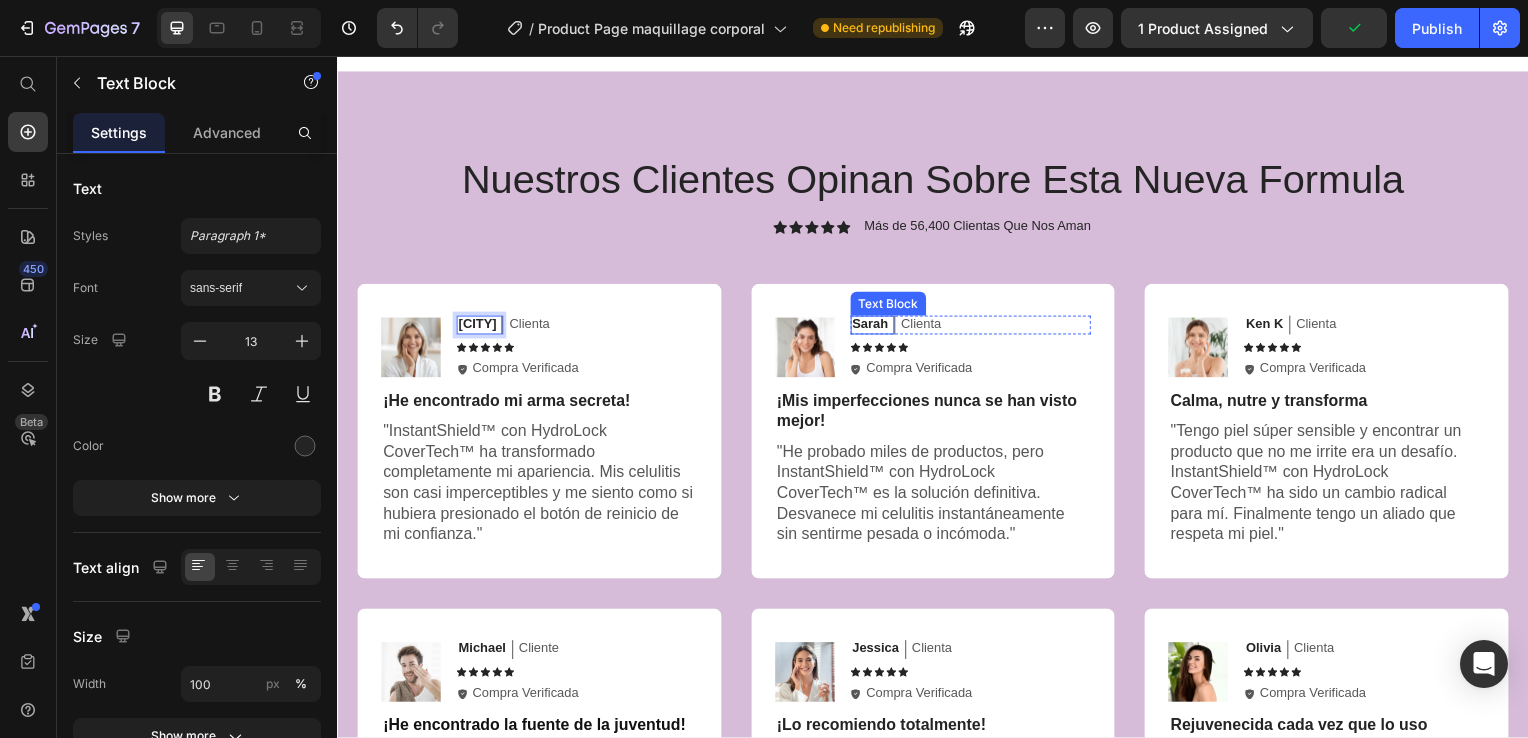 click on "Sarah" at bounding box center (874, 326) 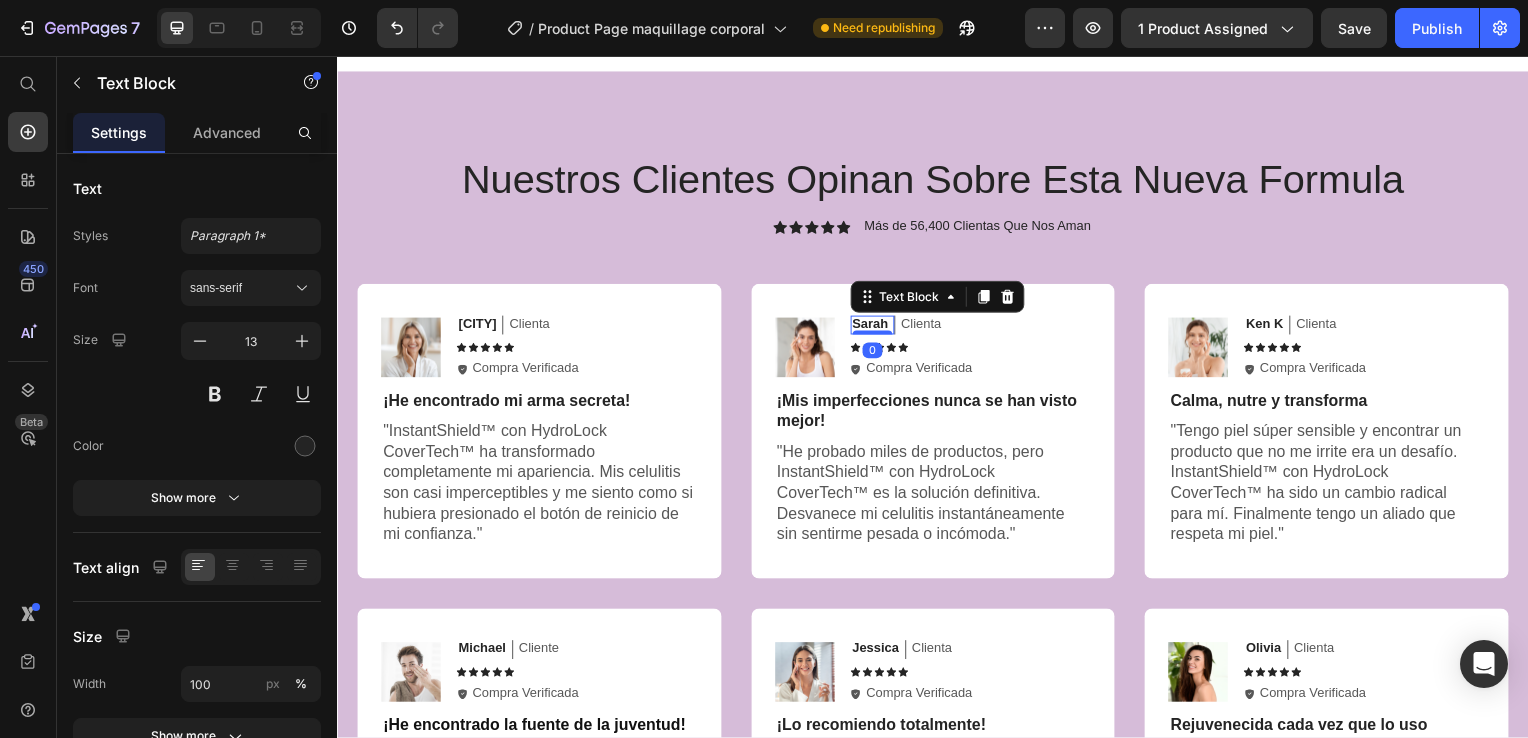 click on "[FIRST] Text Block   0" at bounding box center (876, 327) 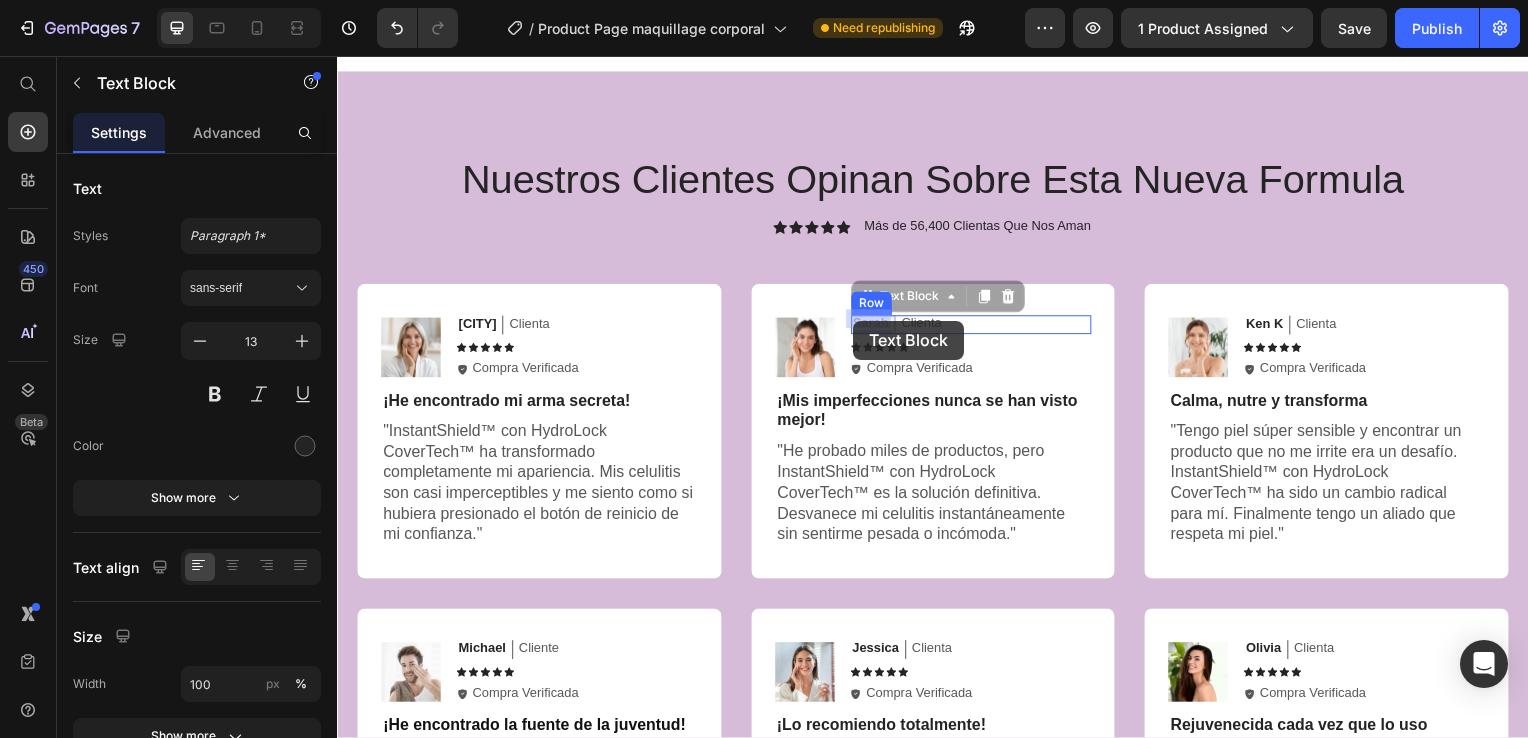 drag, startPoint x: 888, startPoint y: 321, endPoint x: 857, endPoint y: 323, distance: 31.06445 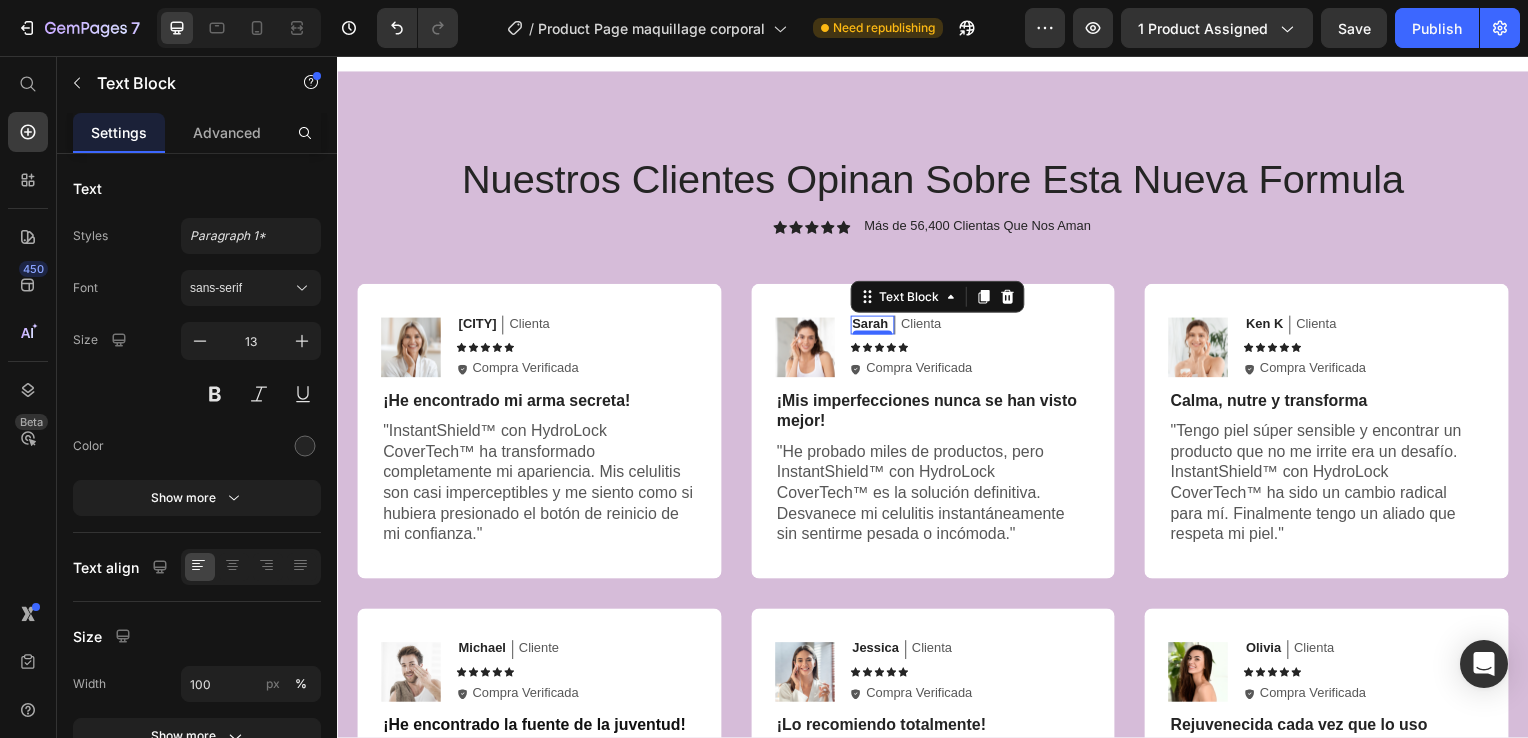 click on "Sarah" at bounding box center [874, 327] 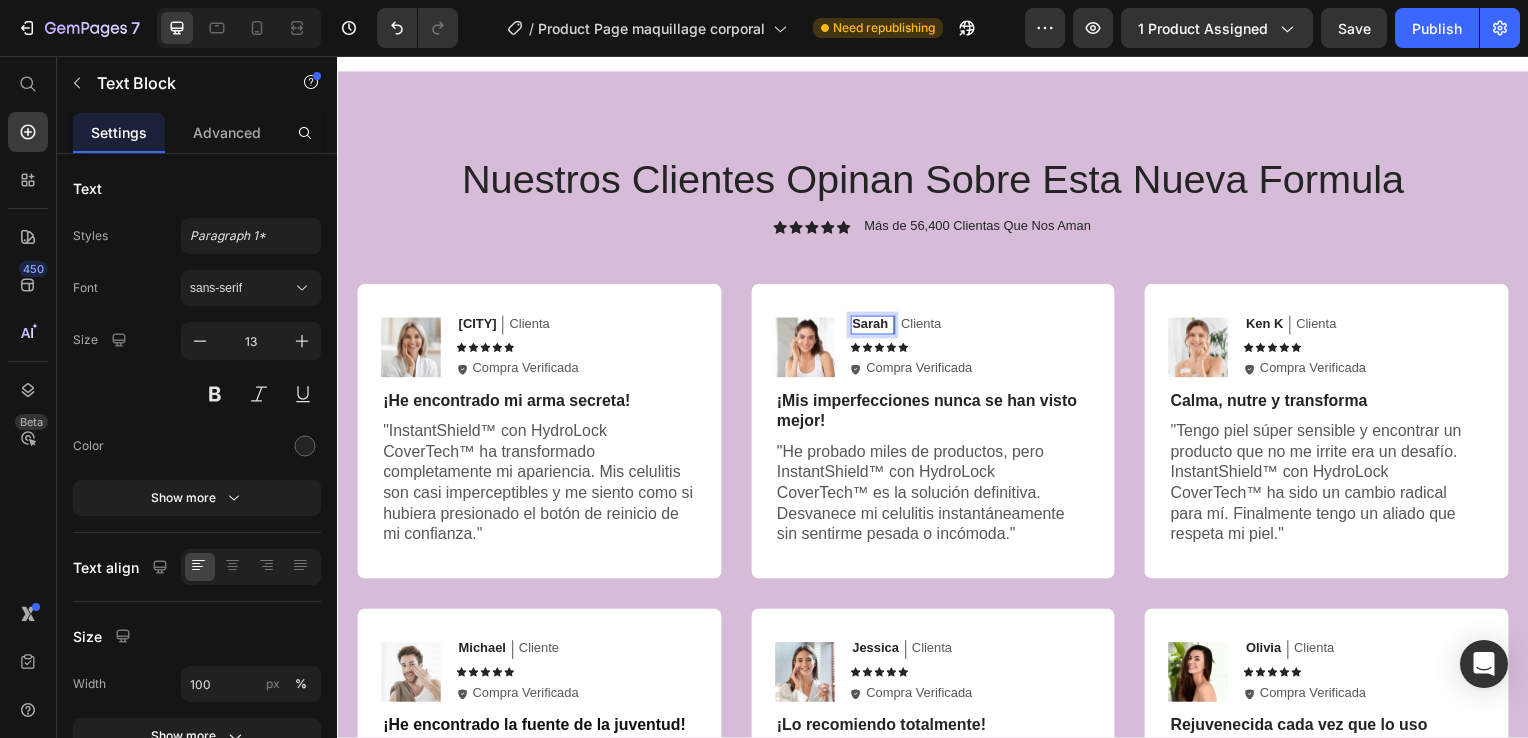 click on "Sarah" at bounding box center [874, 327] 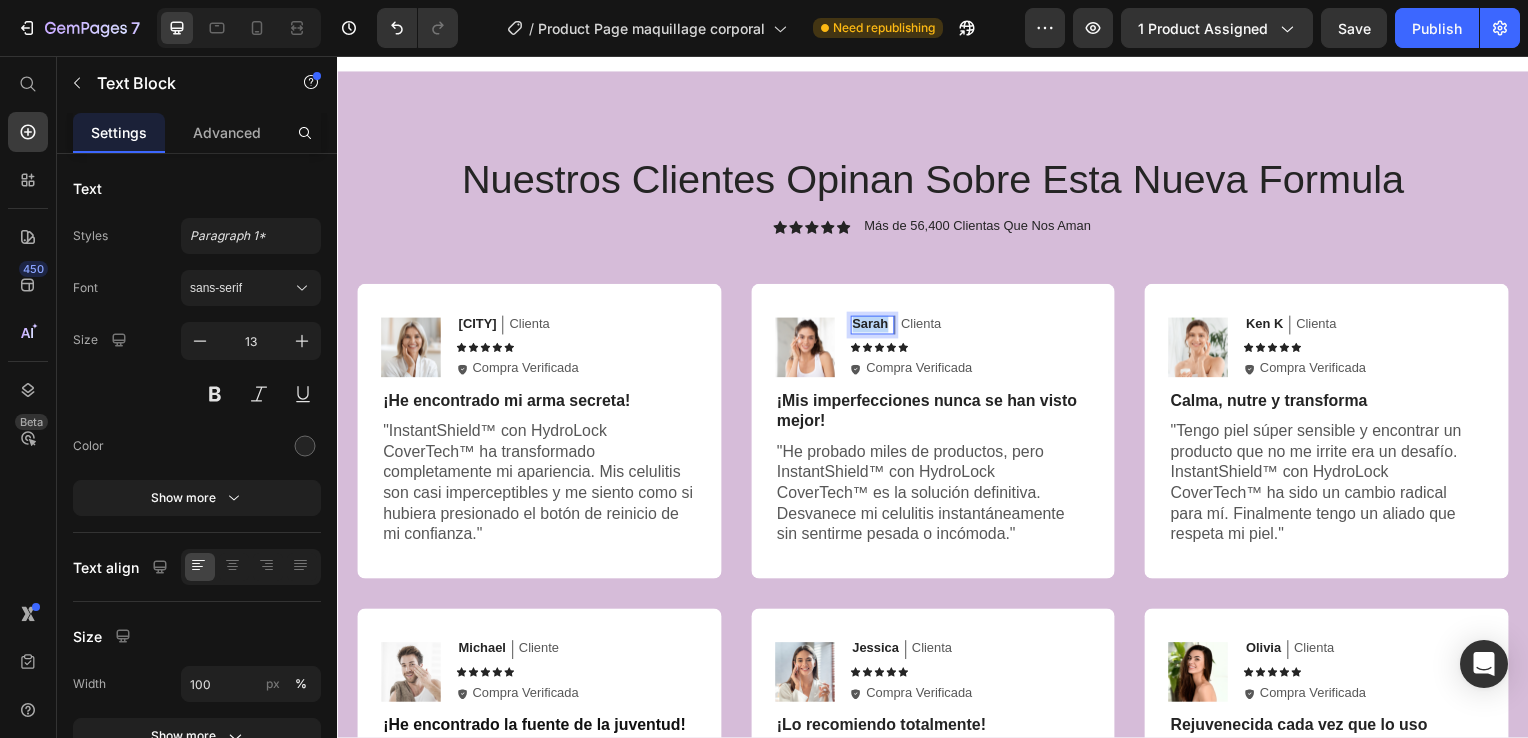 drag, startPoint x: 888, startPoint y: 318, endPoint x: 852, endPoint y: 318, distance: 36 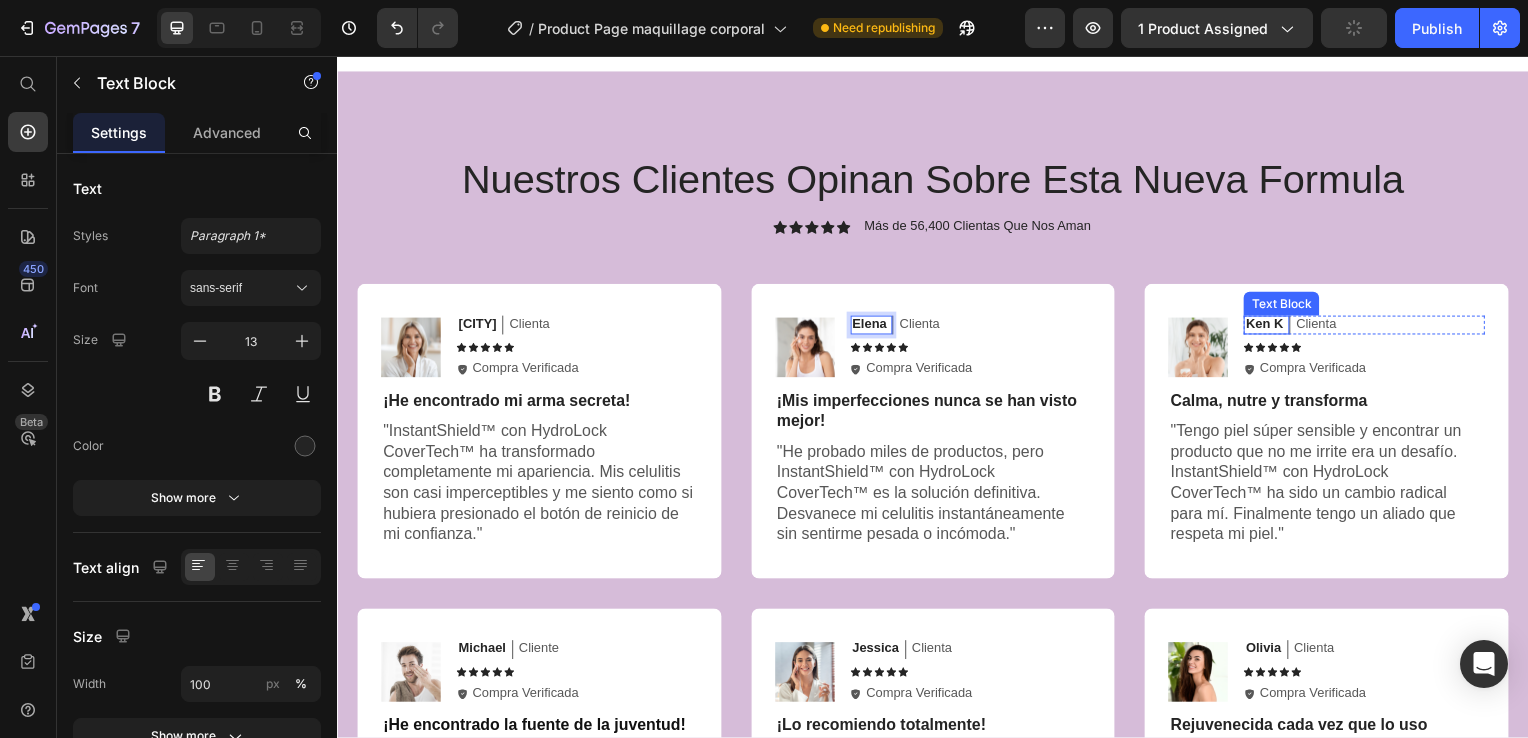 click on "Ken K" at bounding box center (1271, 326) 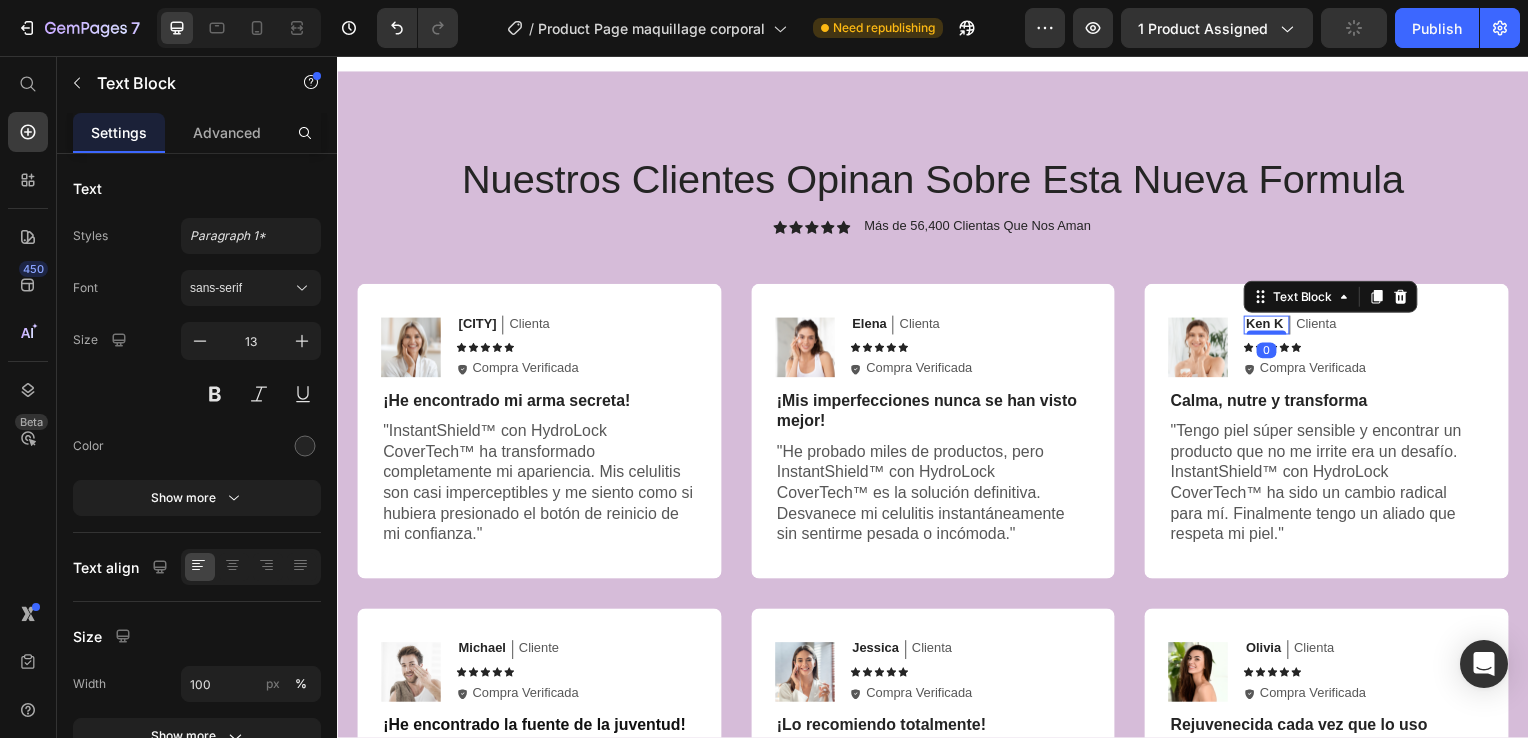 click on "[FIRST] Text Block   0" at bounding box center (1273, 327) 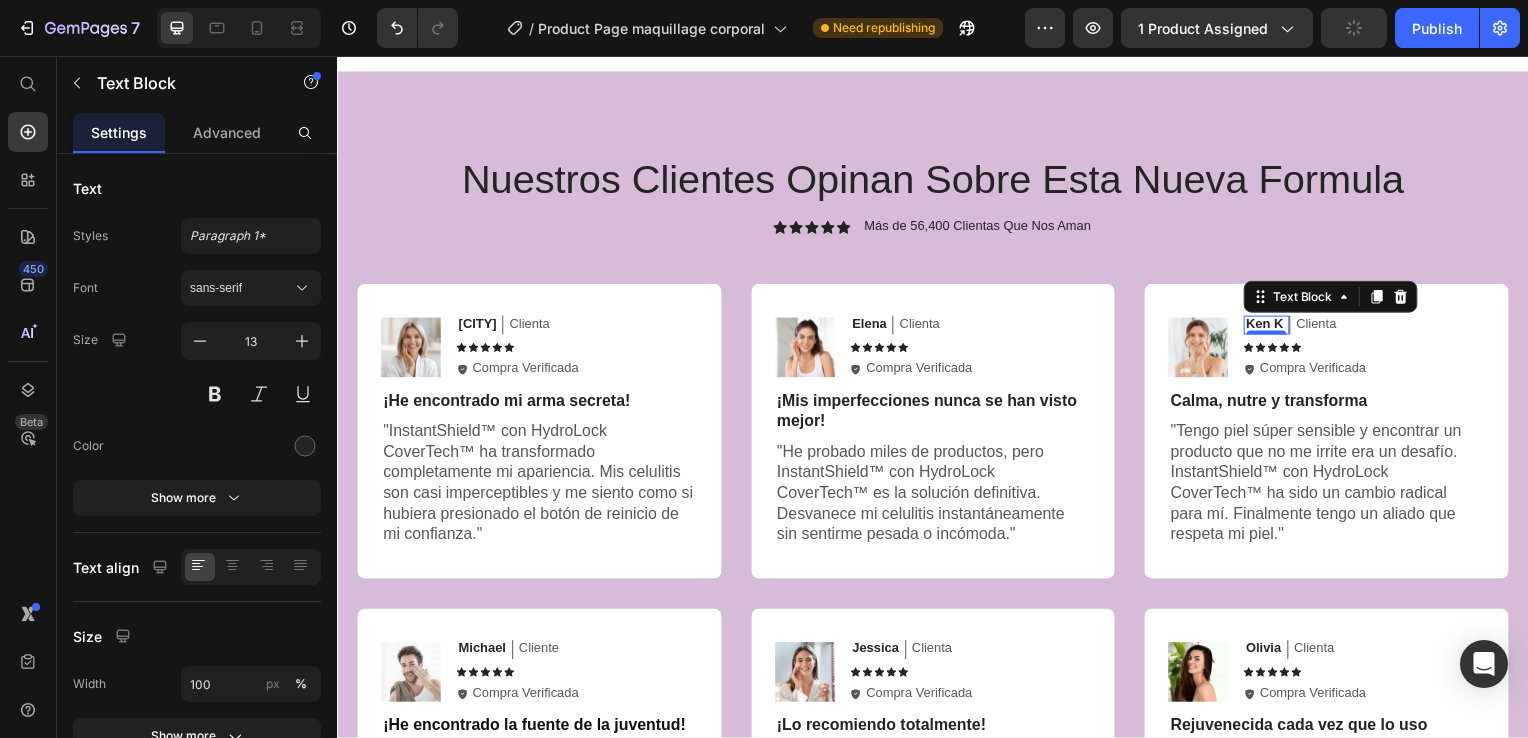 click on "Ken K" at bounding box center (1271, 327) 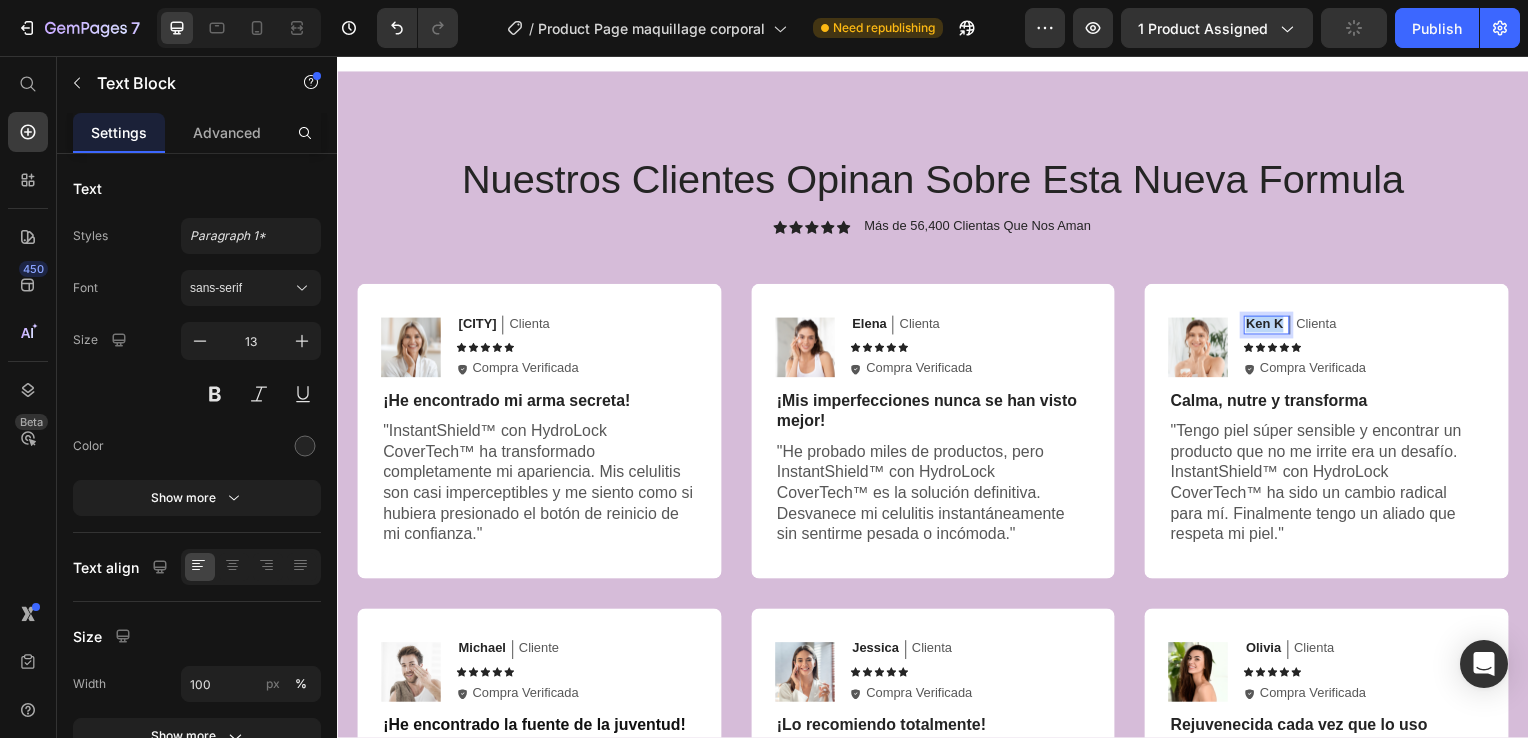 drag, startPoint x: 1280, startPoint y: 318, endPoint x: 1243, endPoint y: 320, distance: 37.054016 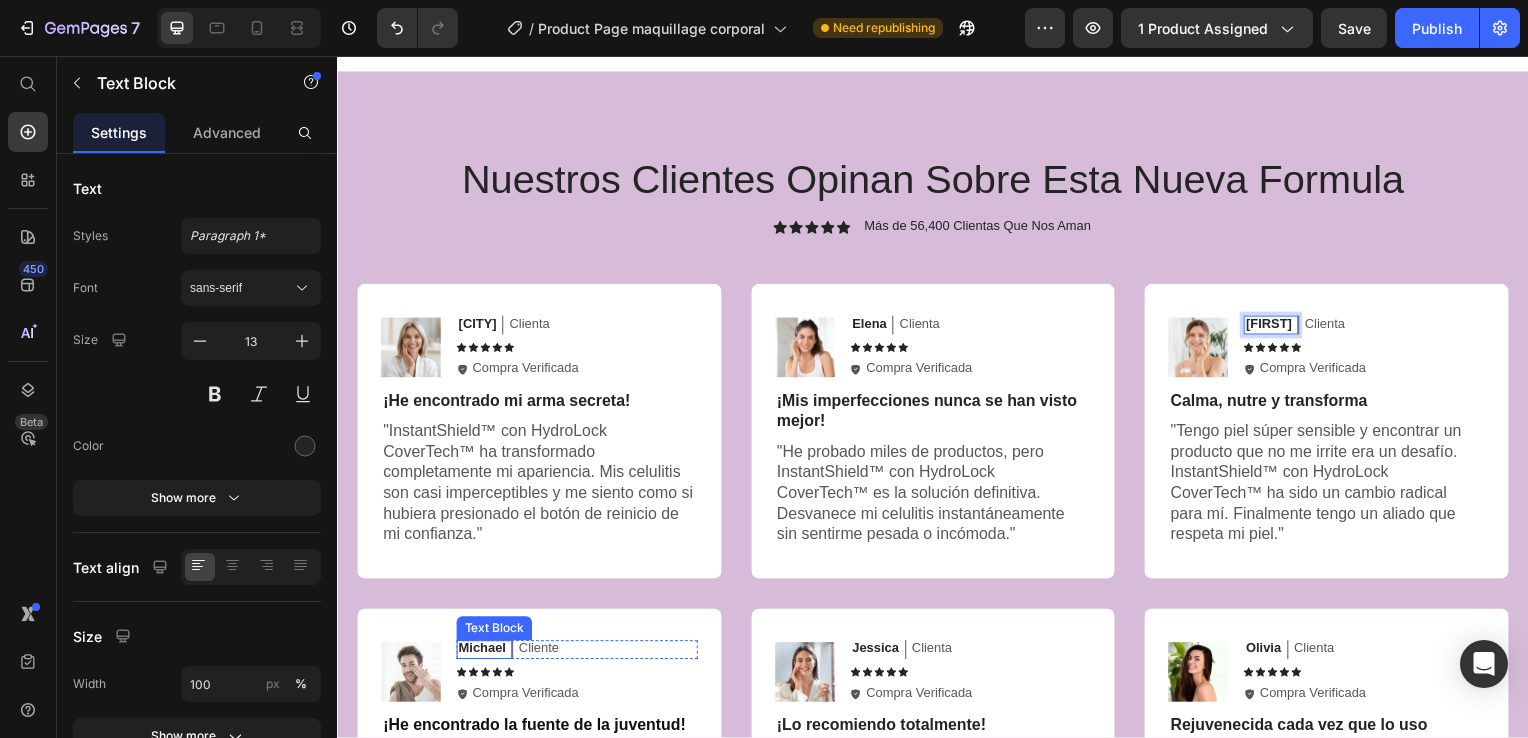 click on "Michael" at bounding box center (483, 653) 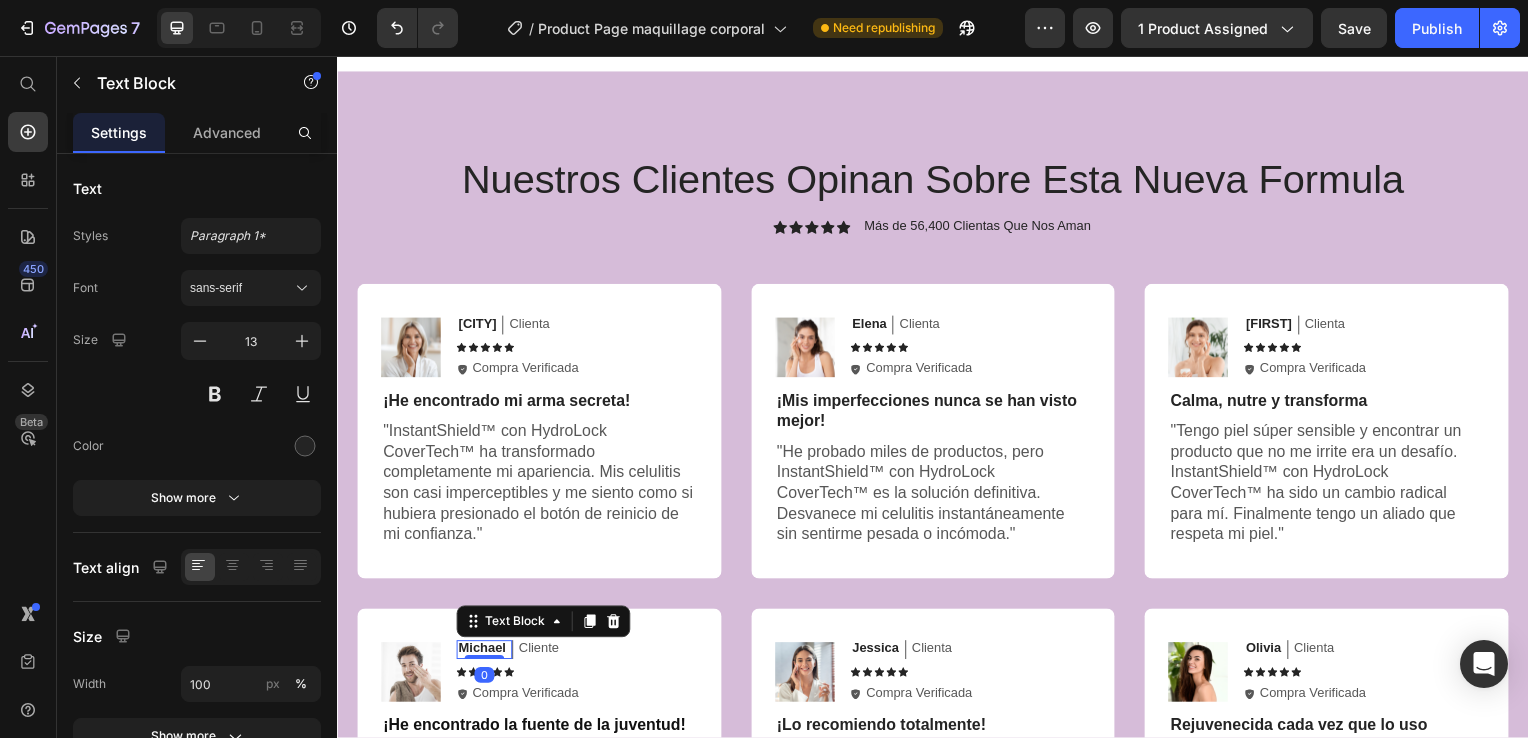 click on "Michael" at bounding box center (483, 654) 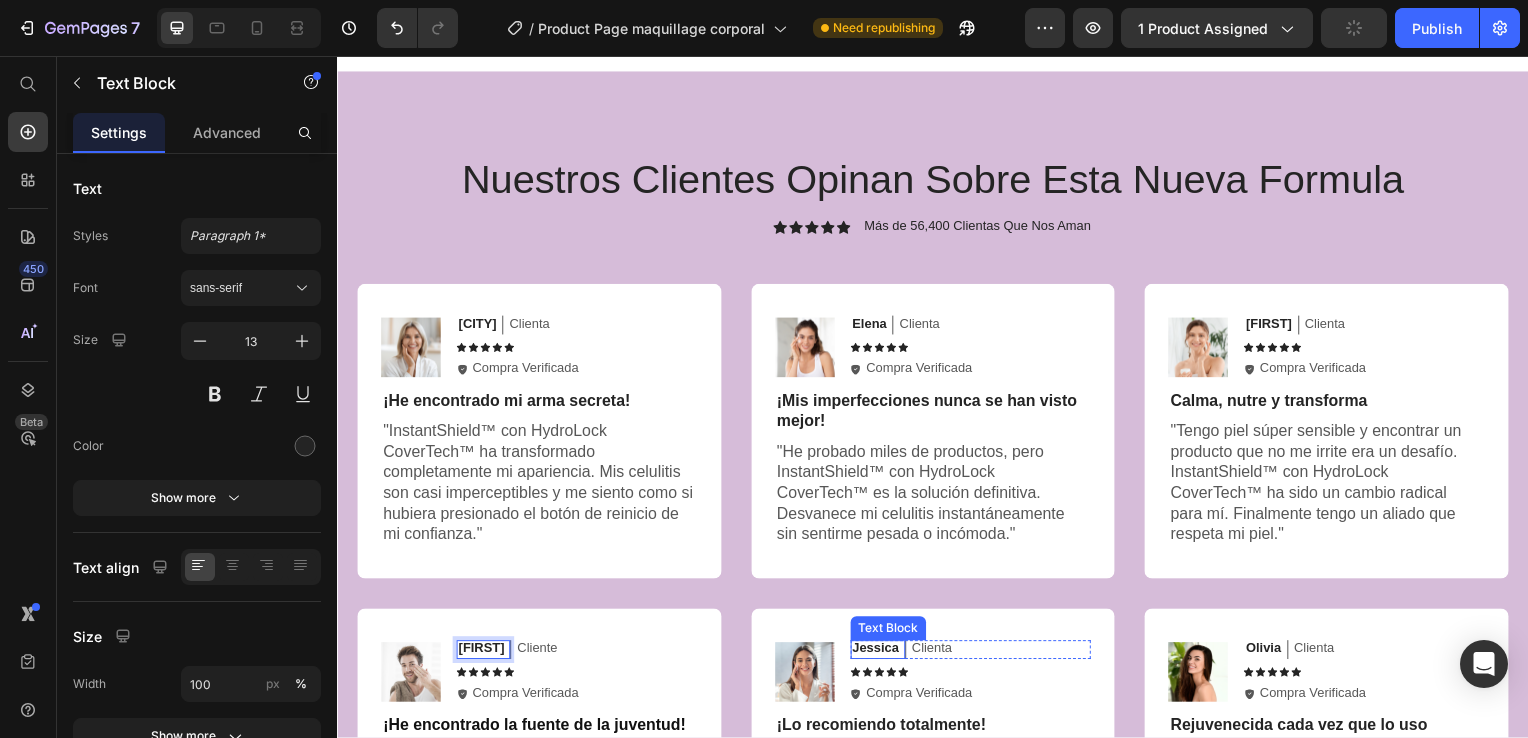 click on "Jessica" at bounding box center (879, 653) 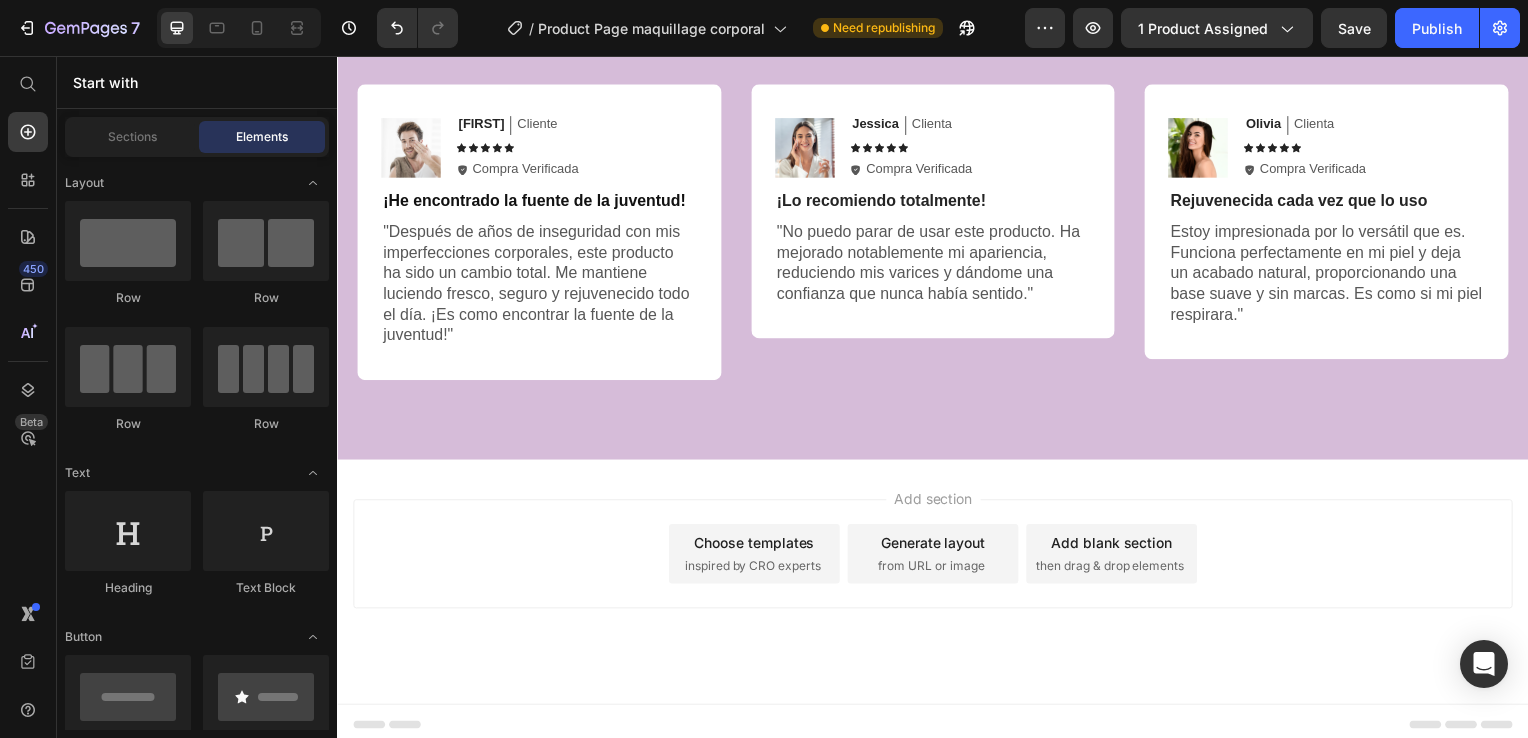 scroll, scrollTop: 8394, scrollLeft: 0, axis: vertical 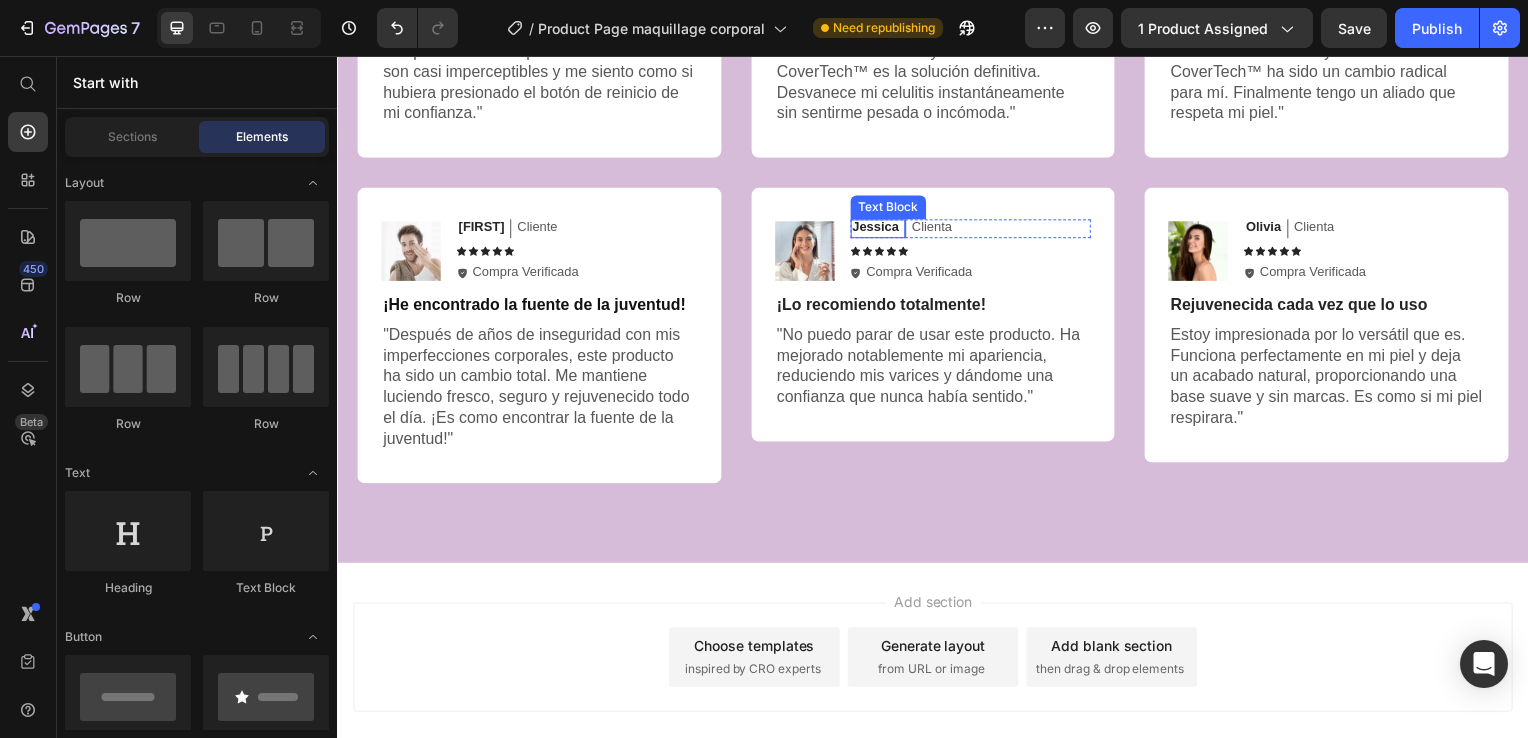 click on "Jessica" at bounding box center (879, 229) 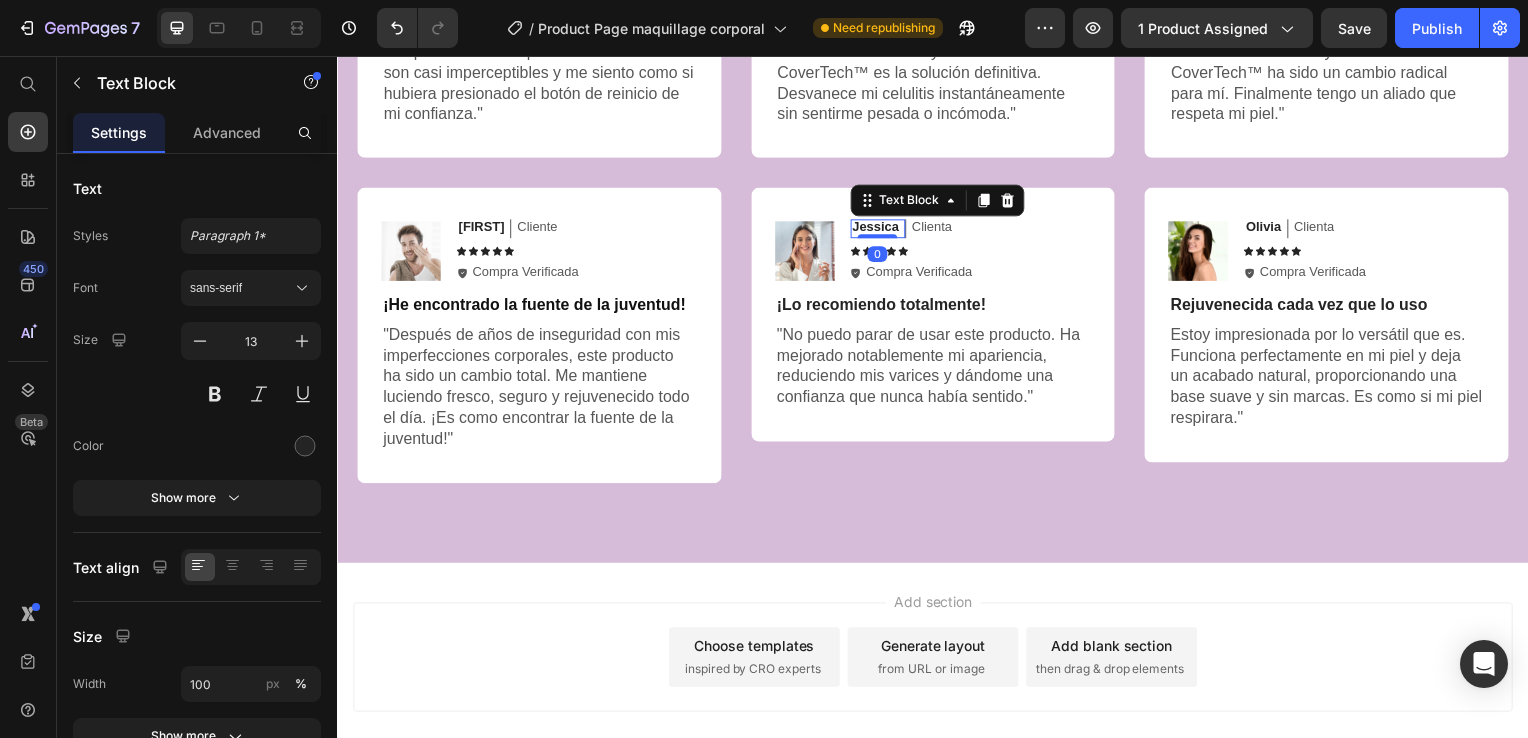 click on "Jessica" at bounding box center (879, 229) 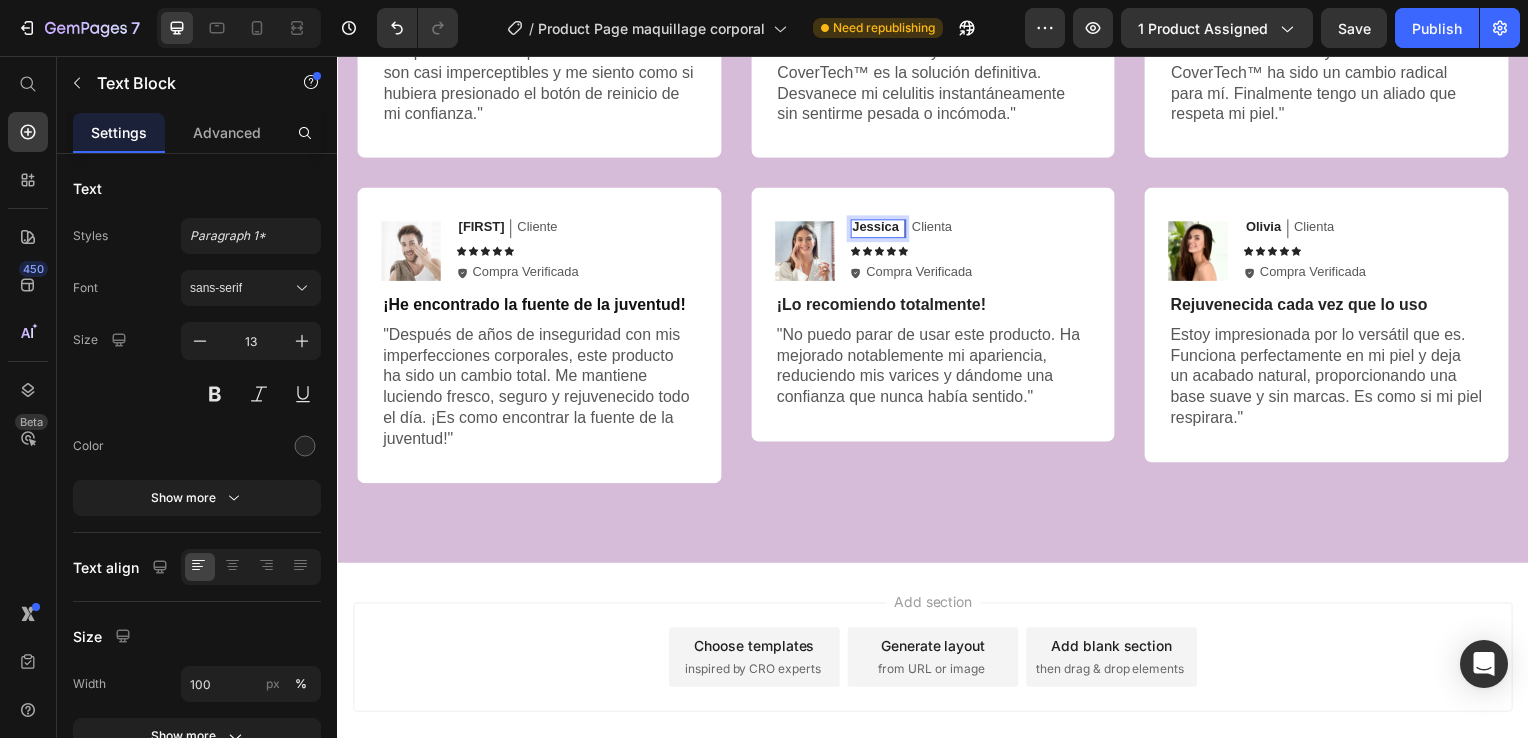 click on "Jessica" at bounding box center [879, 230] 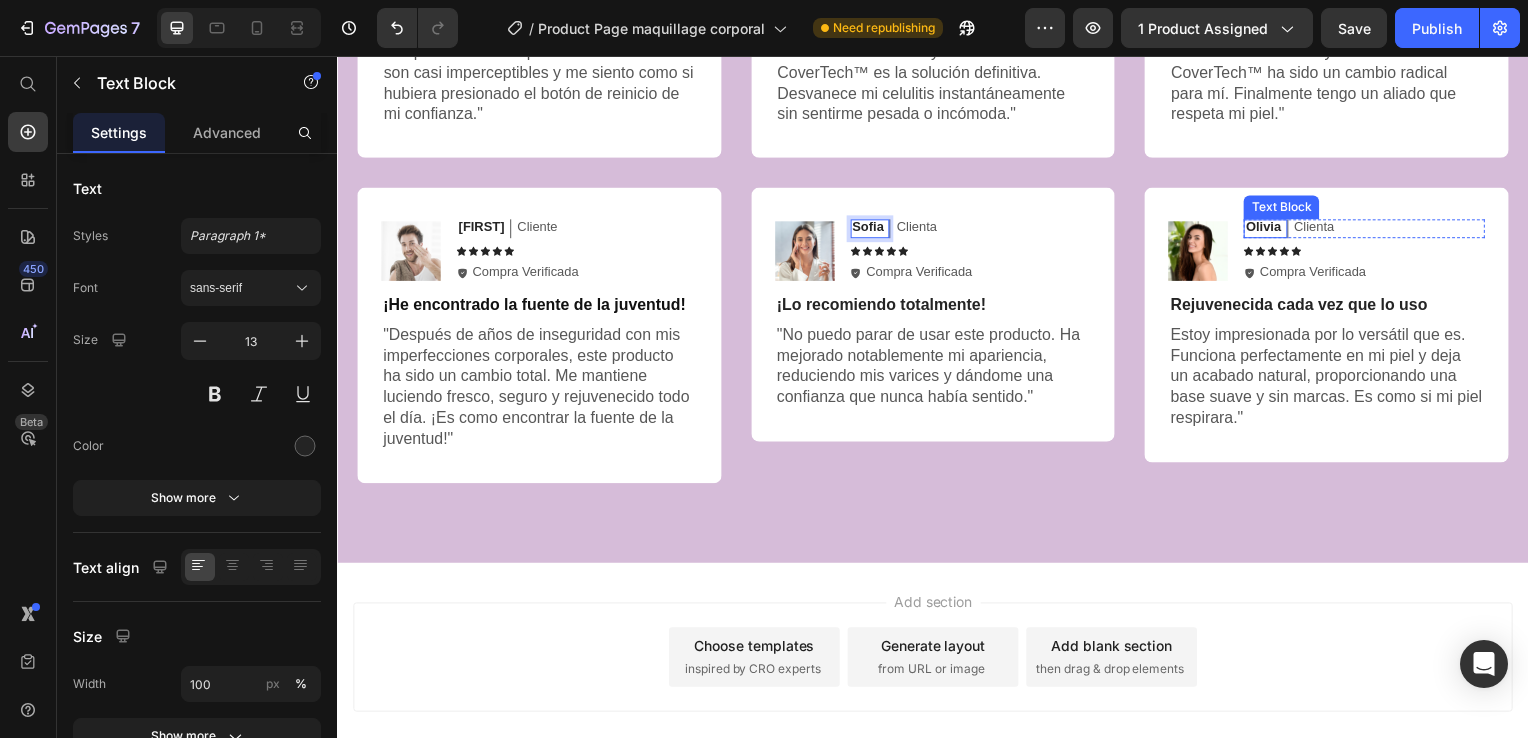 click on "Olivia" at bounding box center [1269, 229] 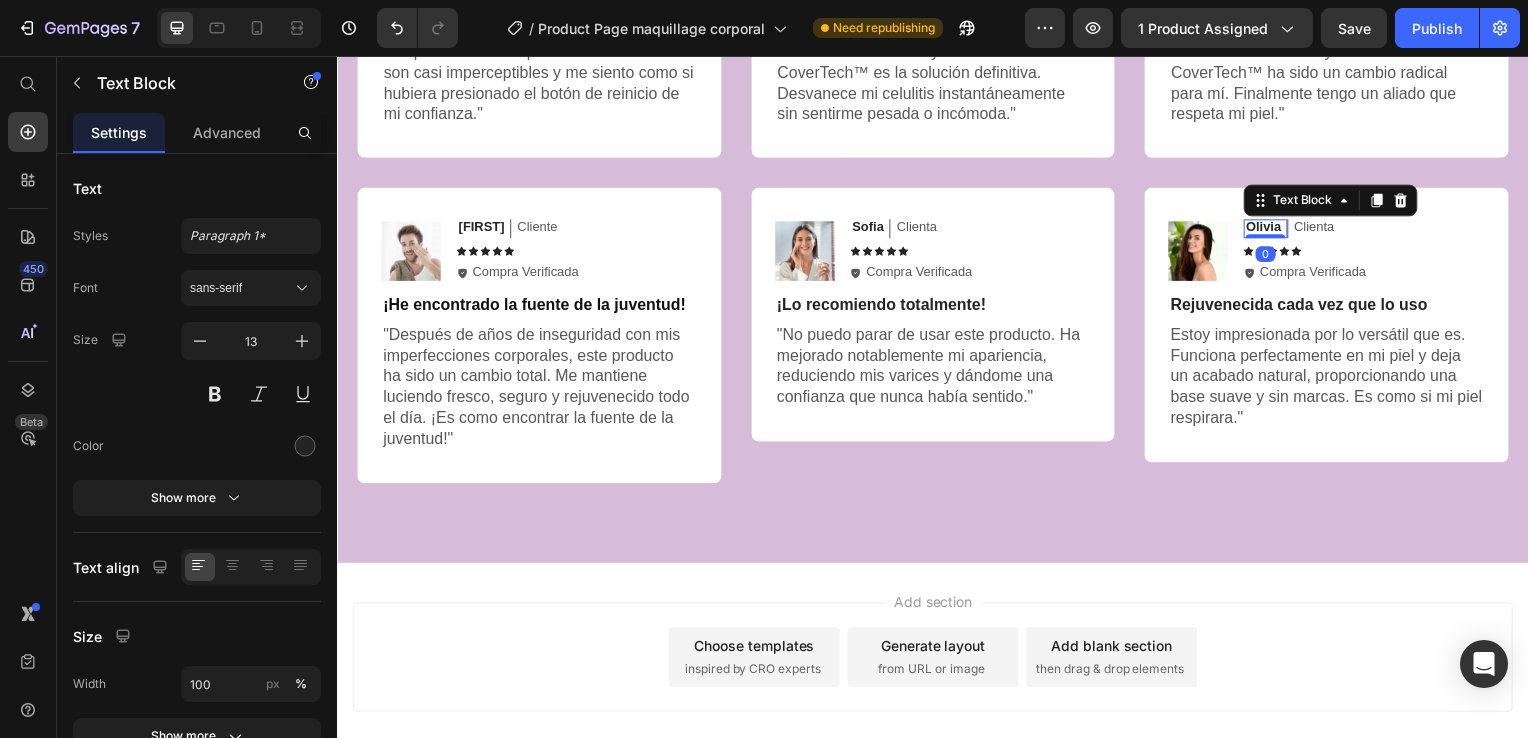click on "[FIRST] Text Block   0" at bounding box center (1272, 230) 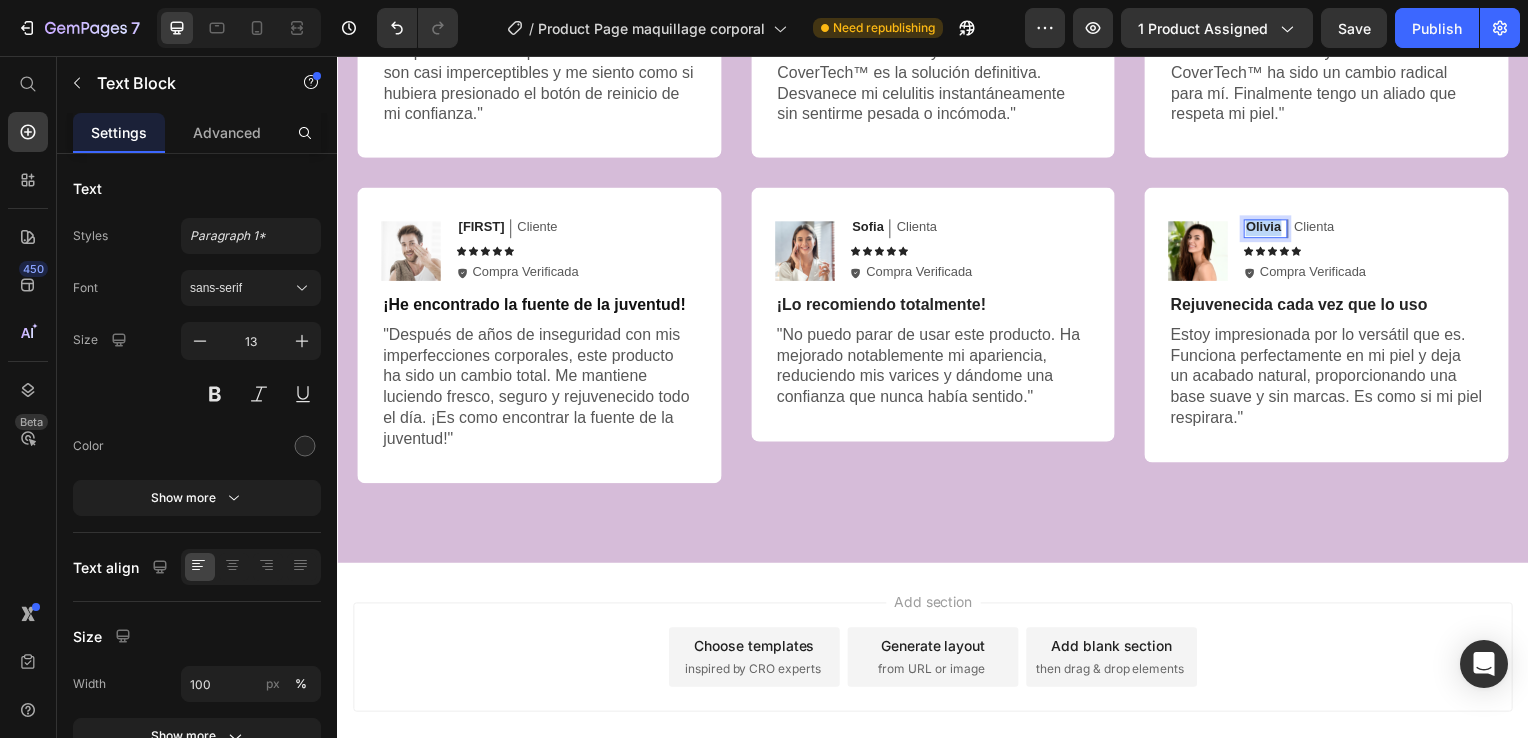 drag, startPoint x: 1279, startPoint y: 224, endPoint x: 1239, endPoint y: 230, distance: 40.4475 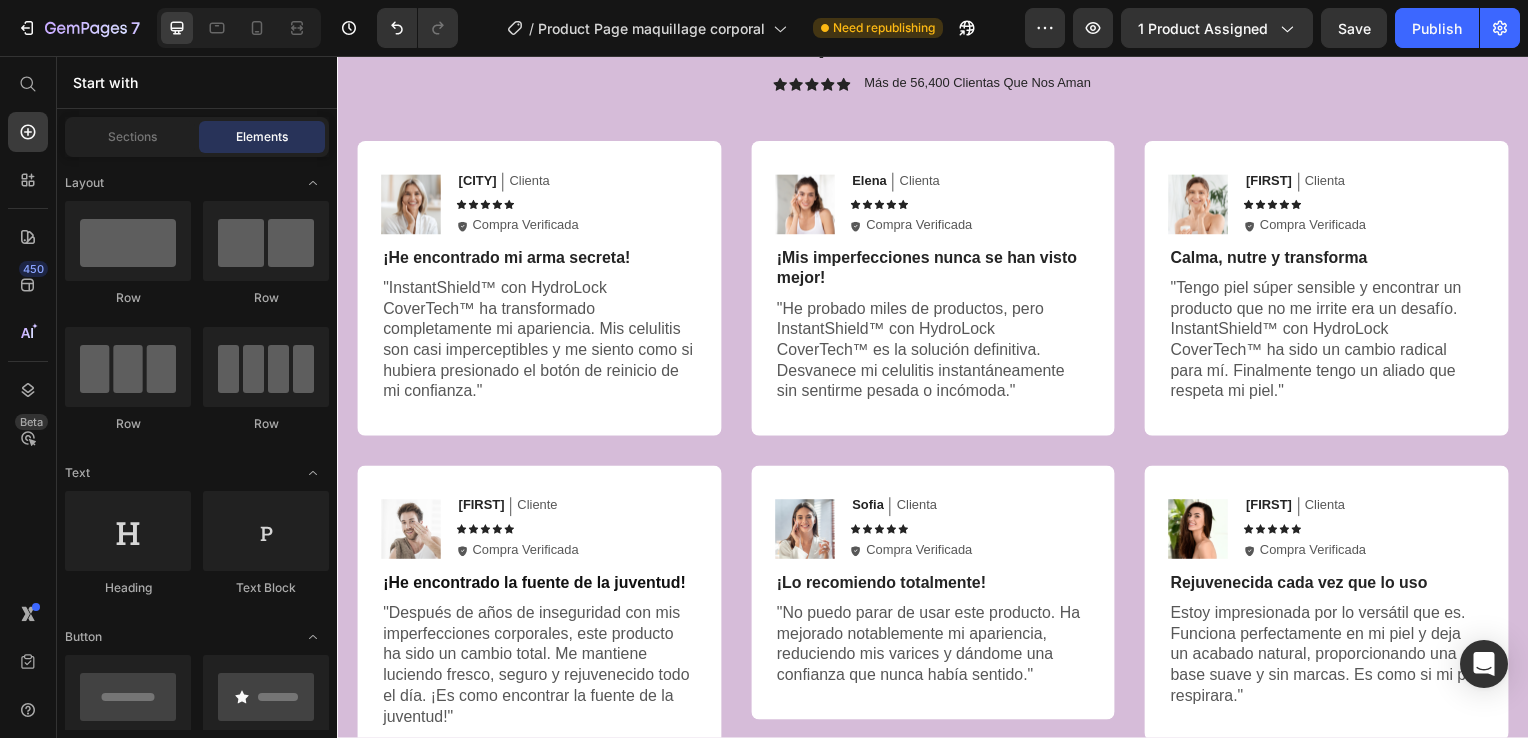 scroll, scrollTop: 8074, scrollLeft: 0, axis: vertical 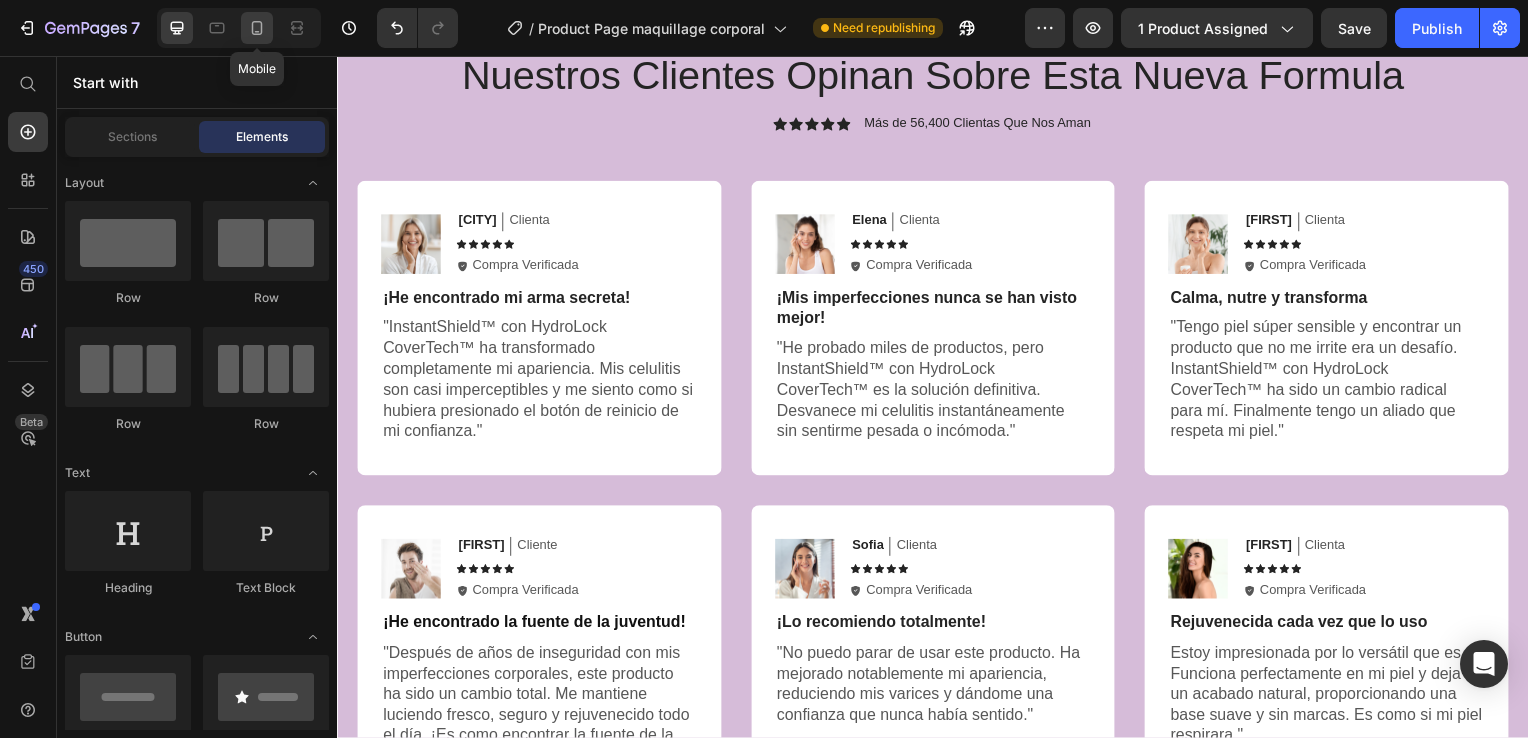 click 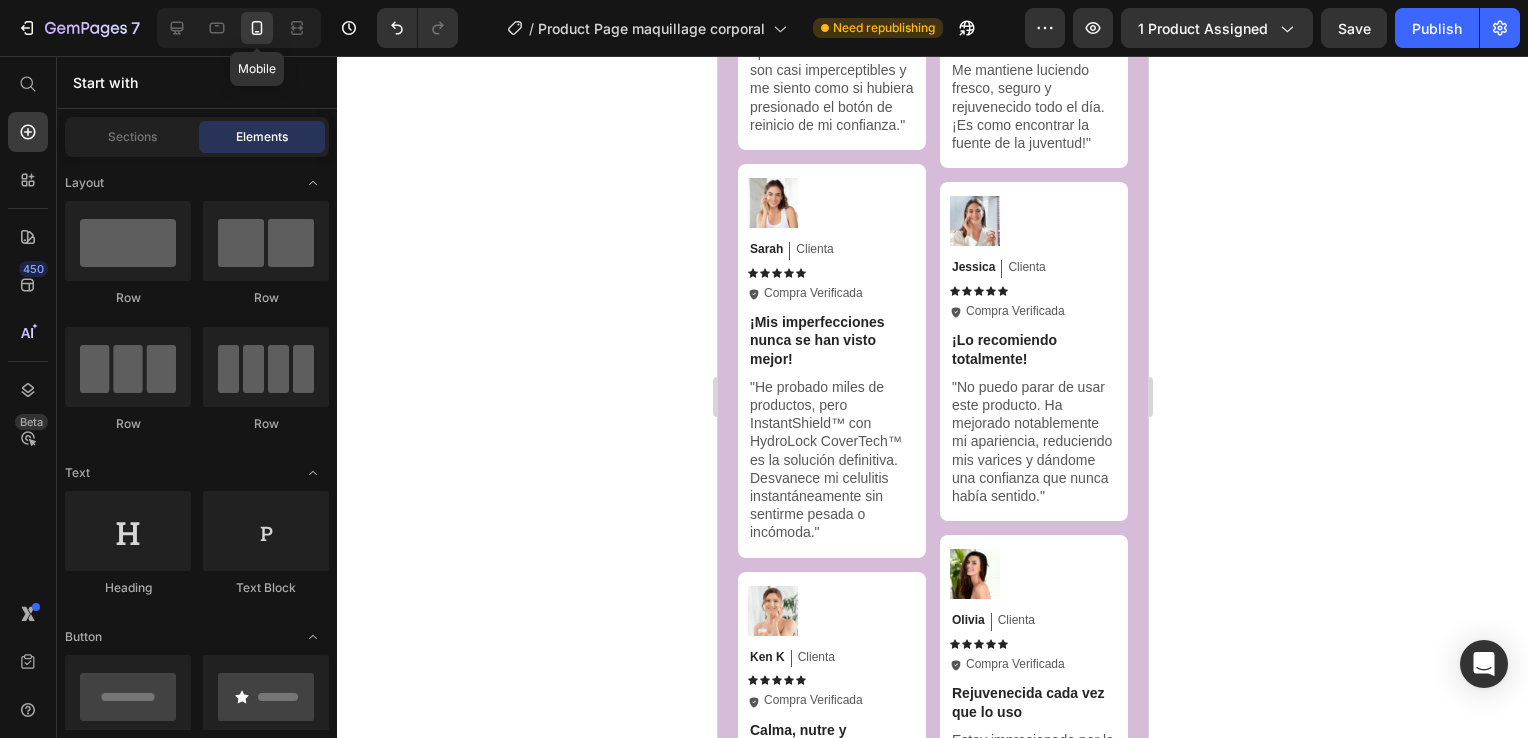 scroll, scrollTop: 7678, scrollLeft: 0, axis: vertical 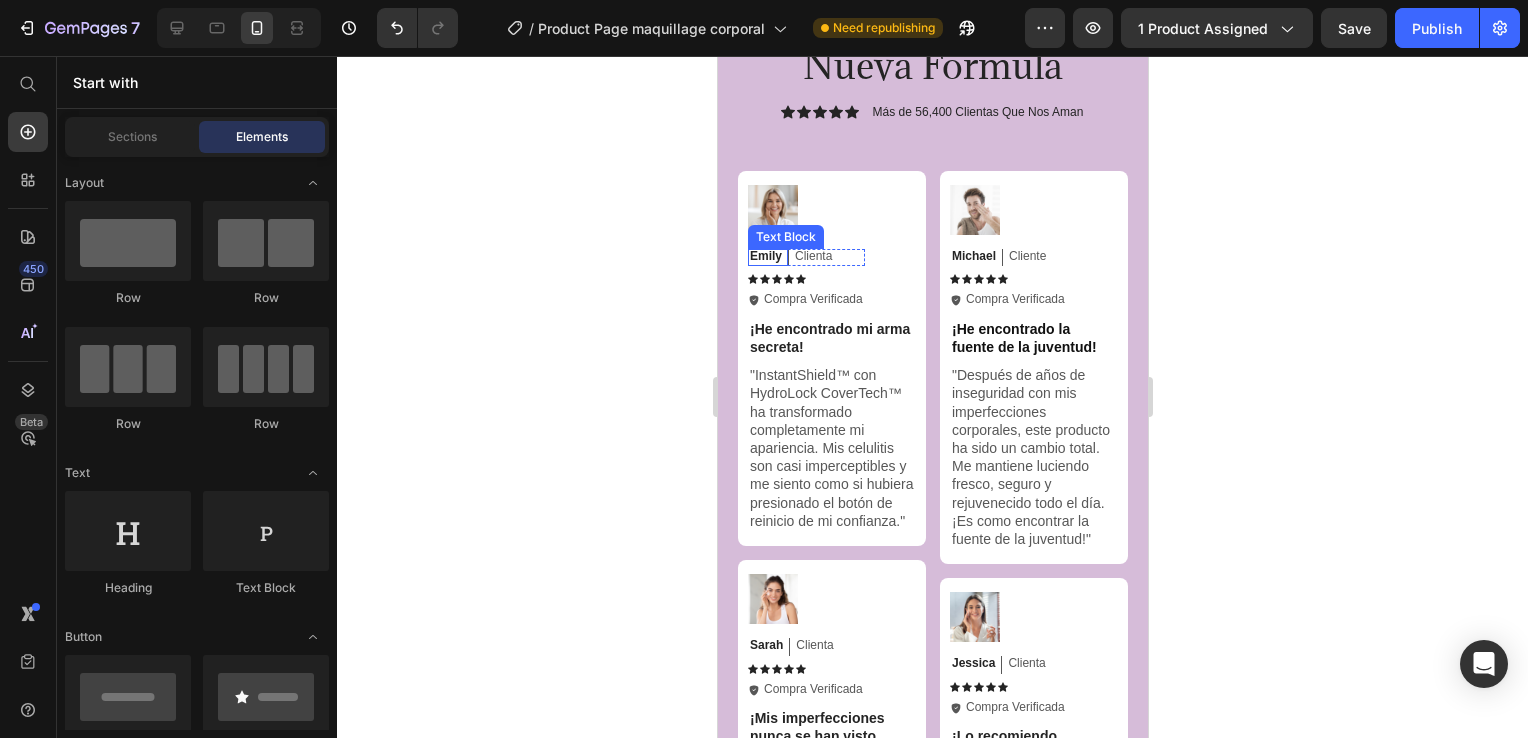 click on "Emily" at bounding box center [765, 257] 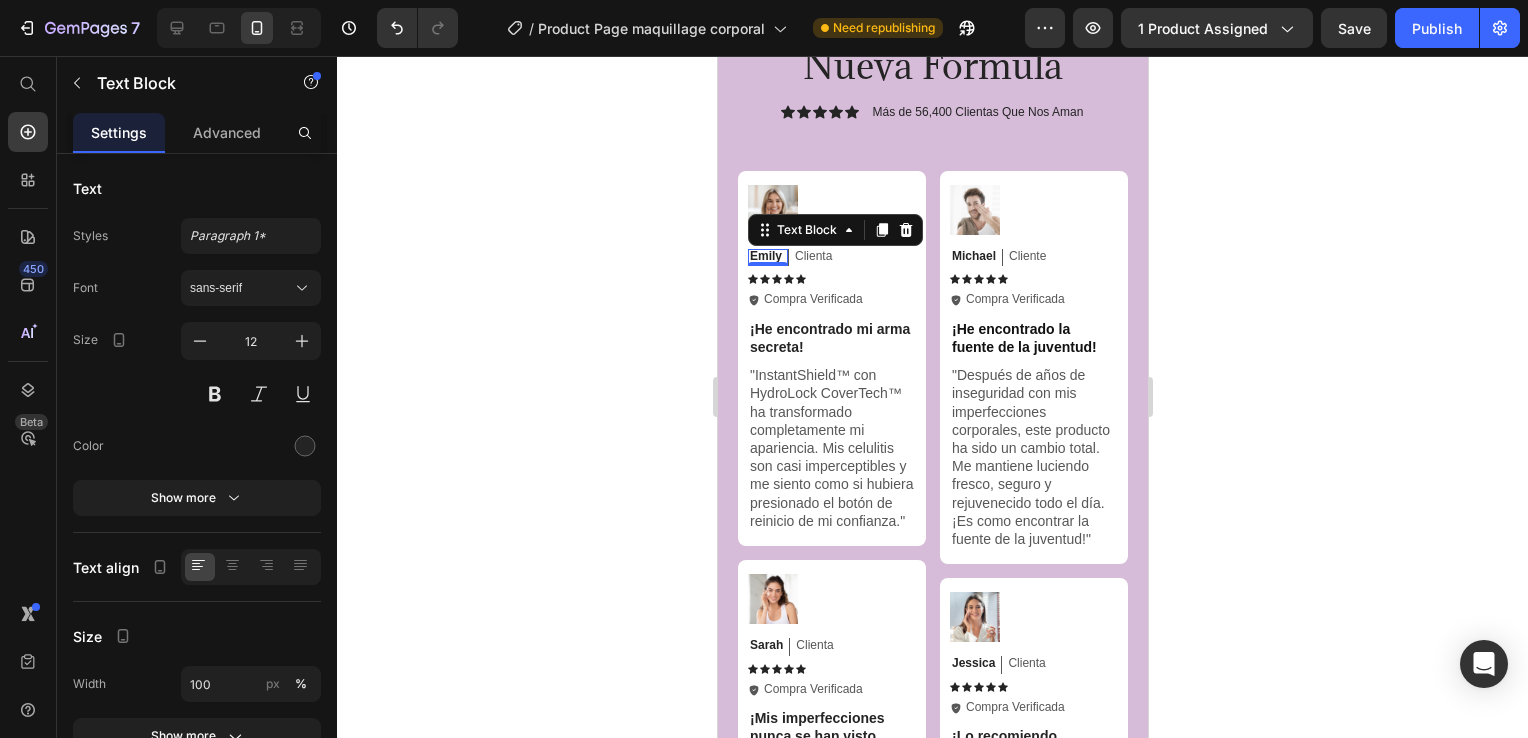 click on "Emily" at bounding box center [765, 257] 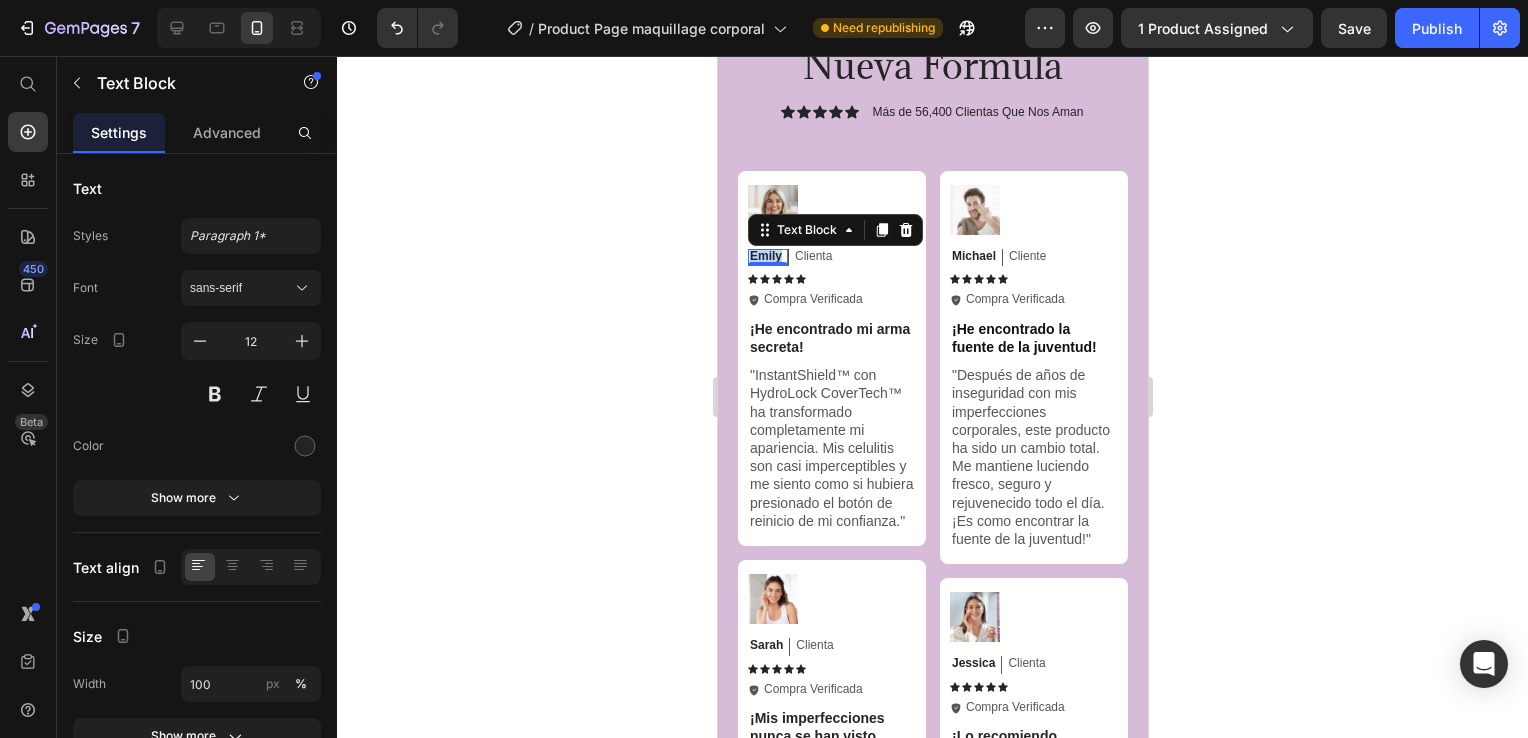 click on "Emily" at bounding box center (765, 257) 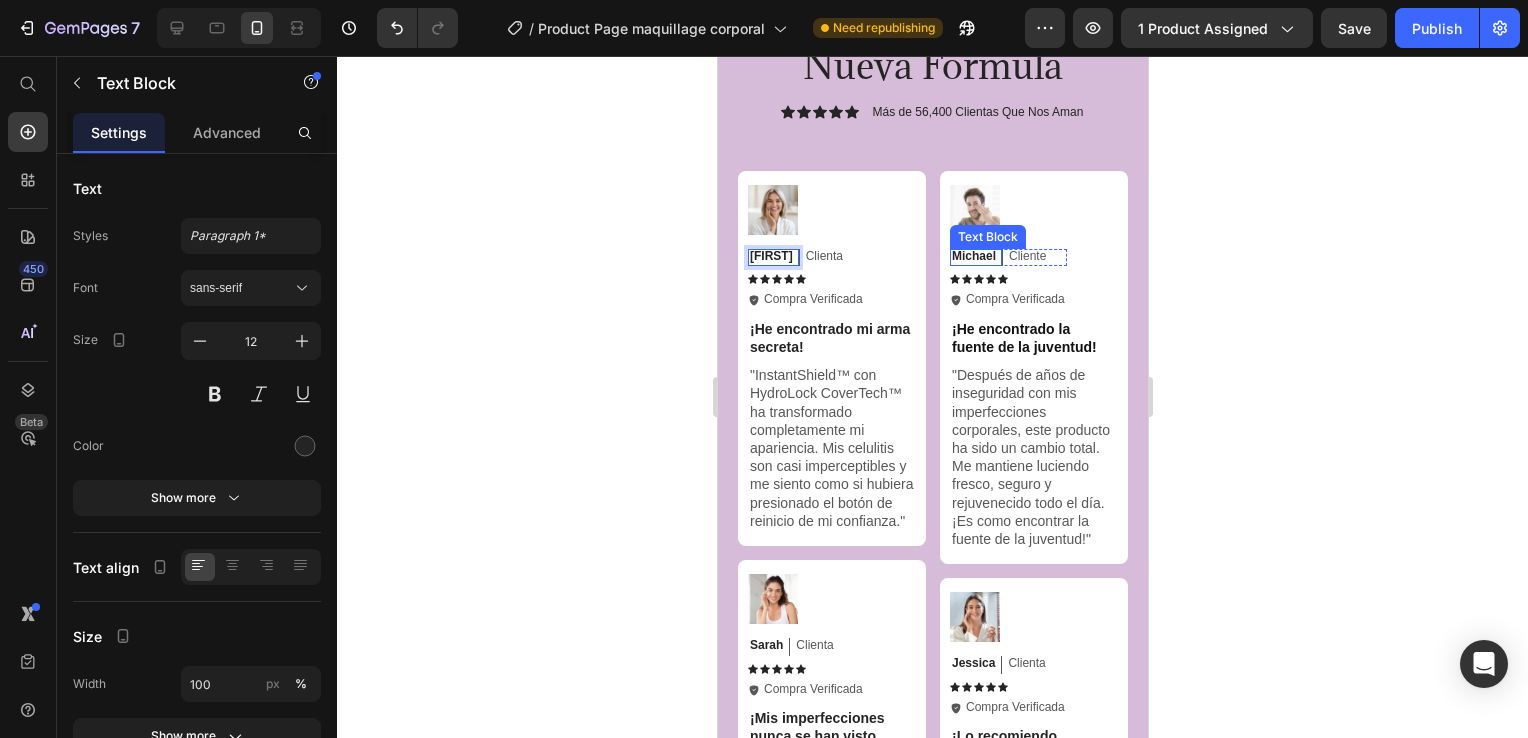 click on "Michael" at bounding box center [973, 257] 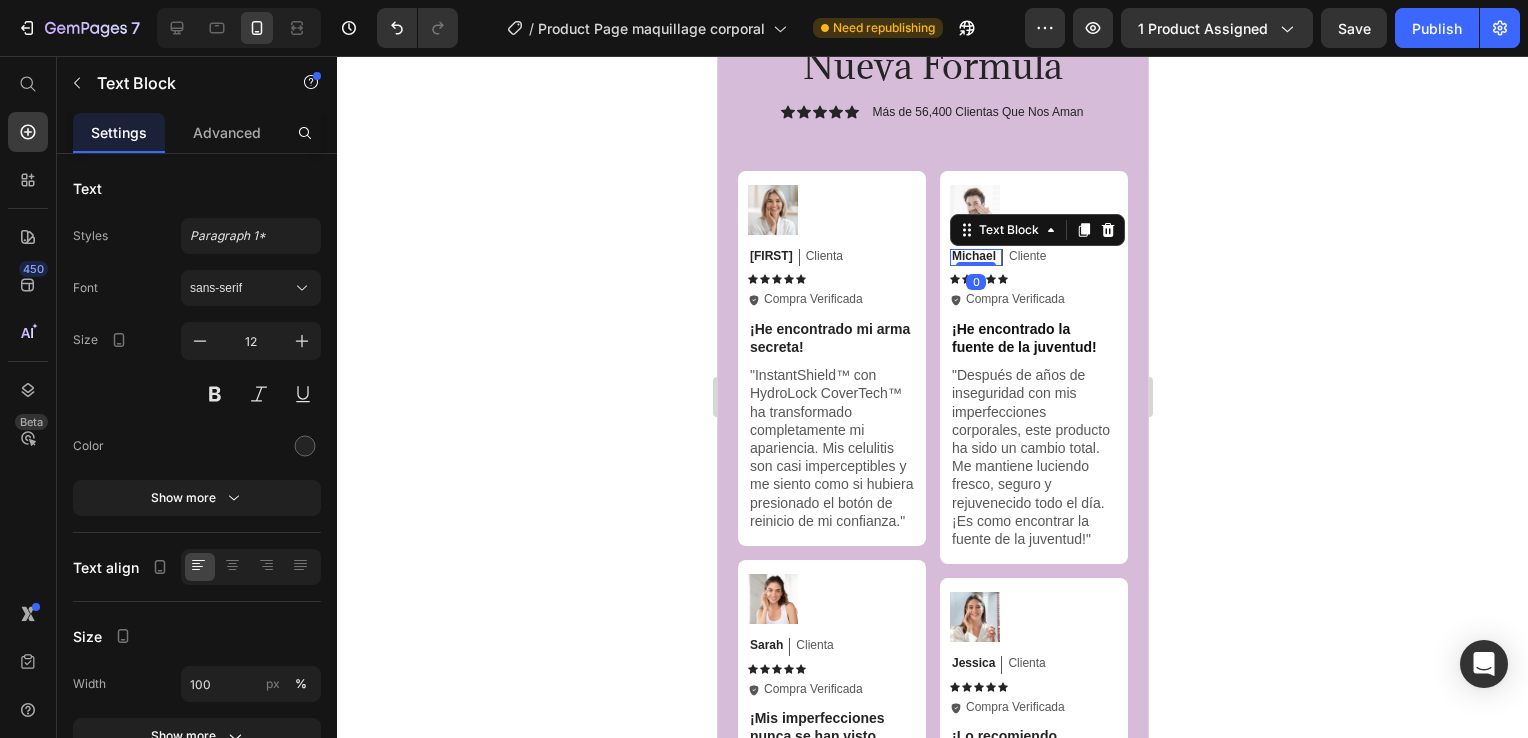 click on "Michael" at bounding box center (973, 257) 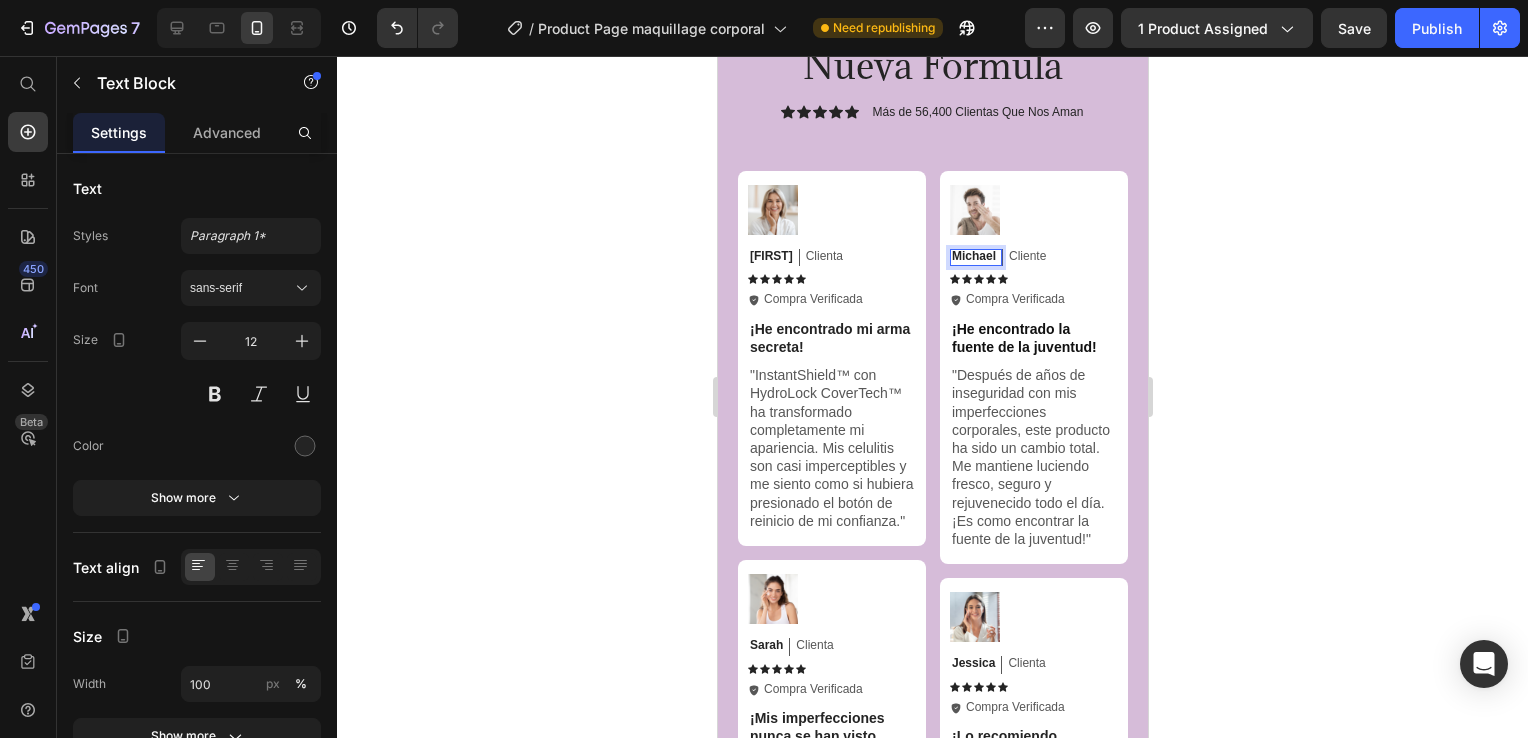 click on "Michael" at bounding box center (973, 257) 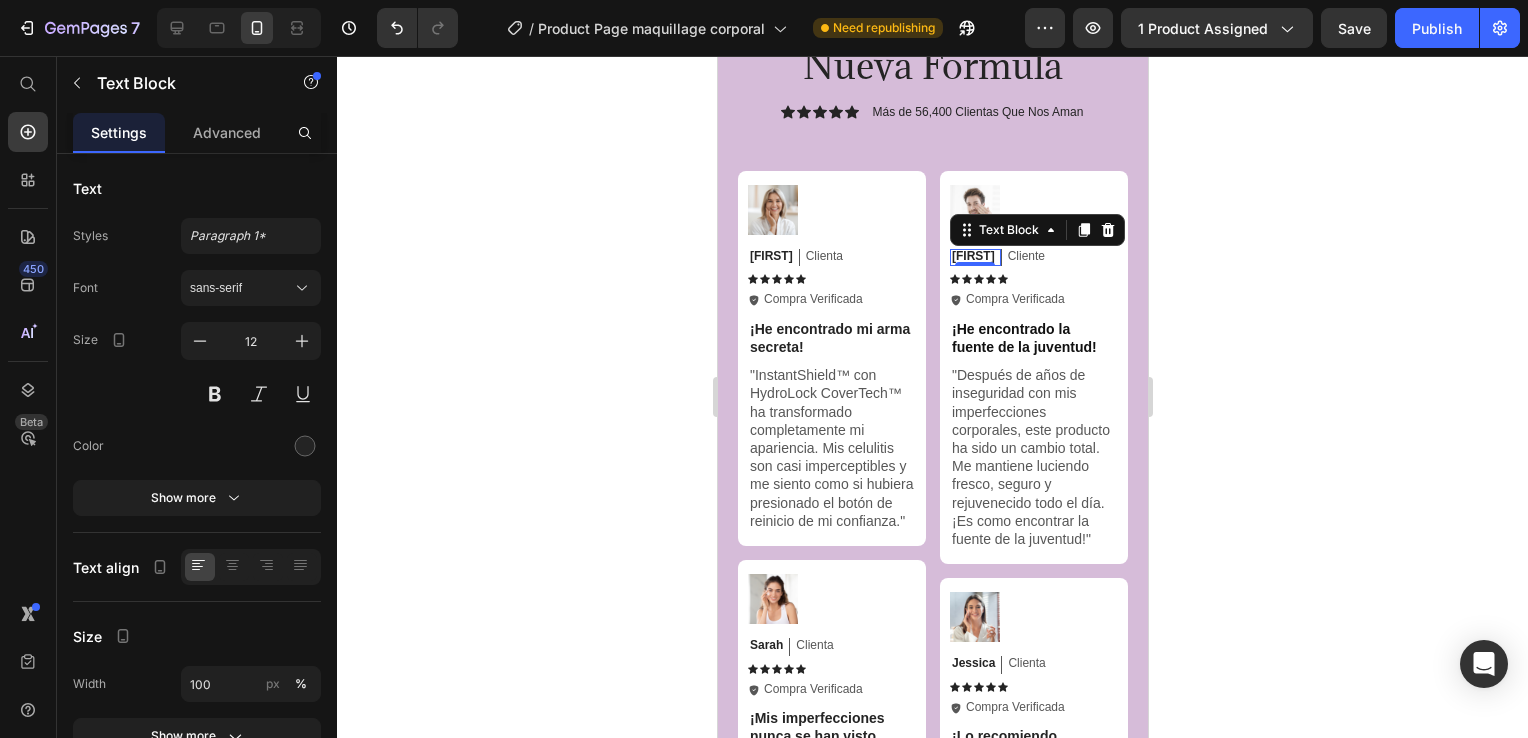 click 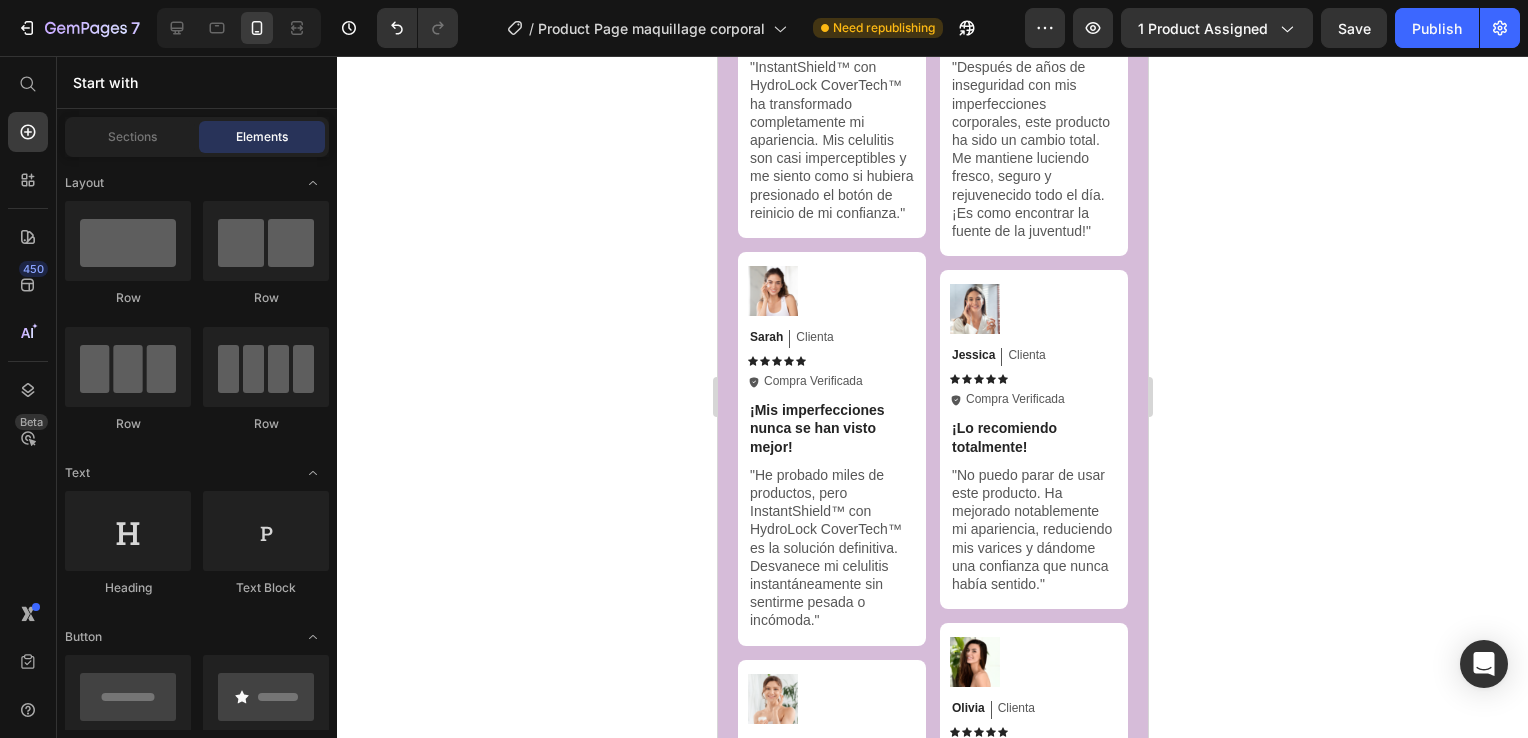 scroll, scrollTop: 8144, scrollLeft: 0, axis: vertical 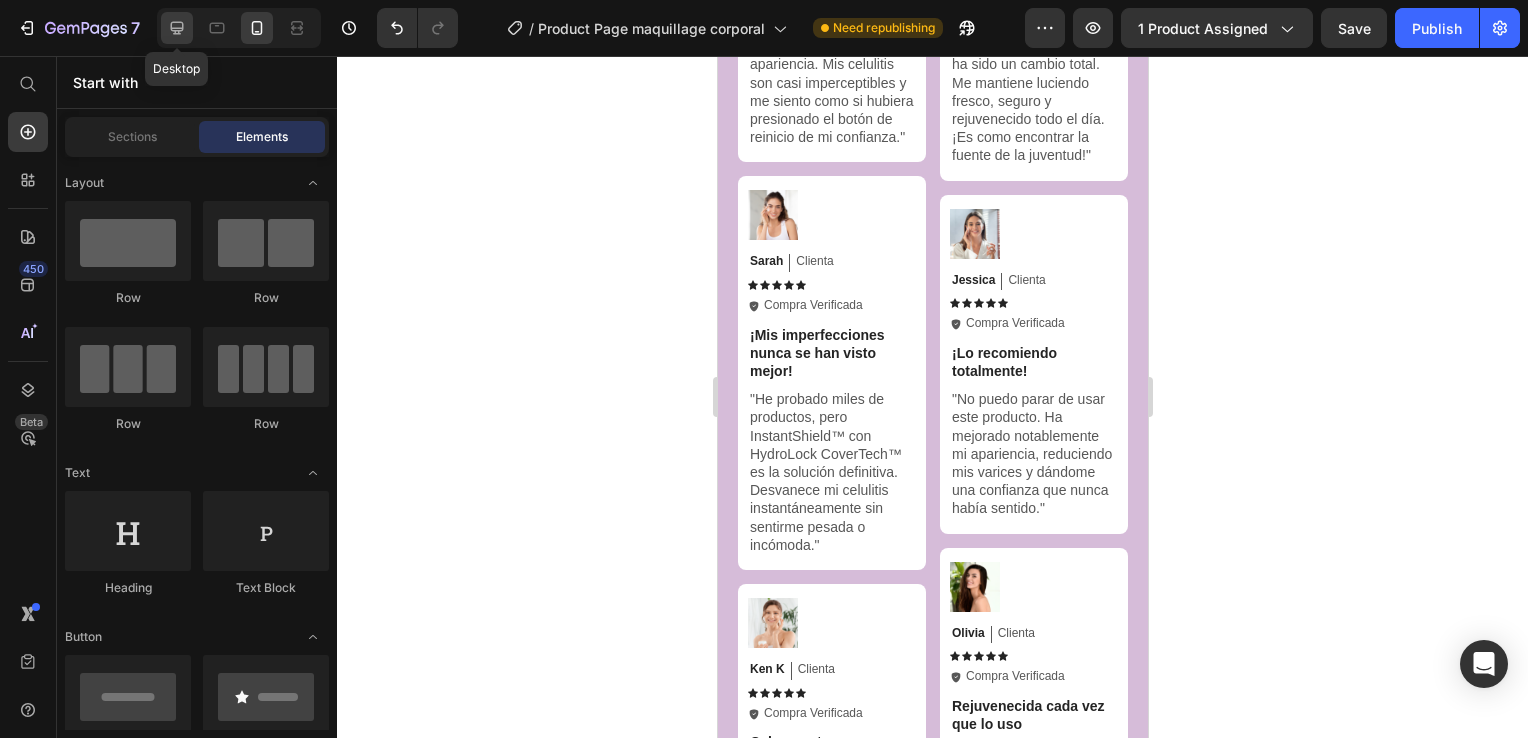 click 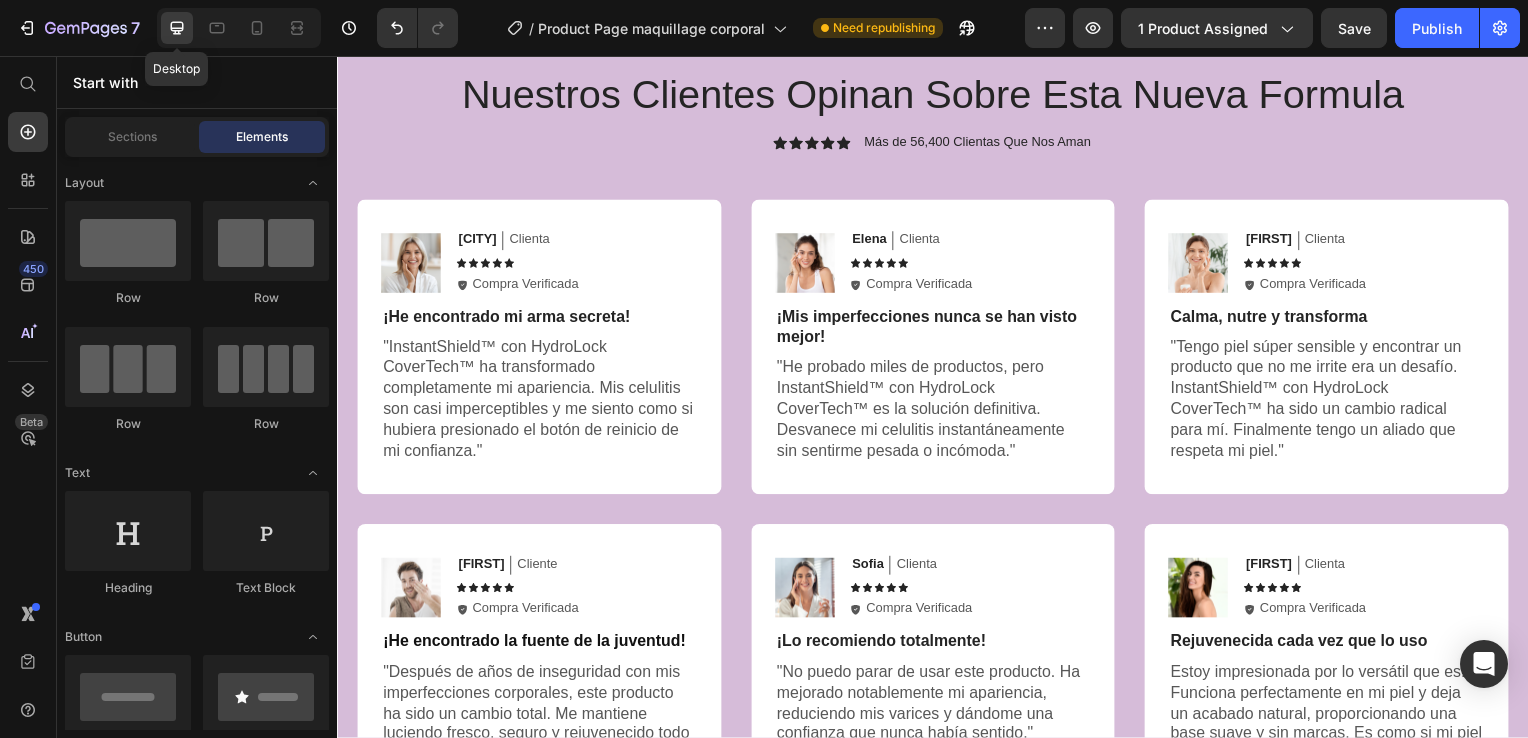 scroll, scrollTop: 8593, scrollLeft: 0, axis: vertical 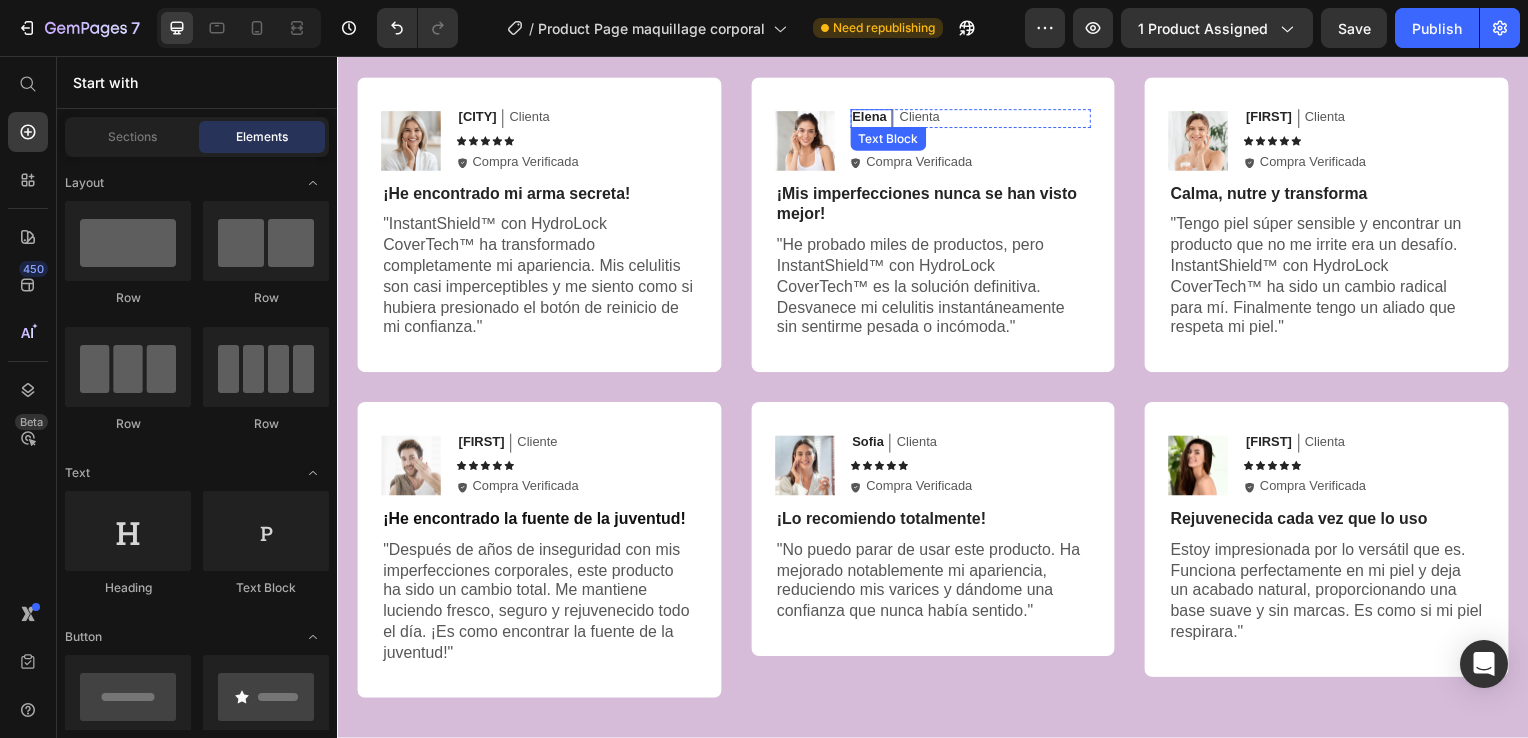 click on "Elena" at bounding box center [873, 118] 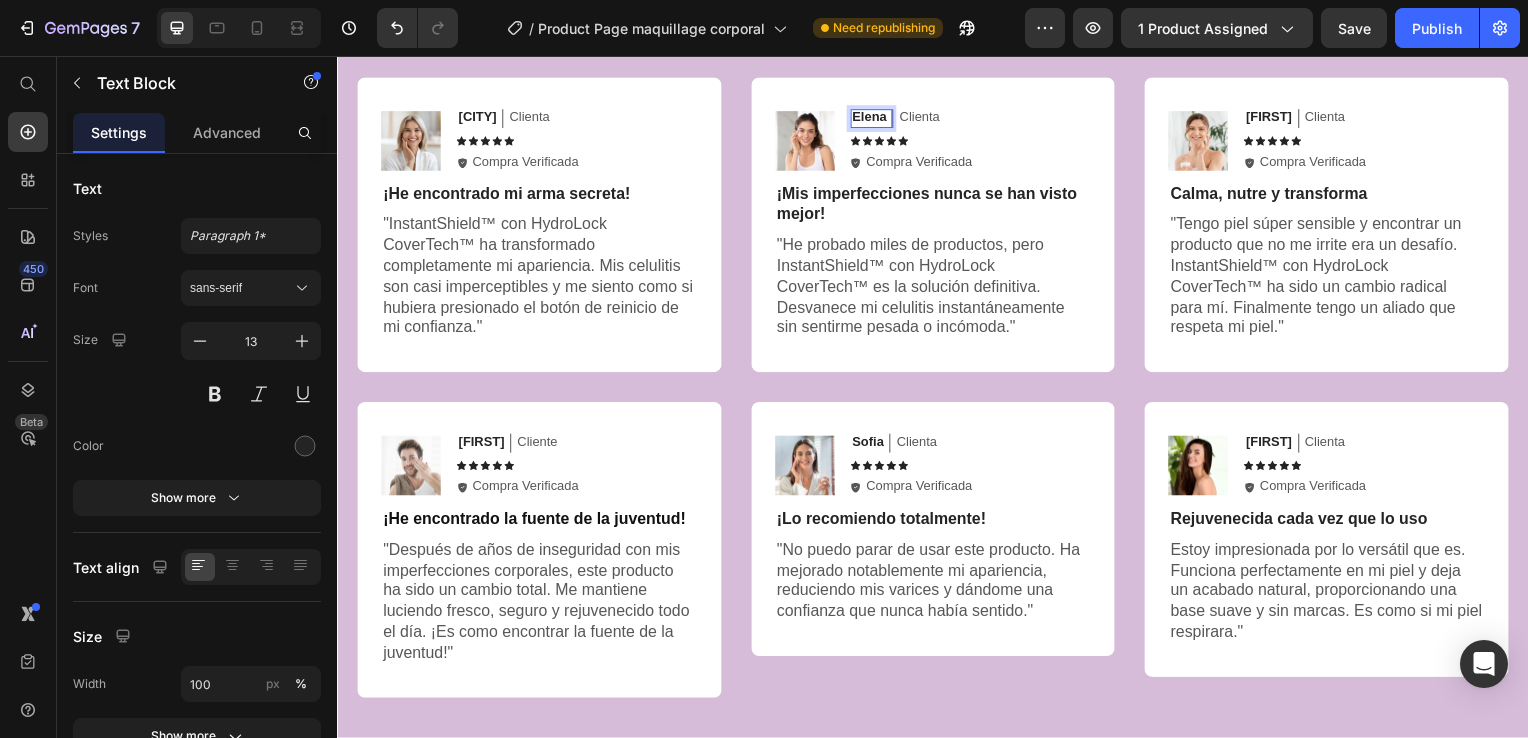 click on "Elena" at bounding box center (873, 118) 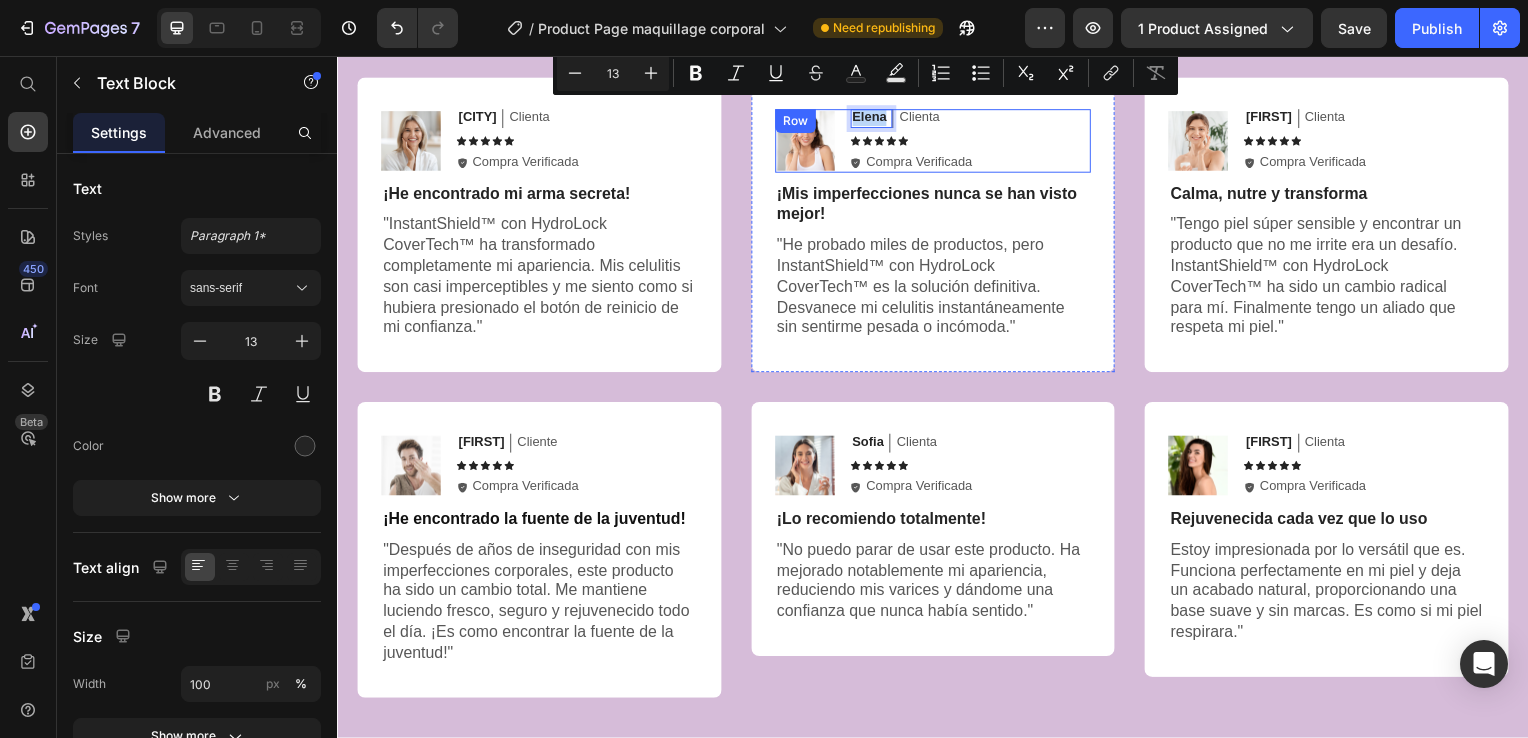 drag, startPoint x: 884, startPoint y: 112, endPoint x: 844, endPoint y: 117, distance: 40.311287 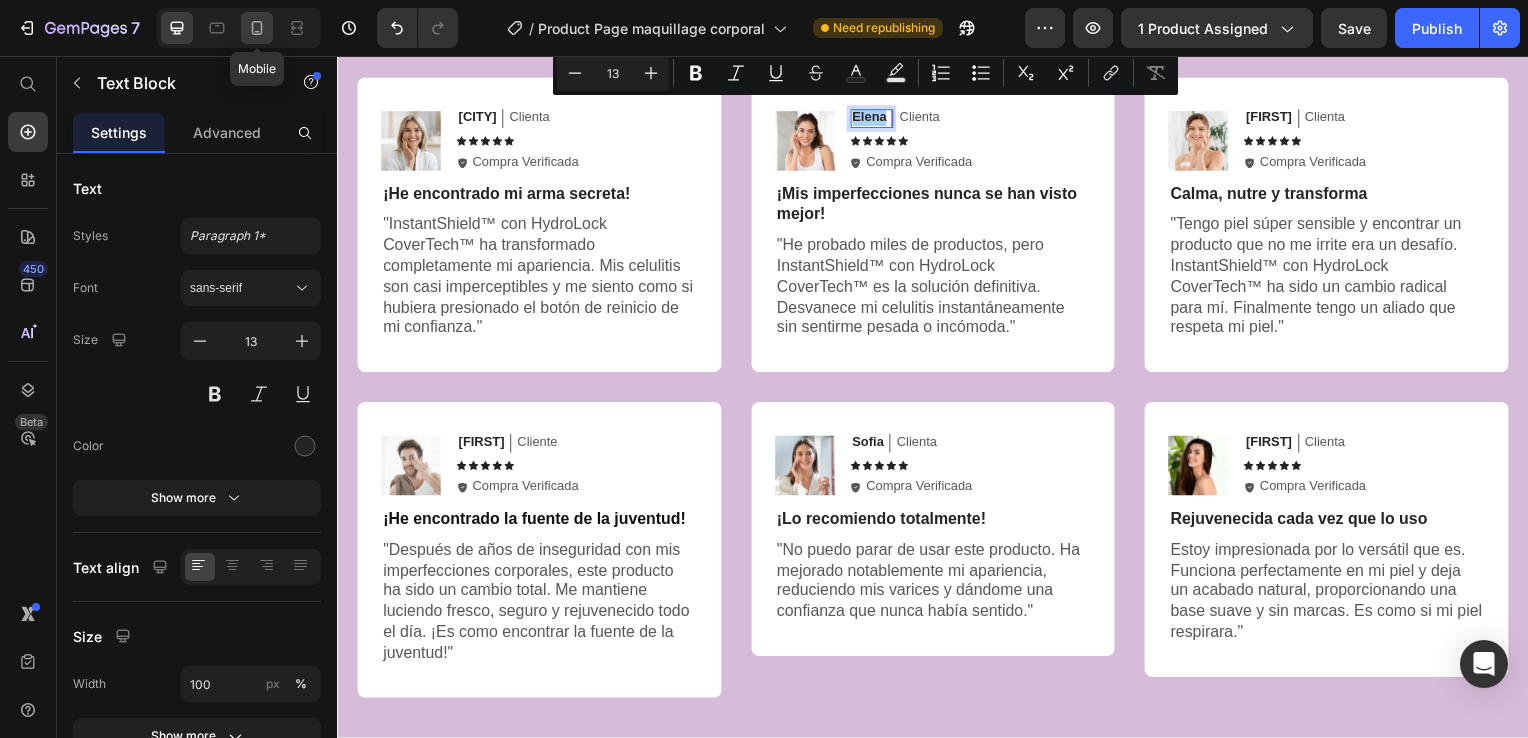 click 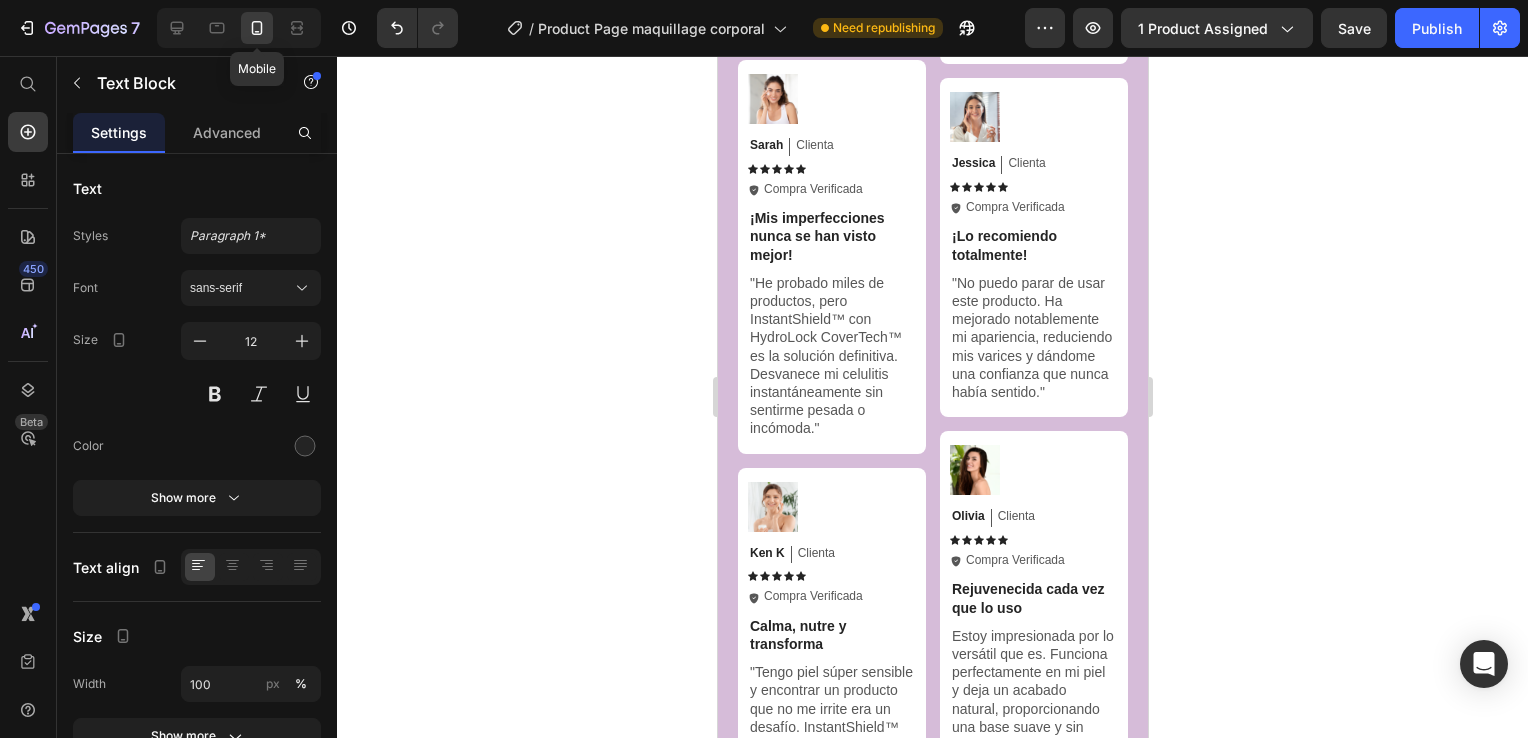 scroll, scrollTop: 7712, scrollLeft: 0, axis: vertical 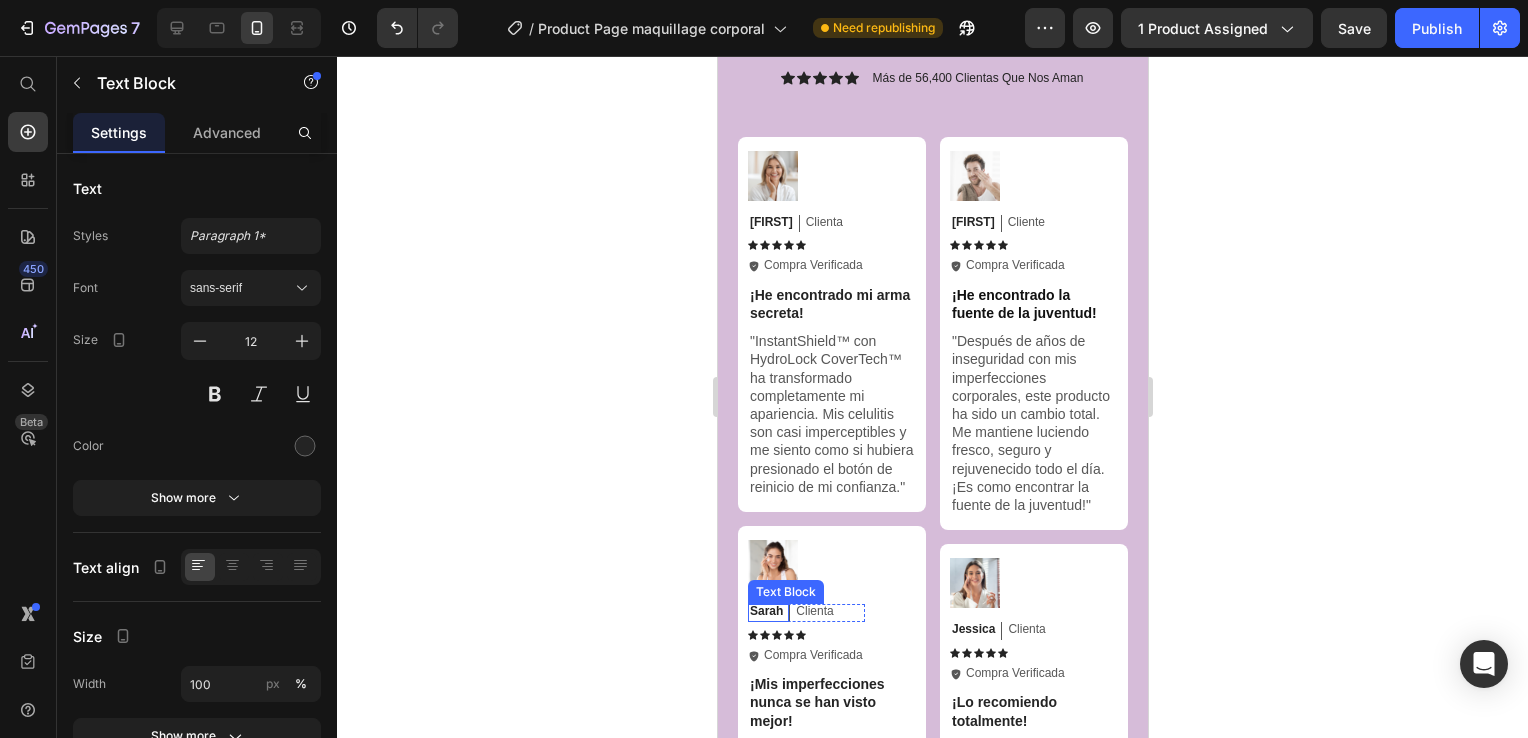 click on "Sarah" at bounding box center (765, 612) 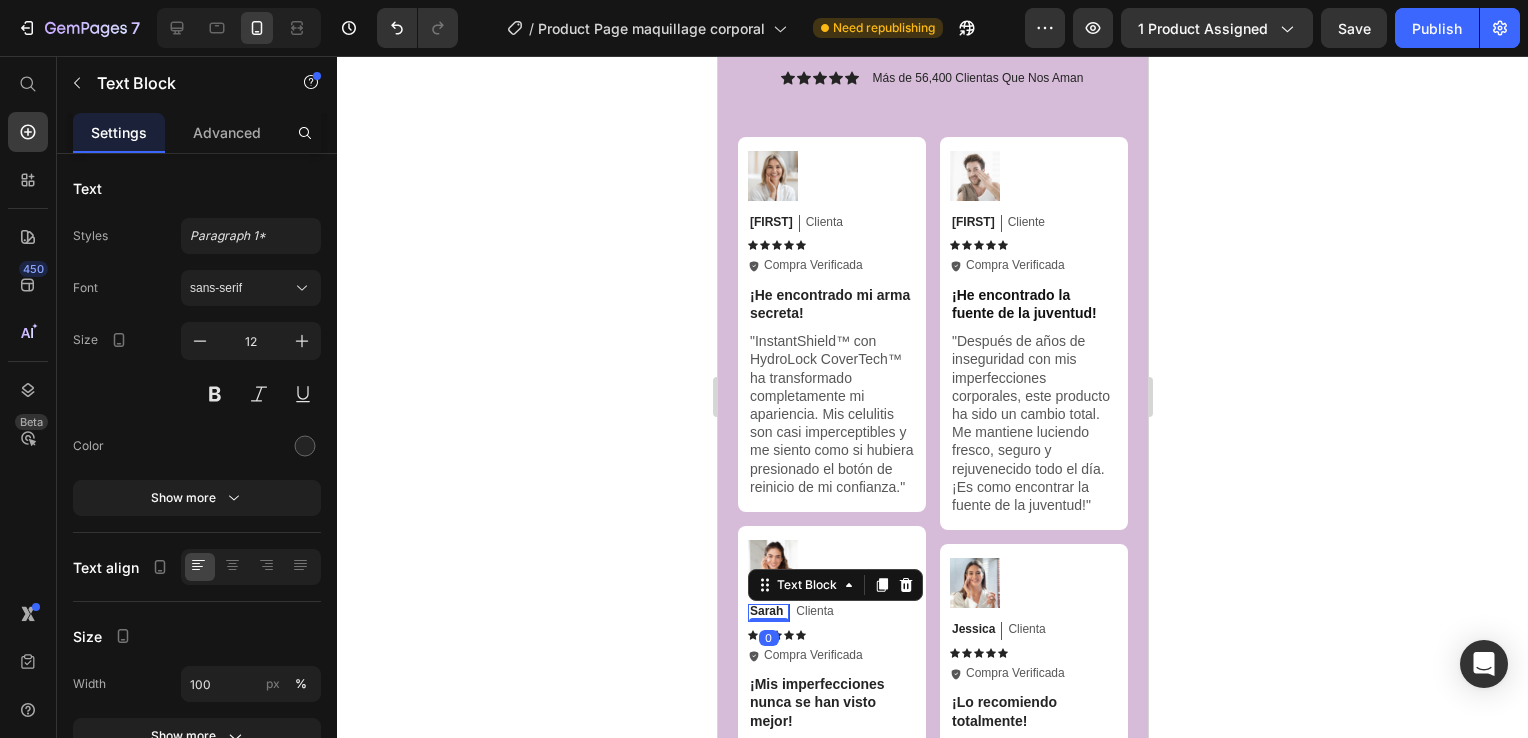 click on "Sarah" at bounding box center (765, 612) 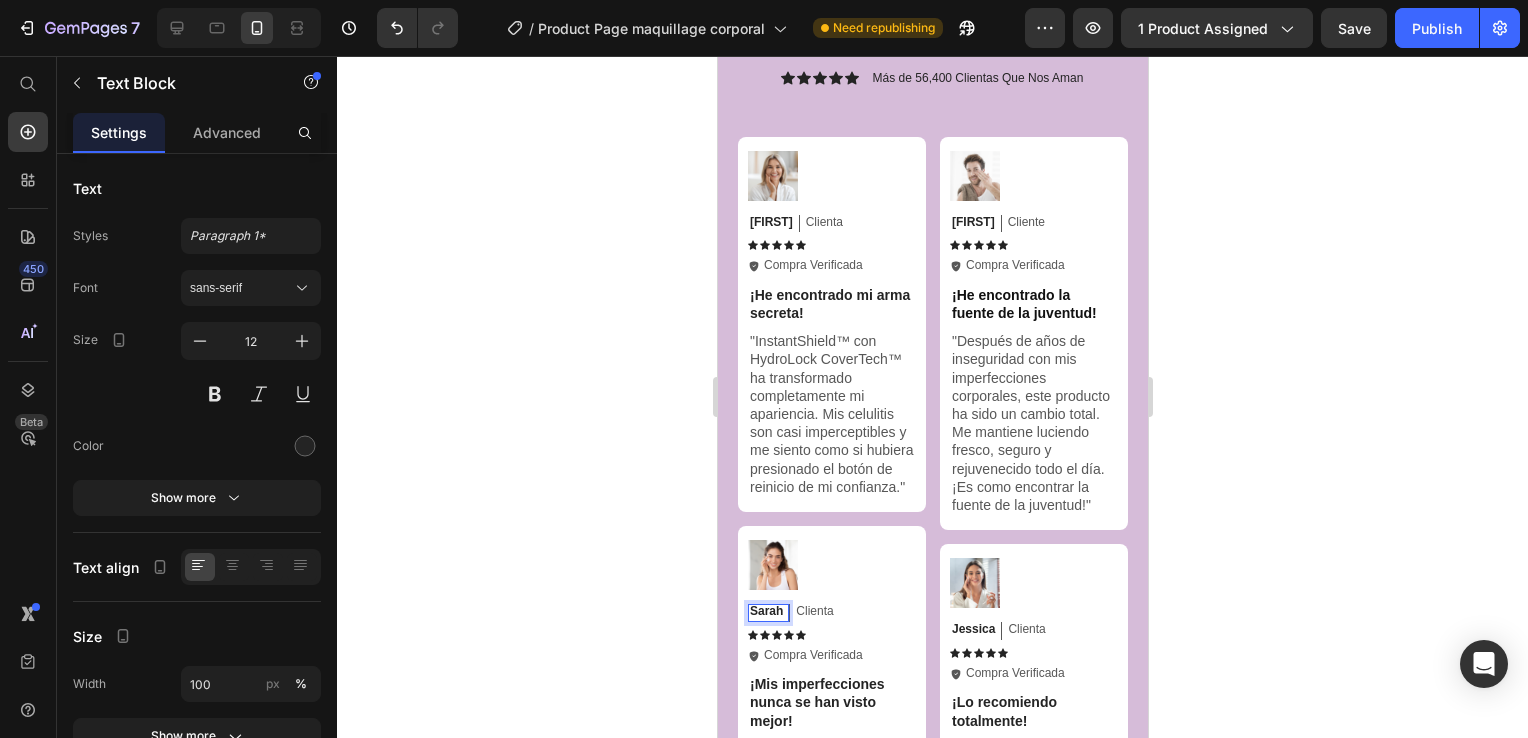 click on "Sarah" at bounding box center [765, 612] 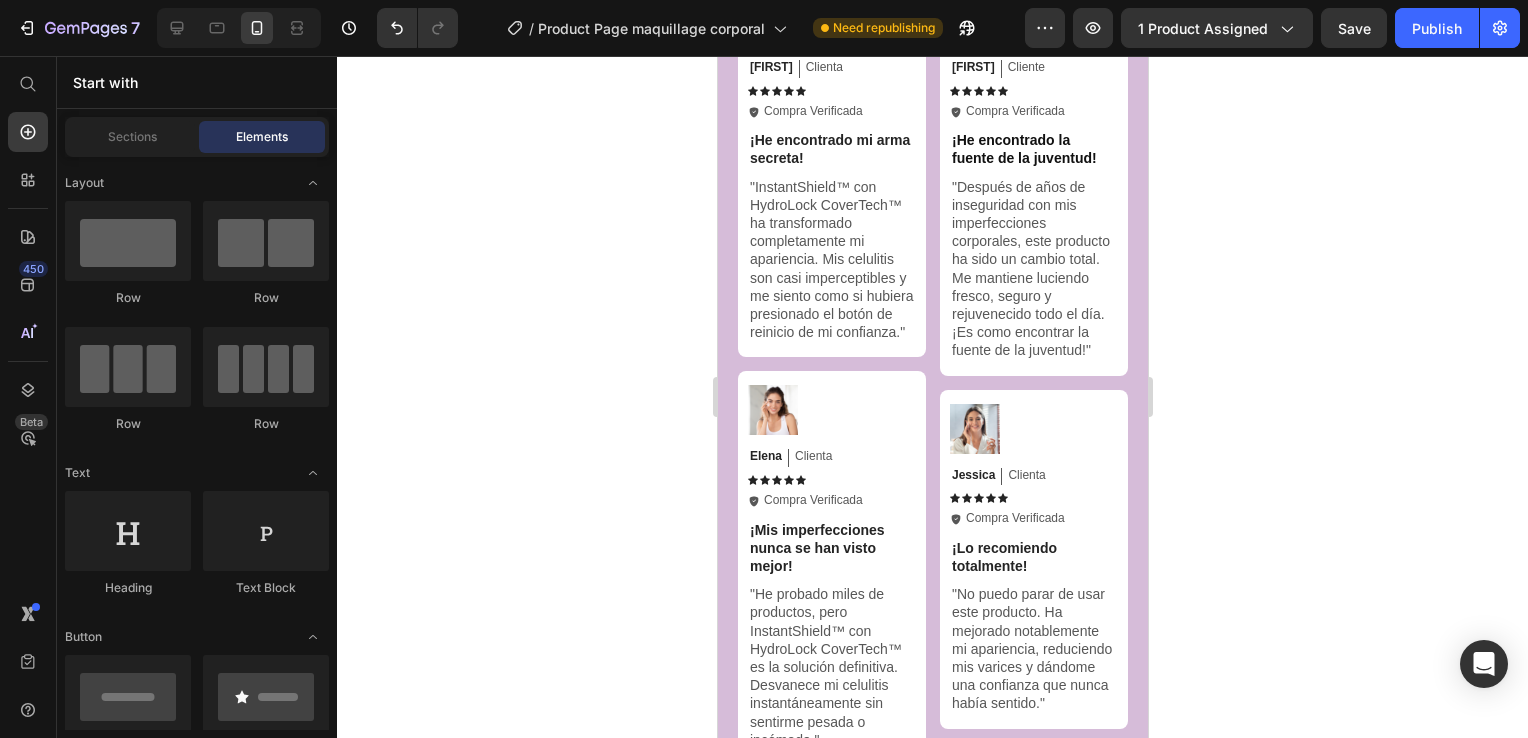 scroll, scrollTop: 8143, scrollLeft: 0, axis: vertical 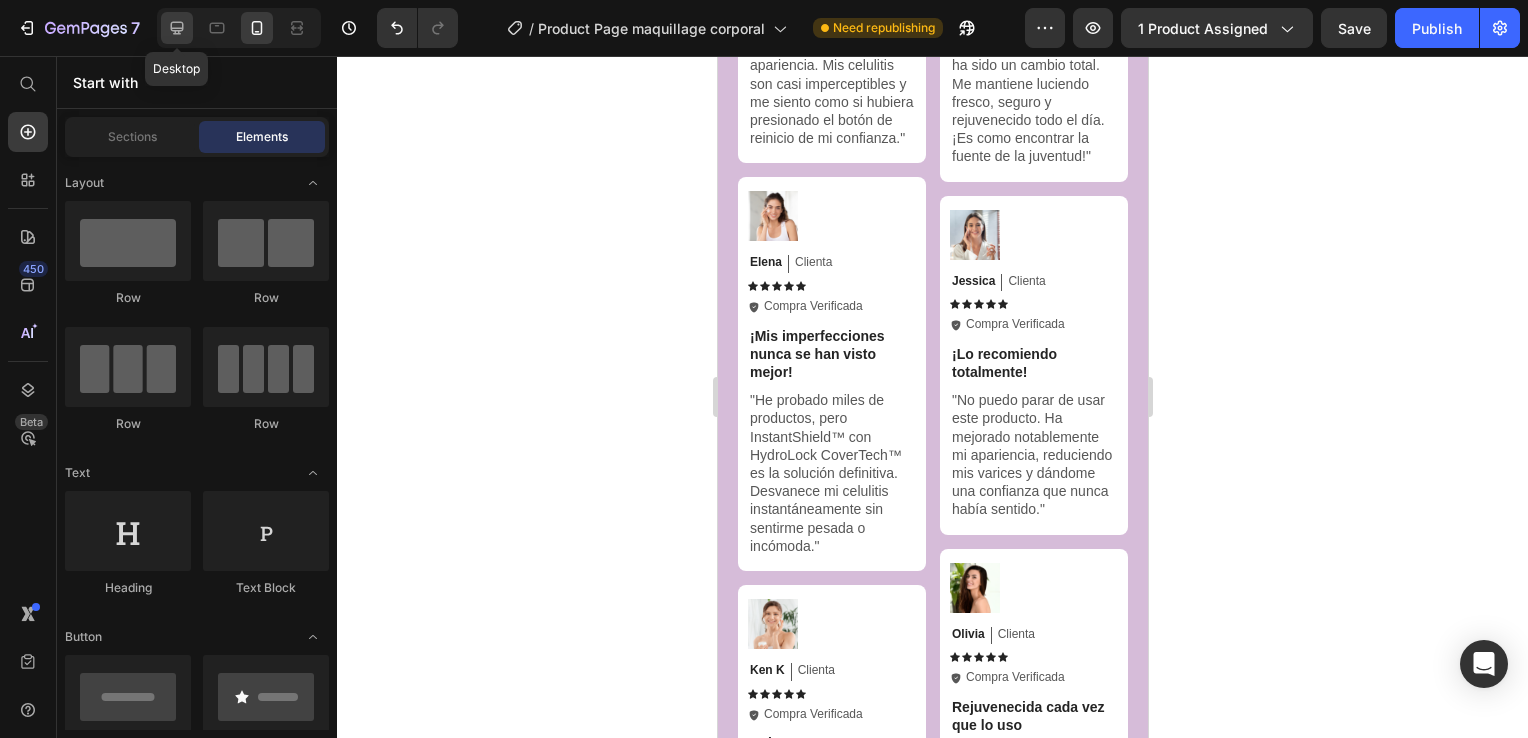 click 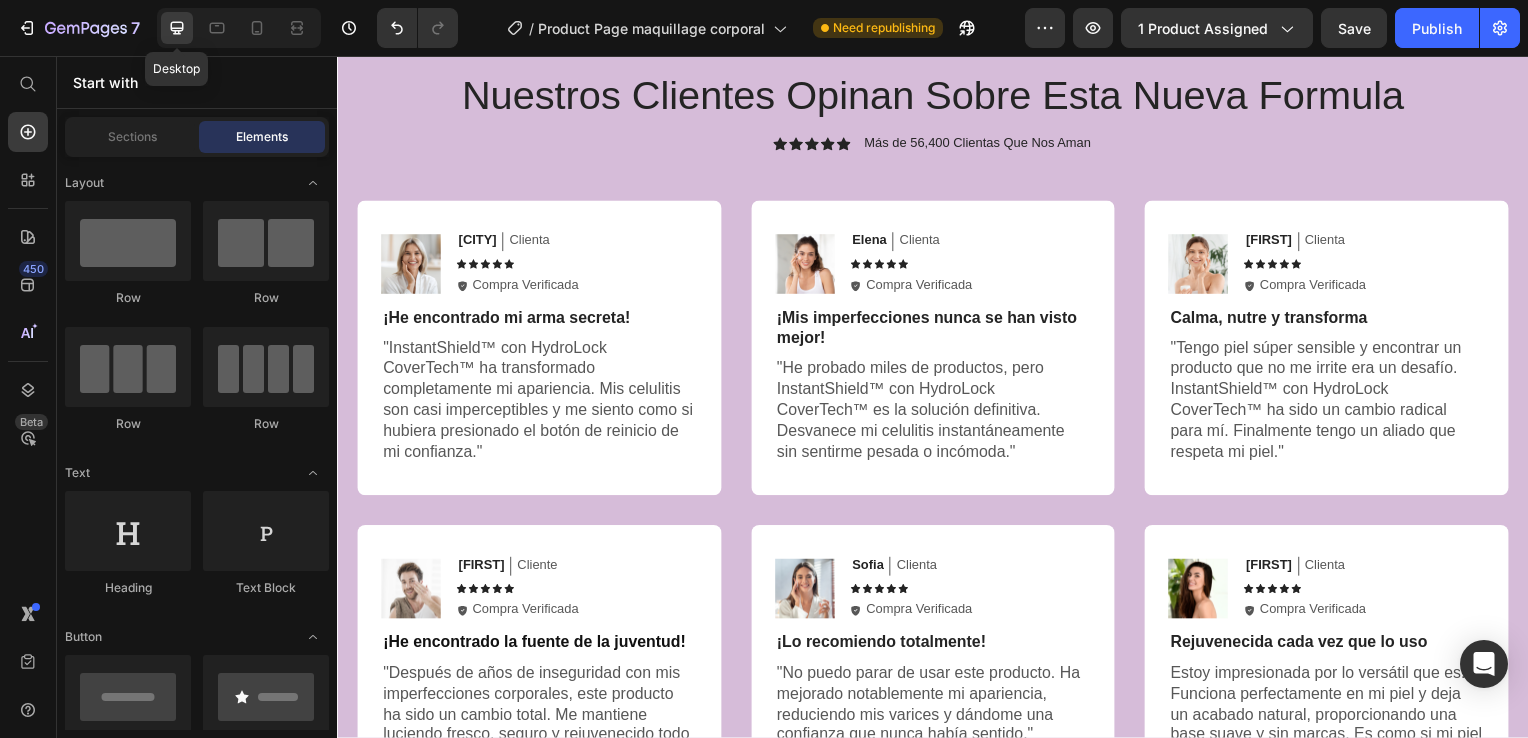 scroll, scrollTop: 8593, scrollLeft: 0, axis: vertical 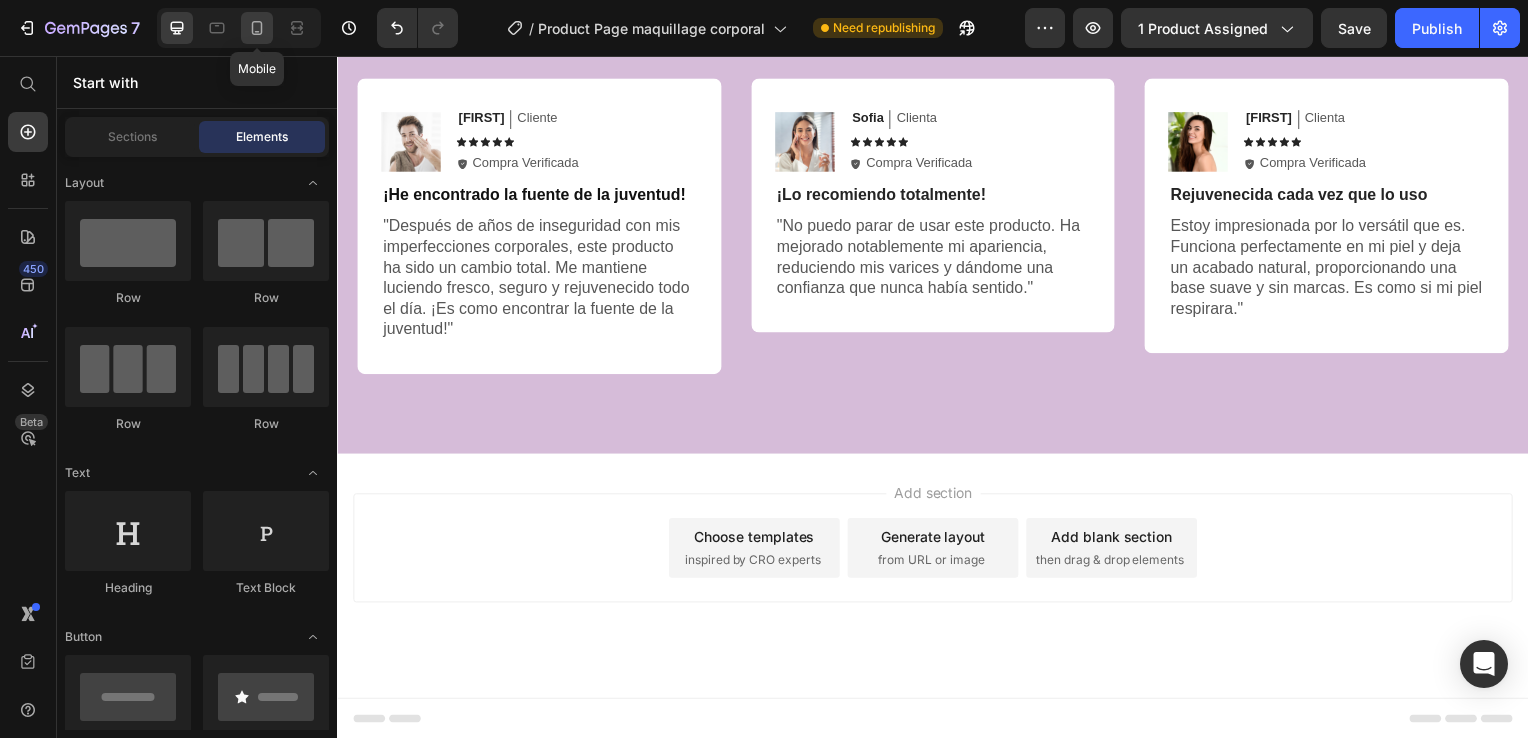 click 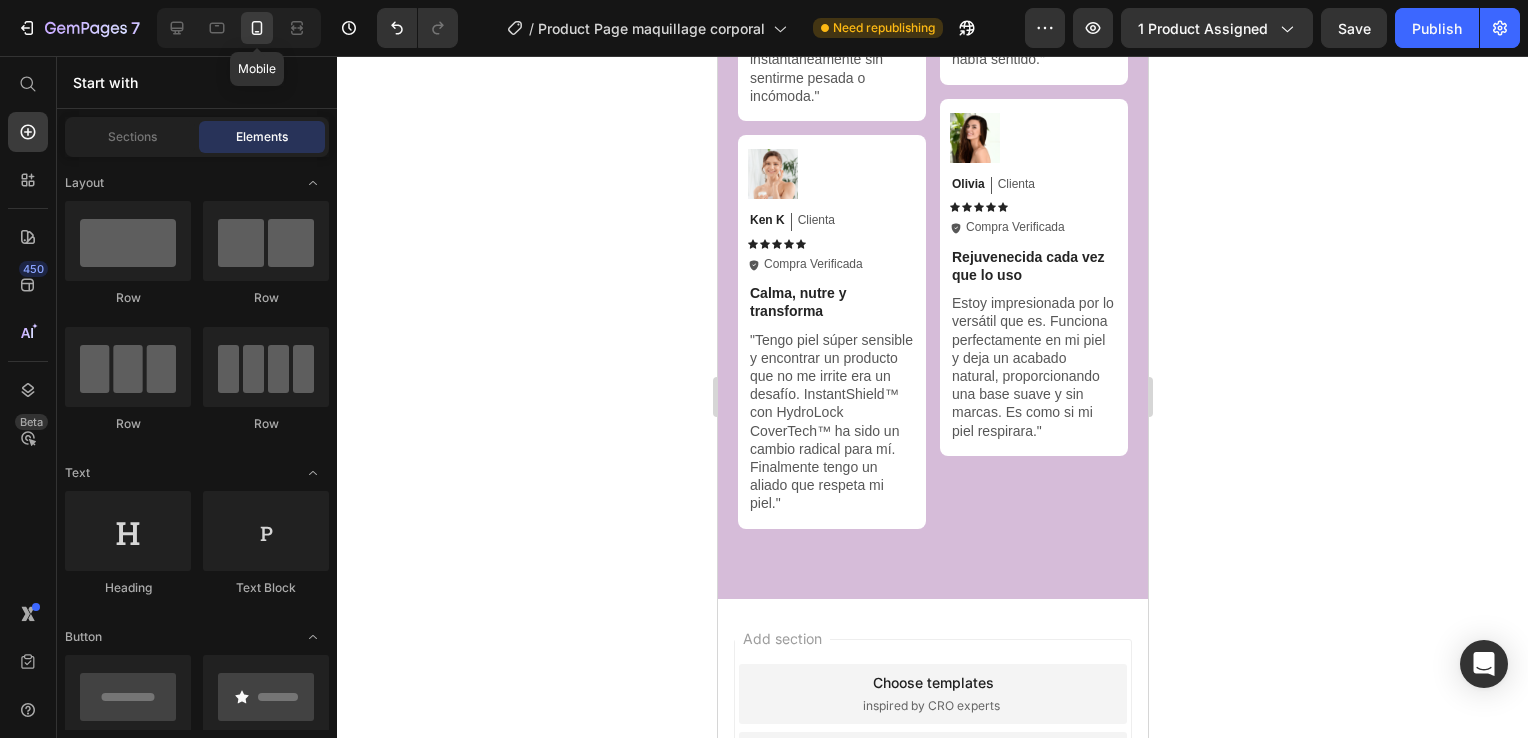 scroll, scrollTop: 8102, scrollLeft: 0, axis: vertical 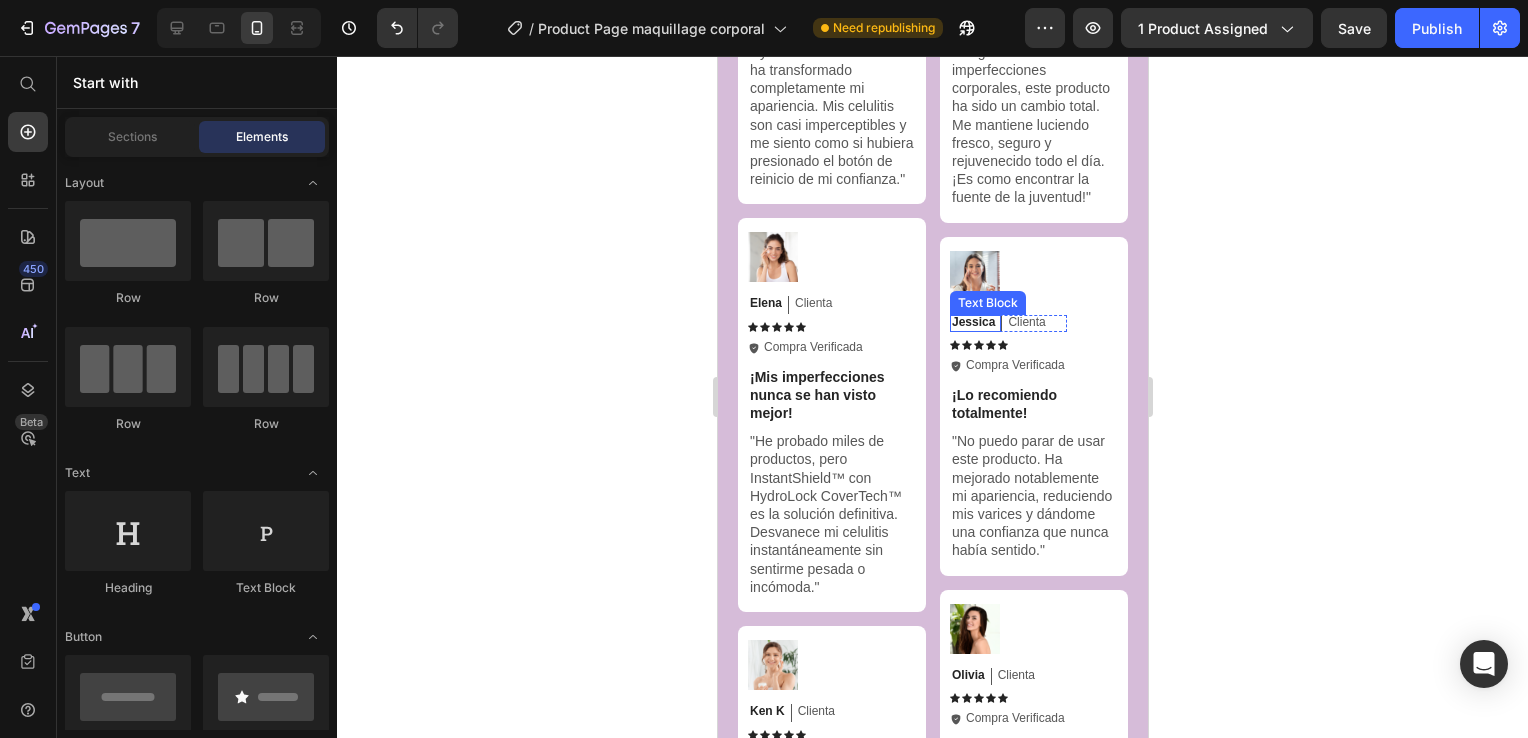 click on "Jessica" at bounding box center (972, 323) 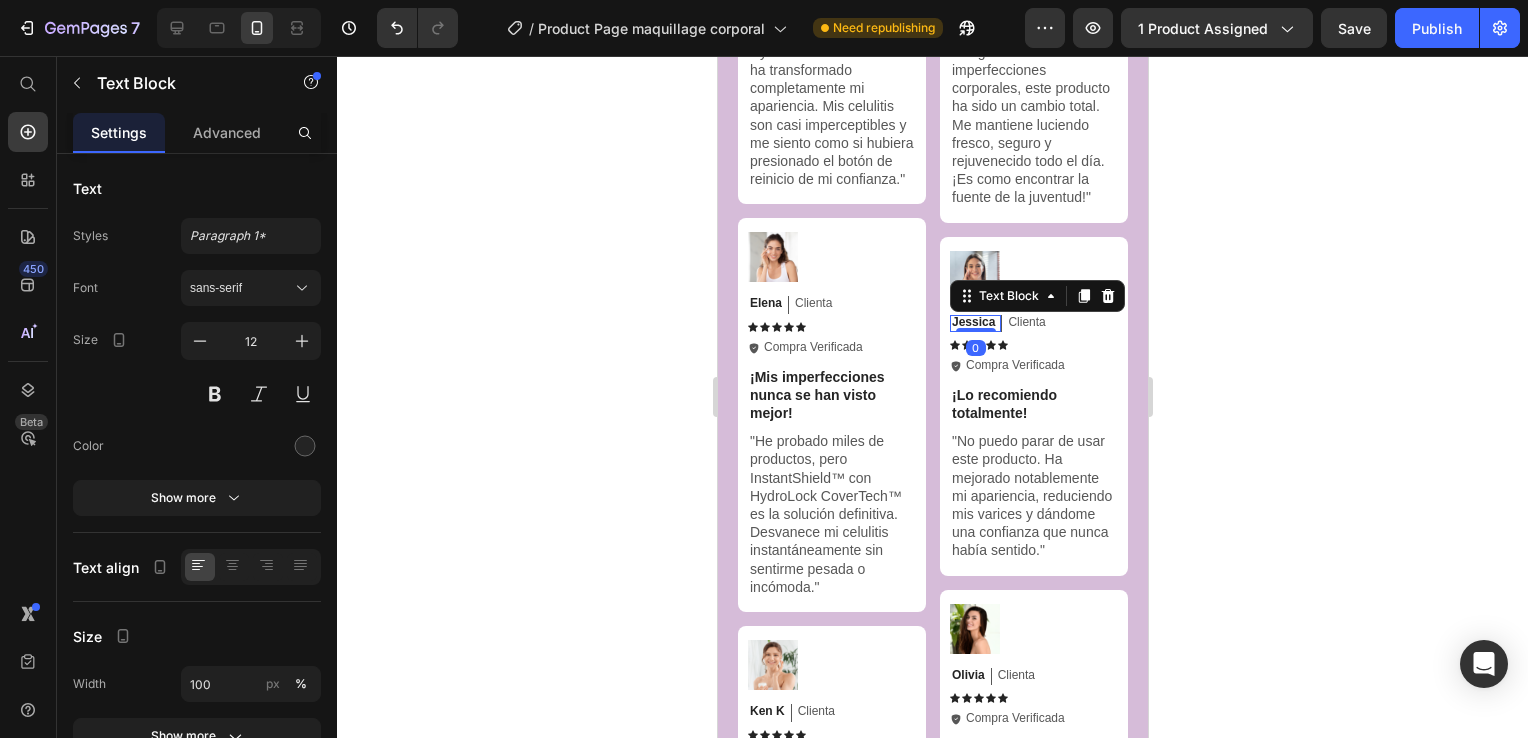click on "Jessica" at bounding box center (972, 323) 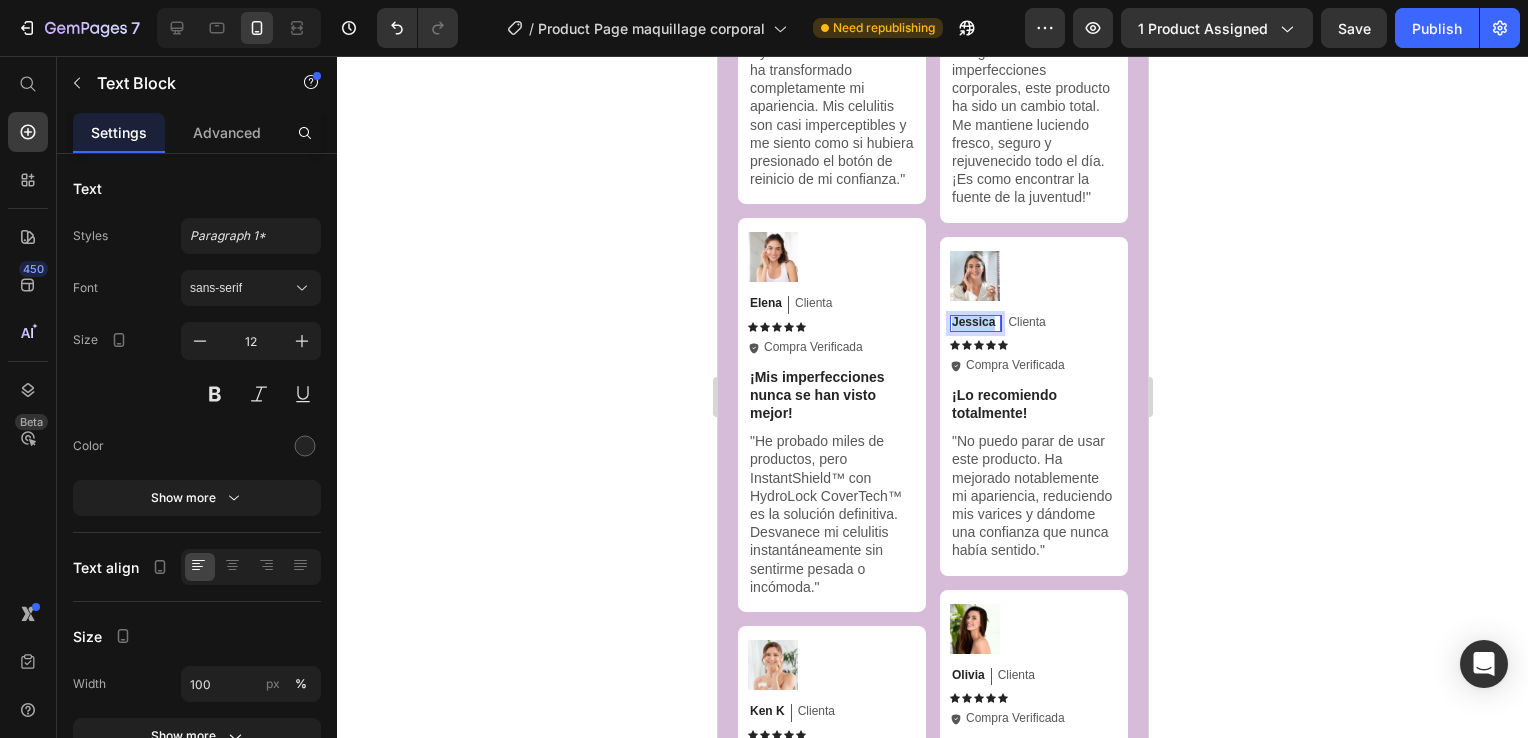 click on "Jessica" at bounding box center [972, 323] 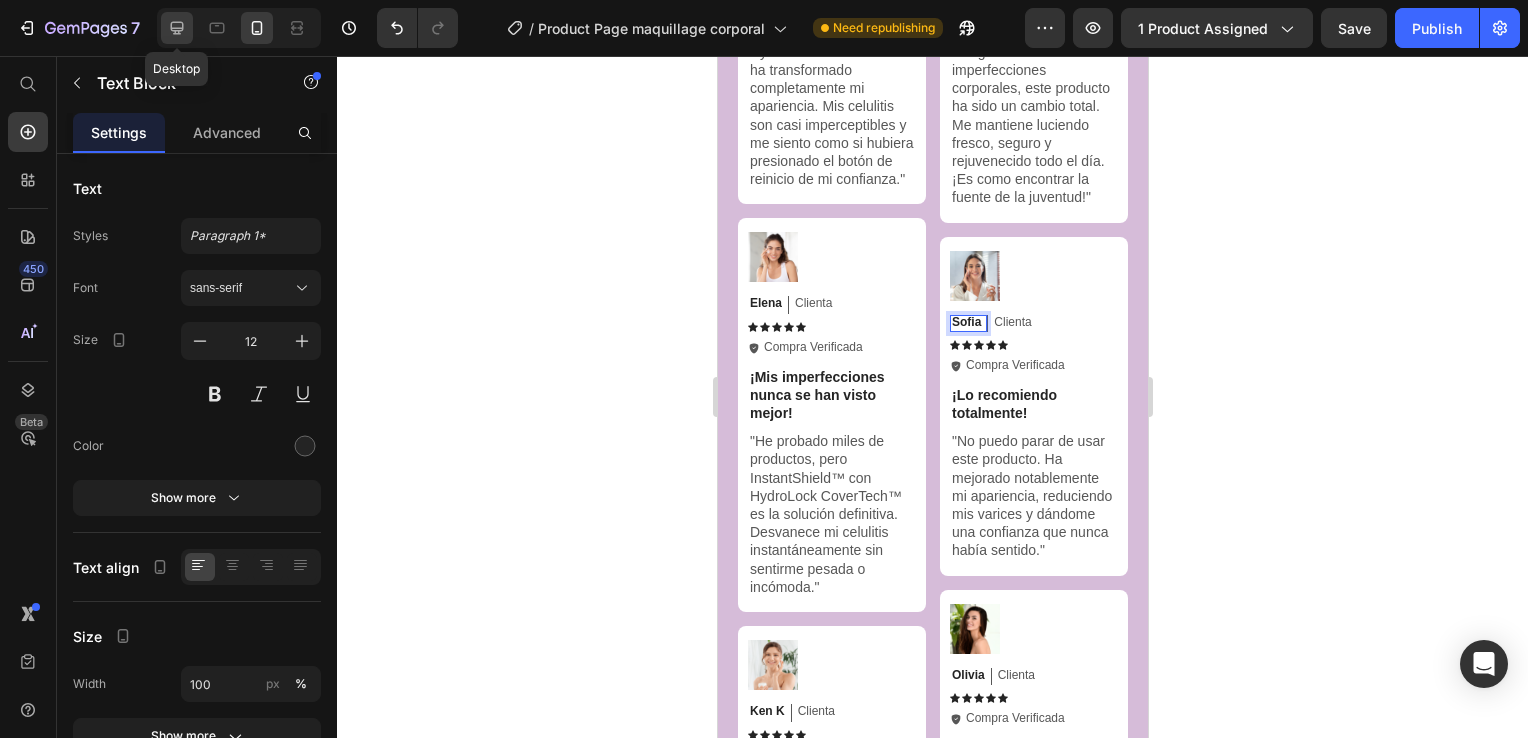 click 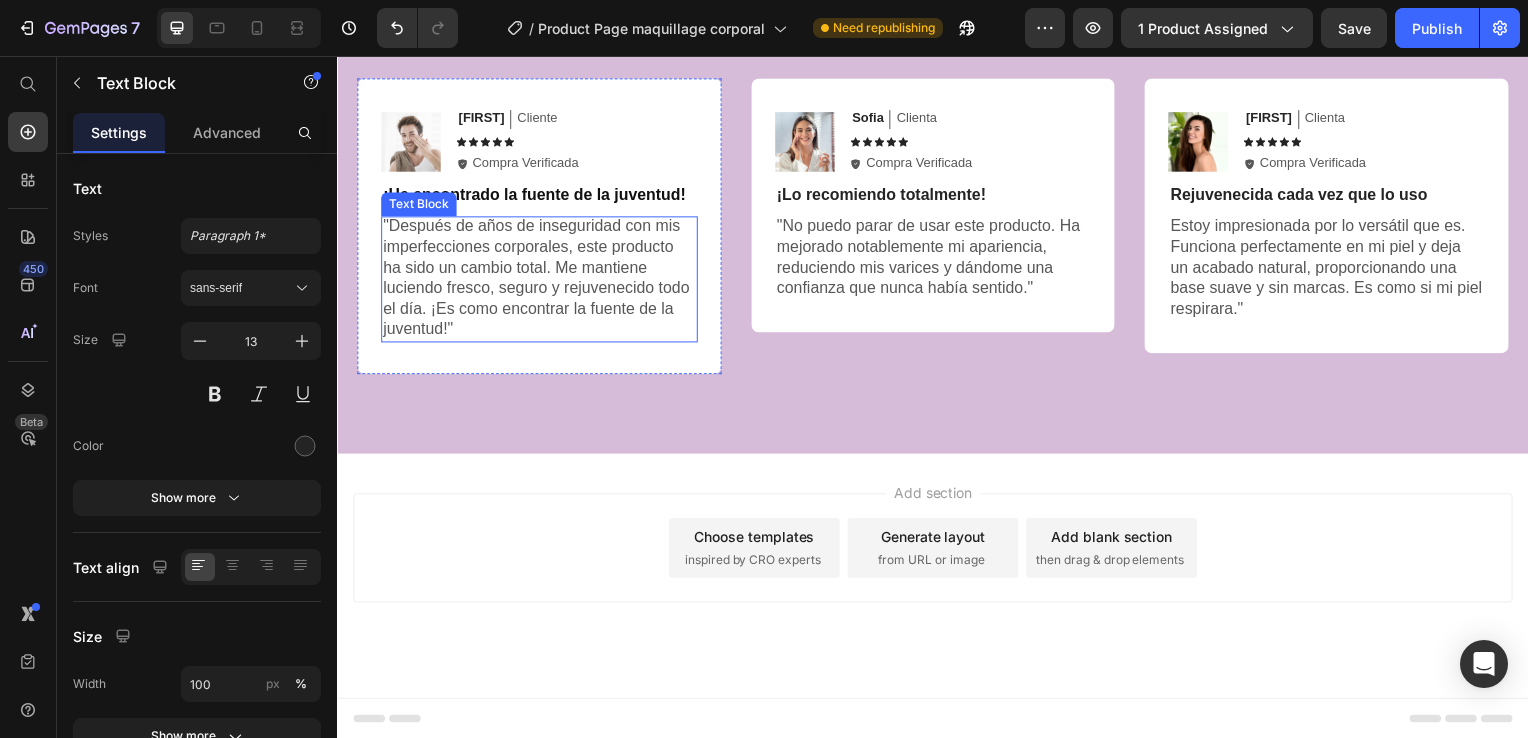 scroll, scrollTop: 8428, scrollLeft: 0, axis: vertical 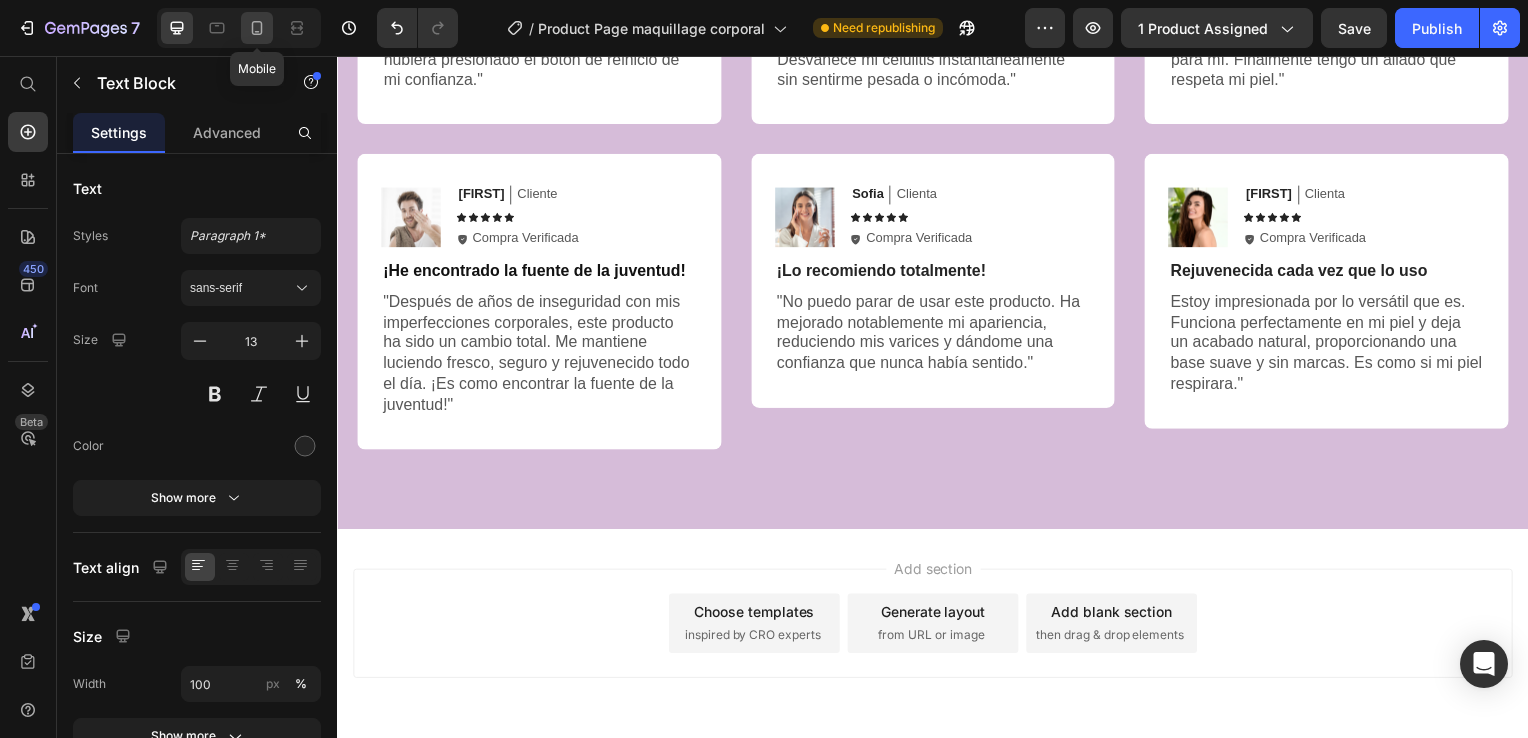 click 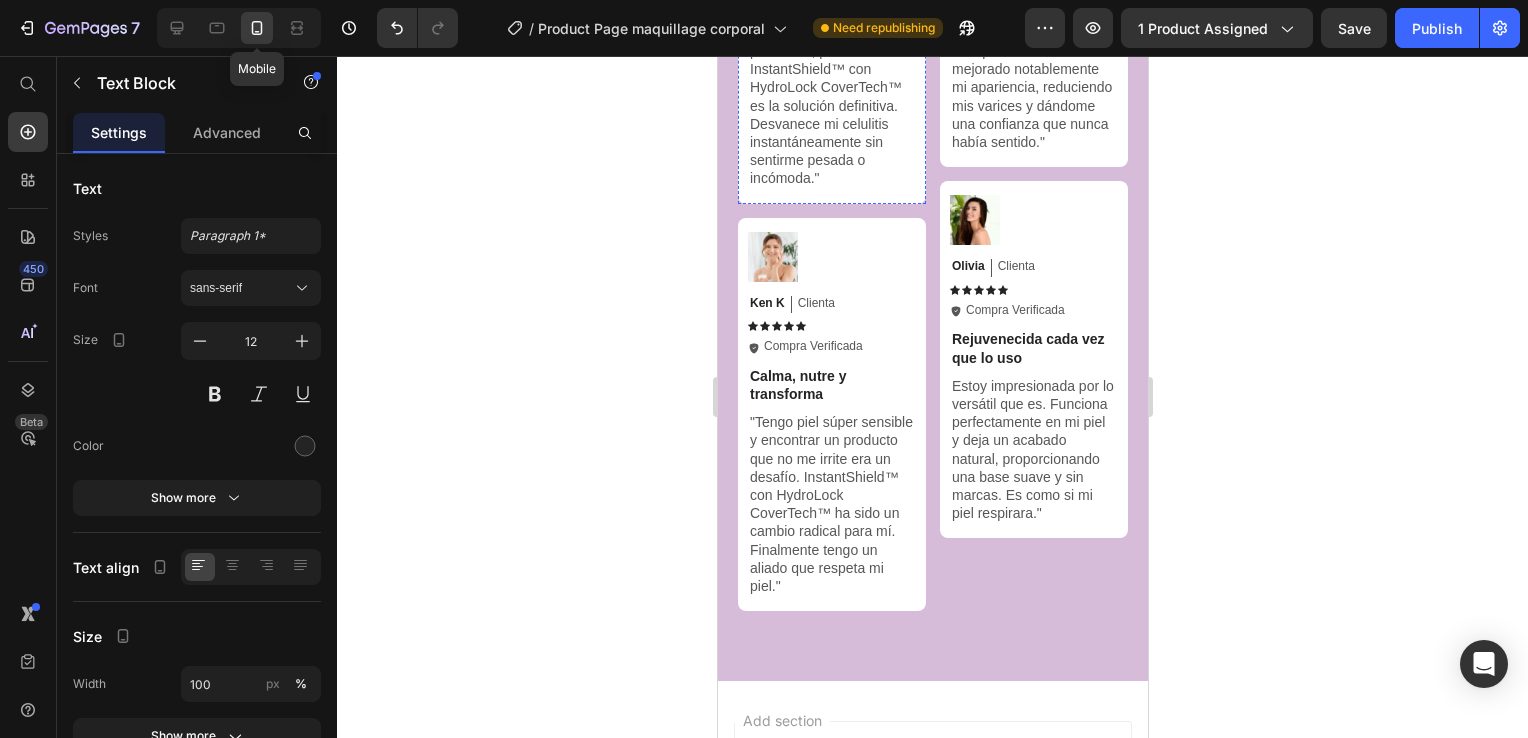 scroll, scrollTop: 8308, scrollLeft: 0, axis: vertical 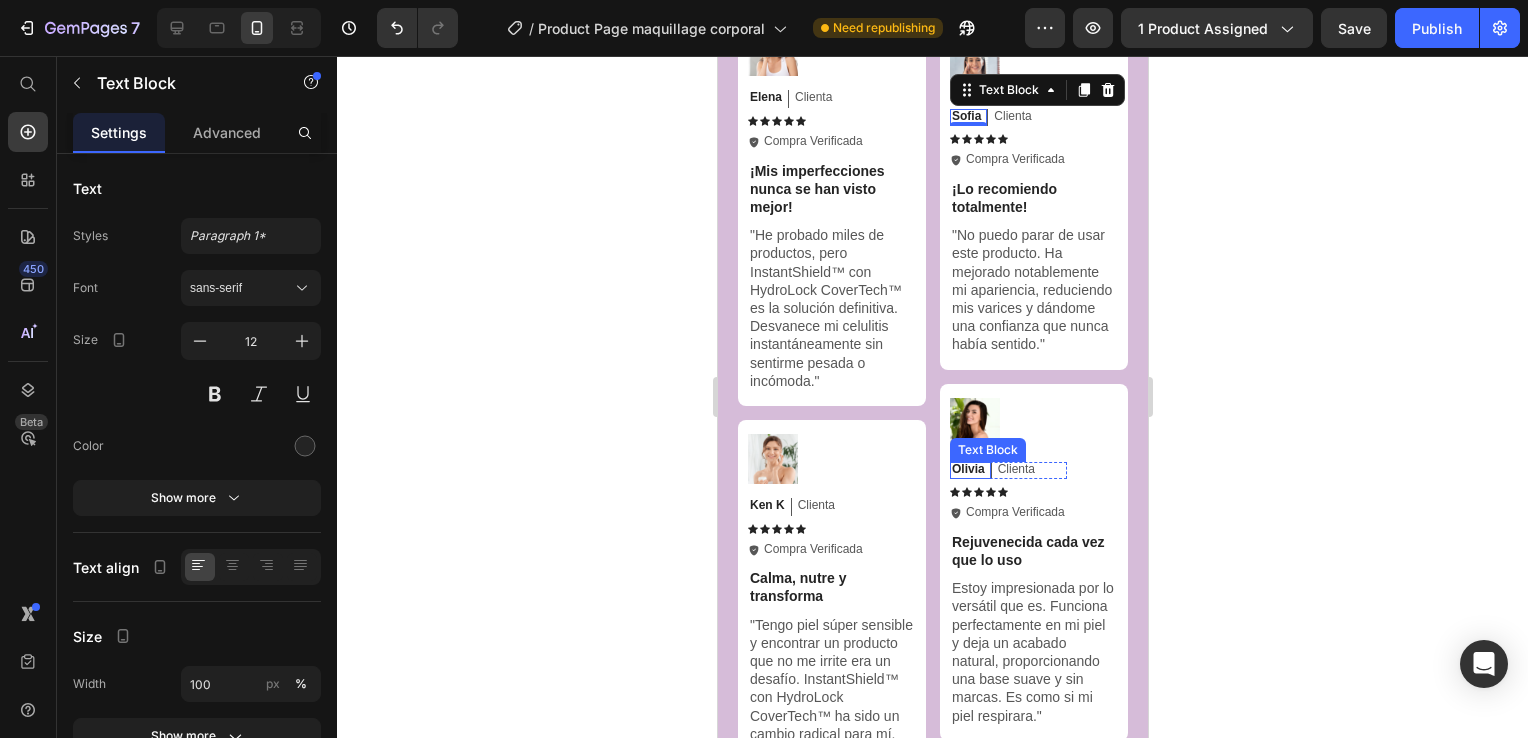 click on "Olivia" at bounding box center (967, 470) 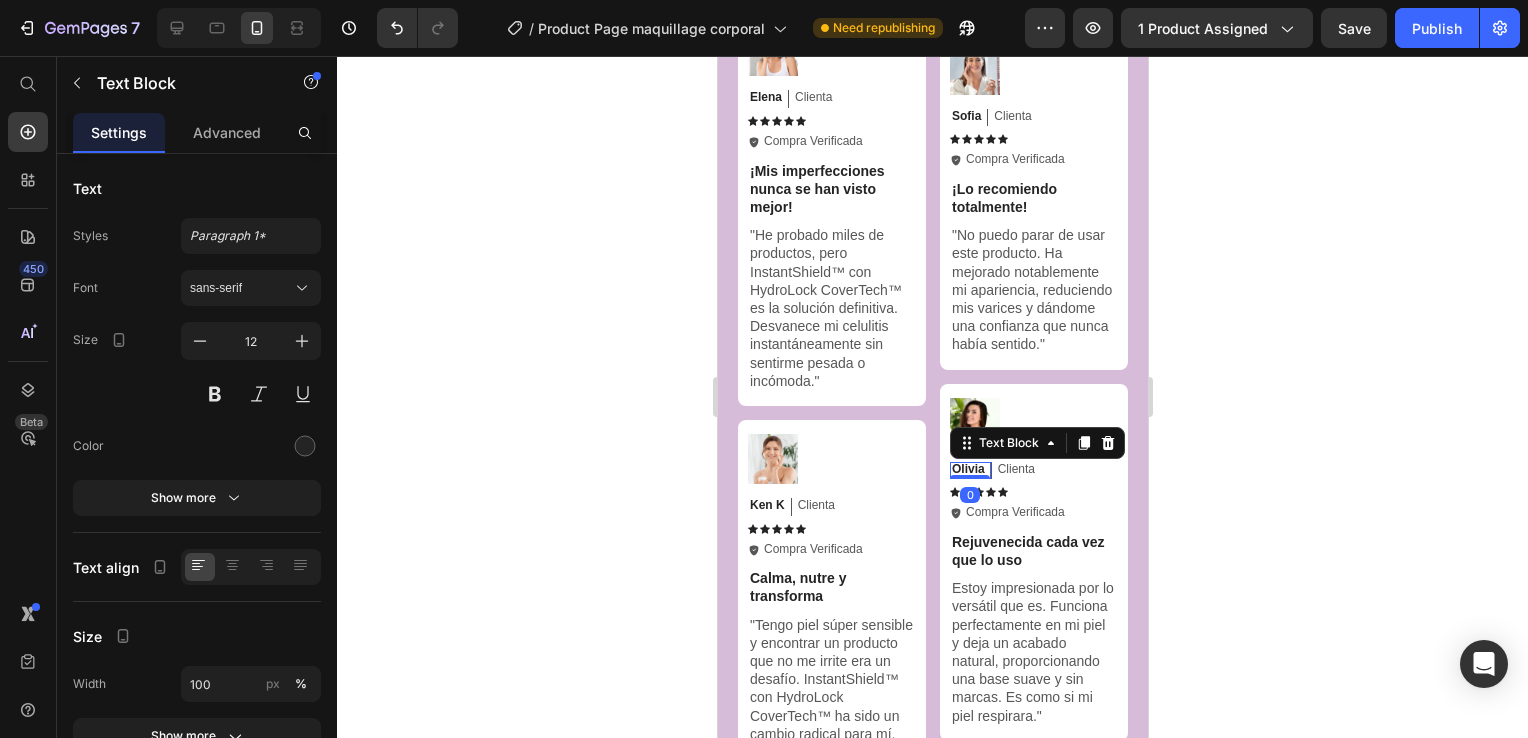 click on "Olivia" at bounding box center (967, 470) 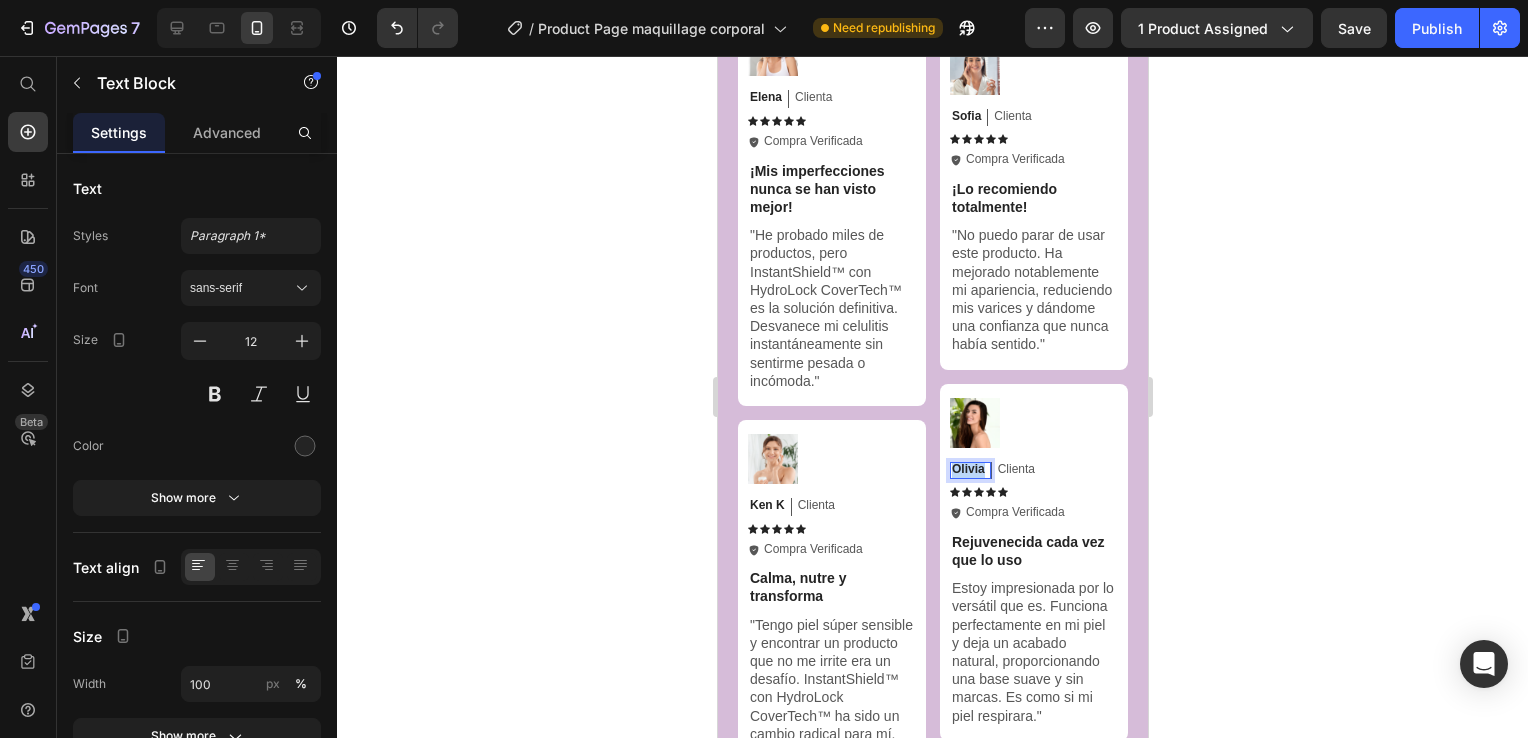 click on "Olivia" at bounding box center (967, 470) 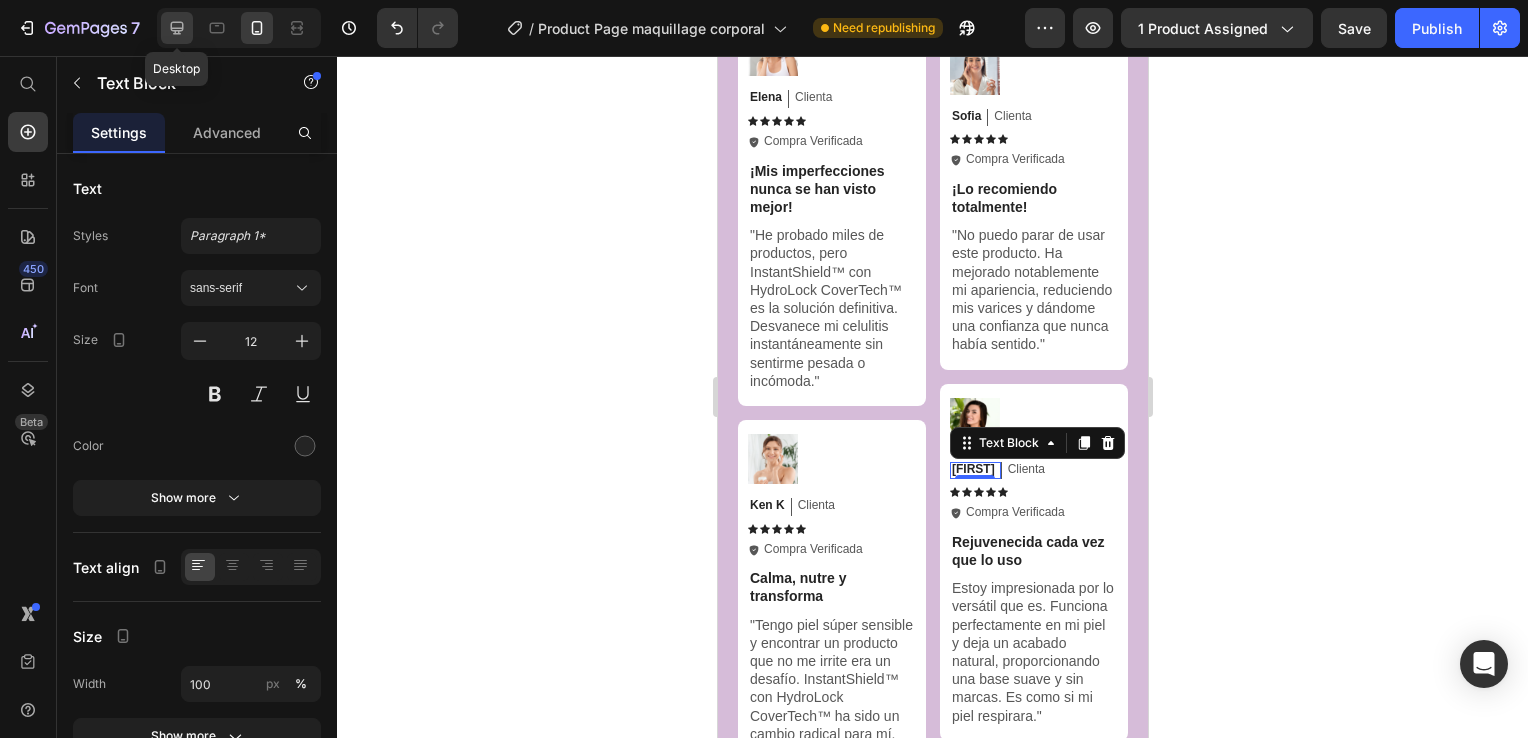 click 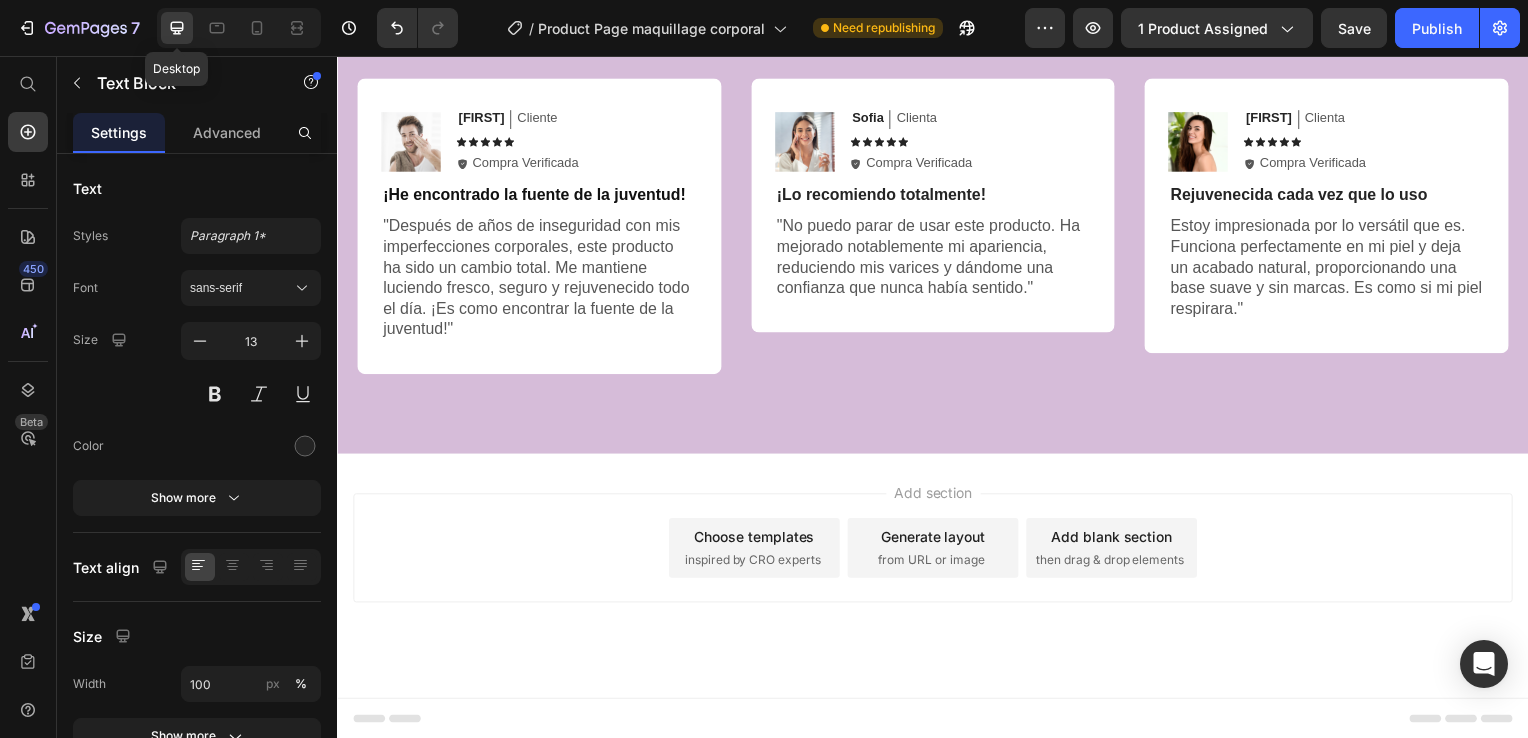 scroll, scrollTop: 8428, scrollLeft: 0, axis: vertical 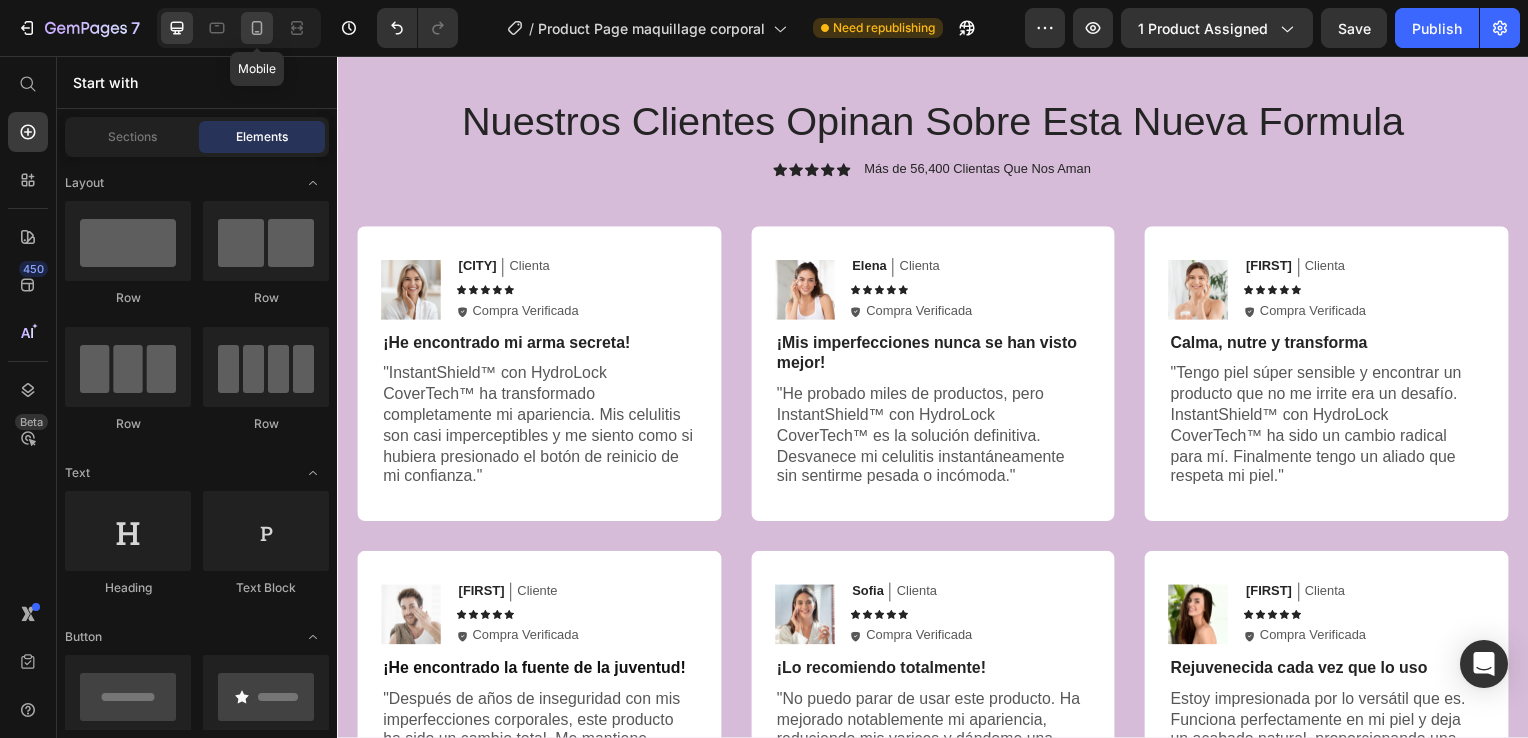 click 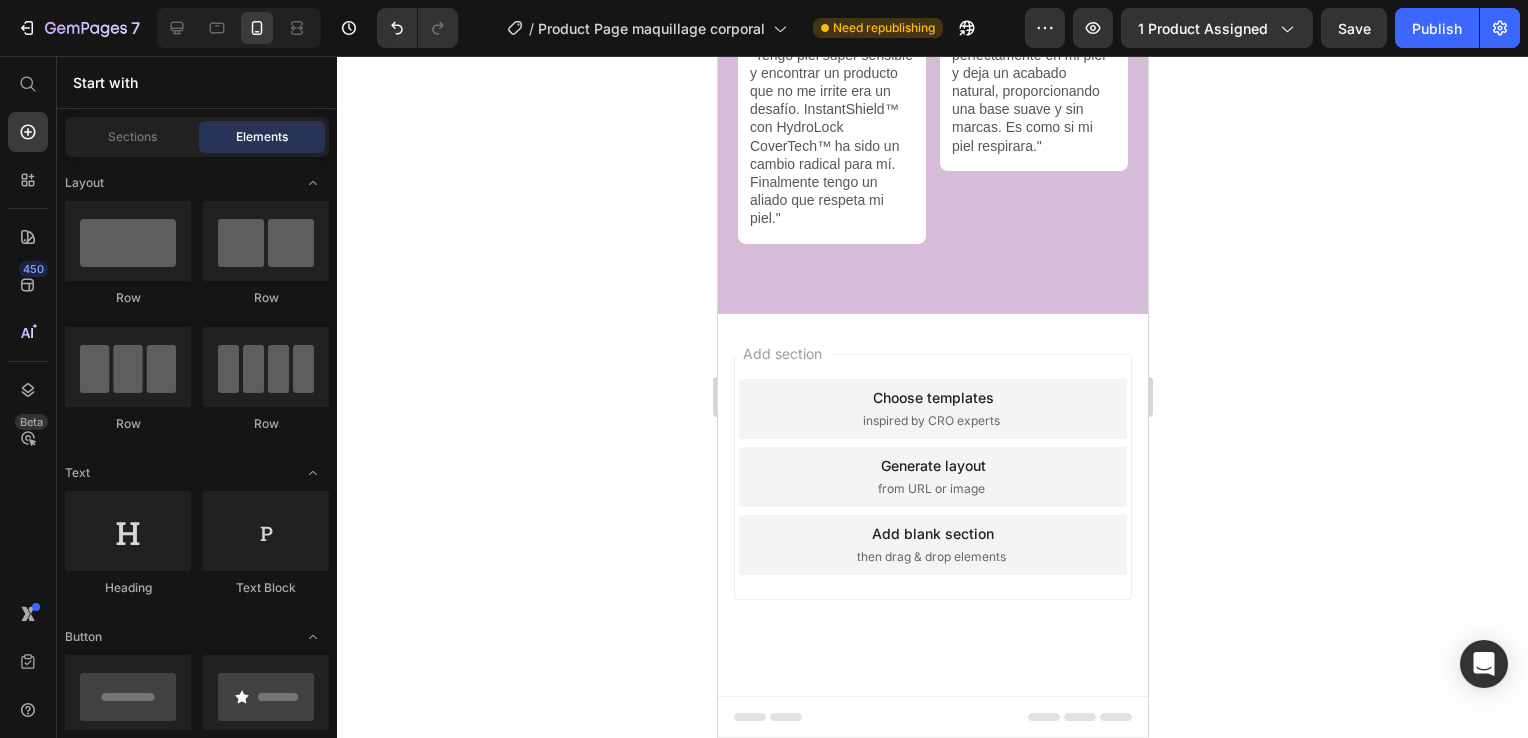 scroll, scrollTop: 8725, scrollLeft: 0, axis: vertical 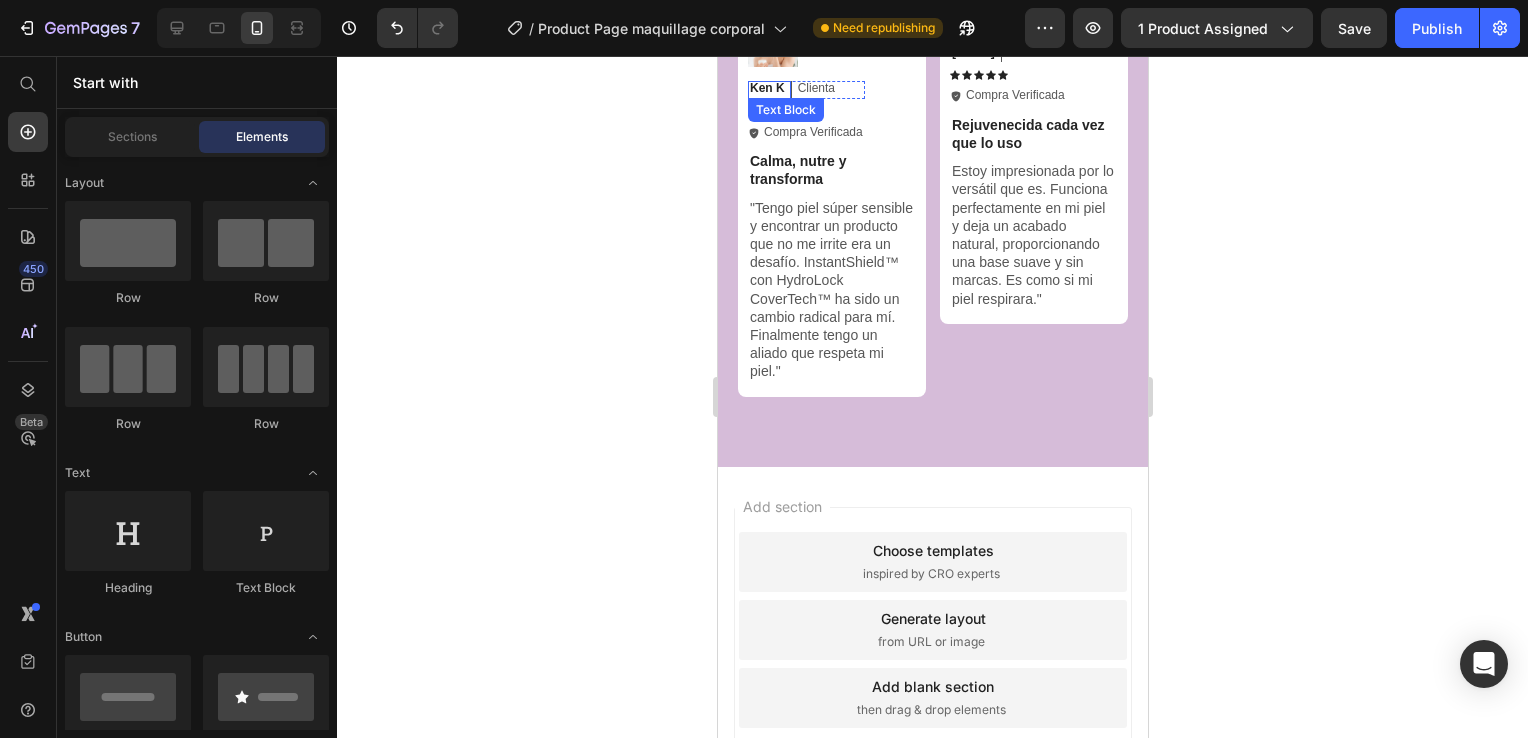 click on "Ken K" at bounding box center [766, 89] 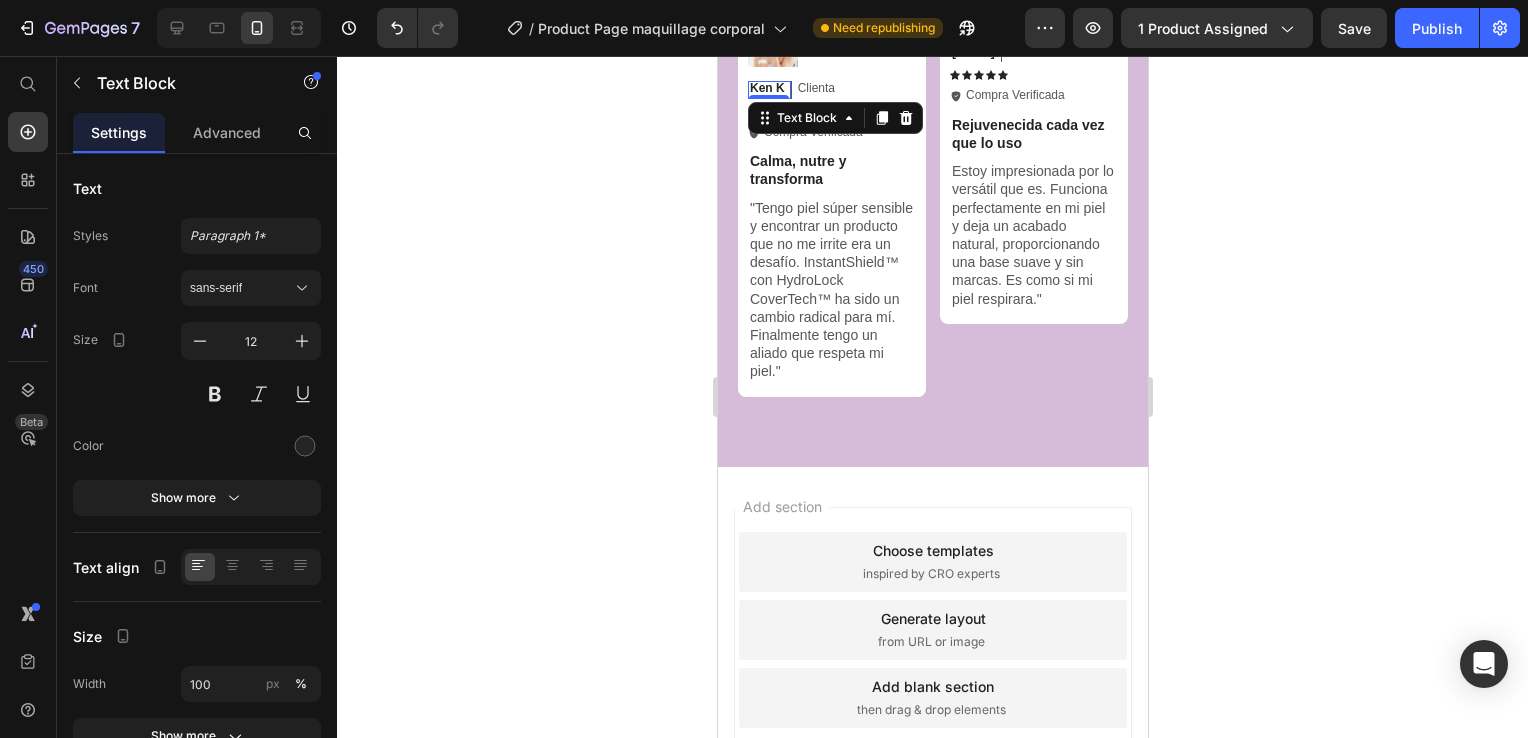 click on "Ken K" at bounding box center [766, 89] 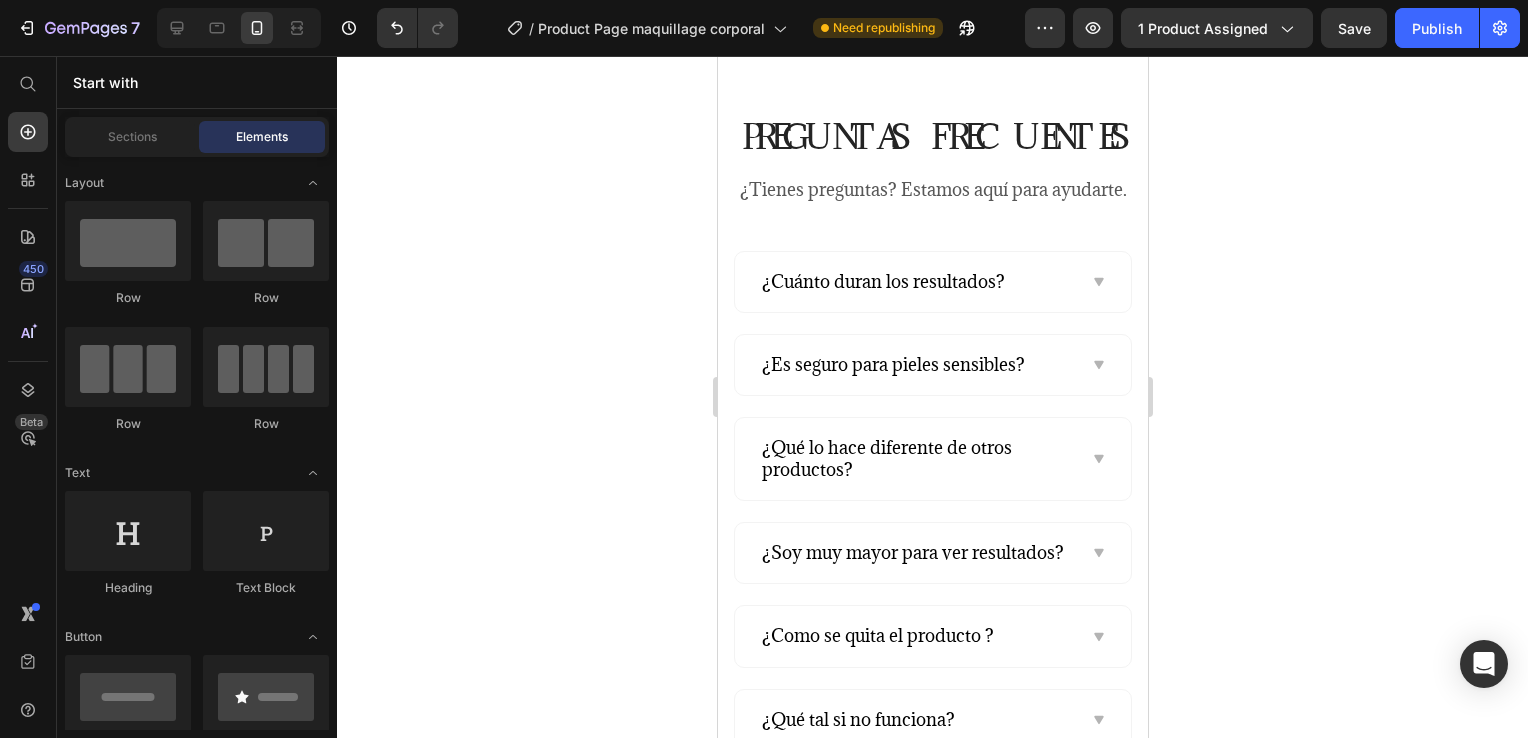 scroll, scrollTop: 6240, scrollLeft: 0, axis: vertical 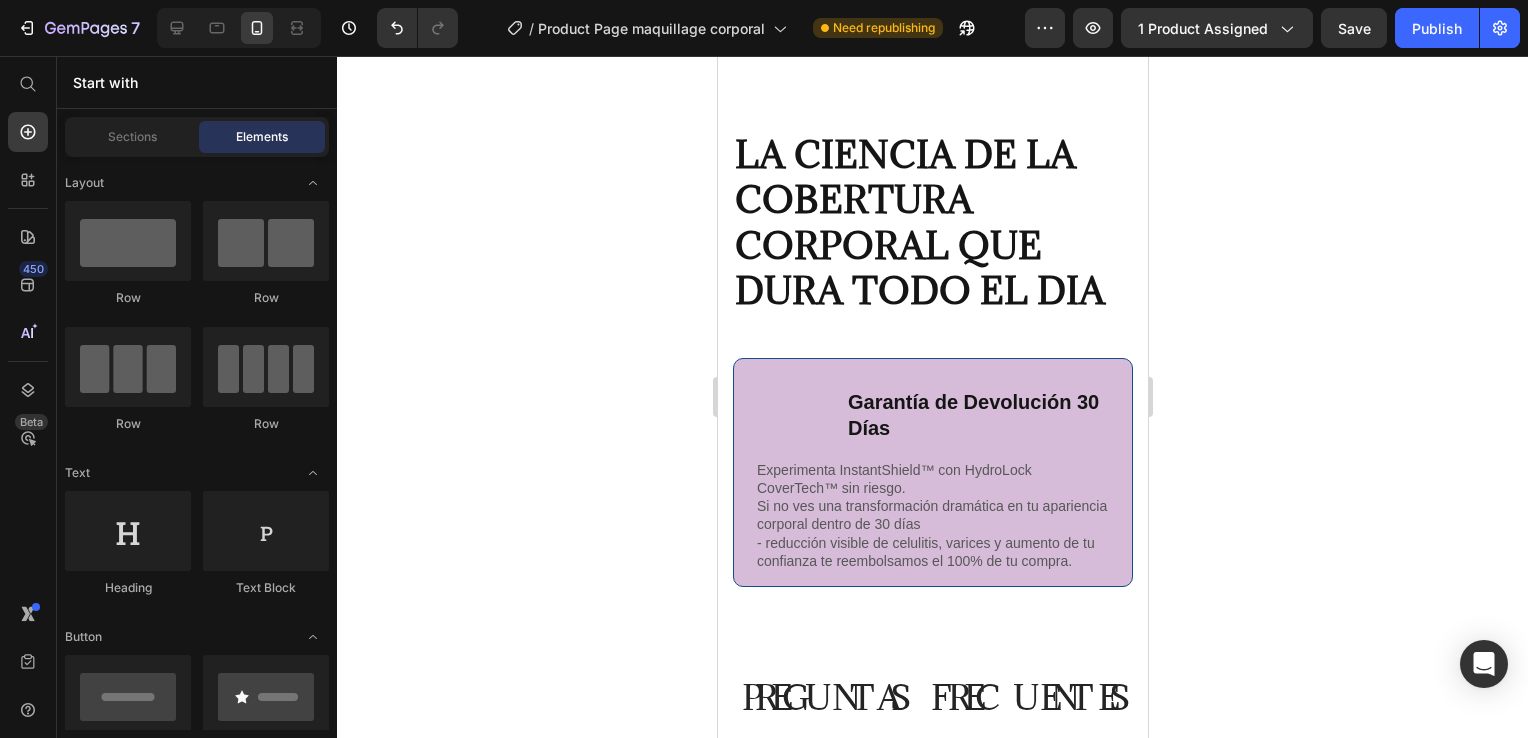 drag, startPoint x: 1141, startPoint y: 633, endPoint x: 1910, endPoint y: 471, distance: 785.8785 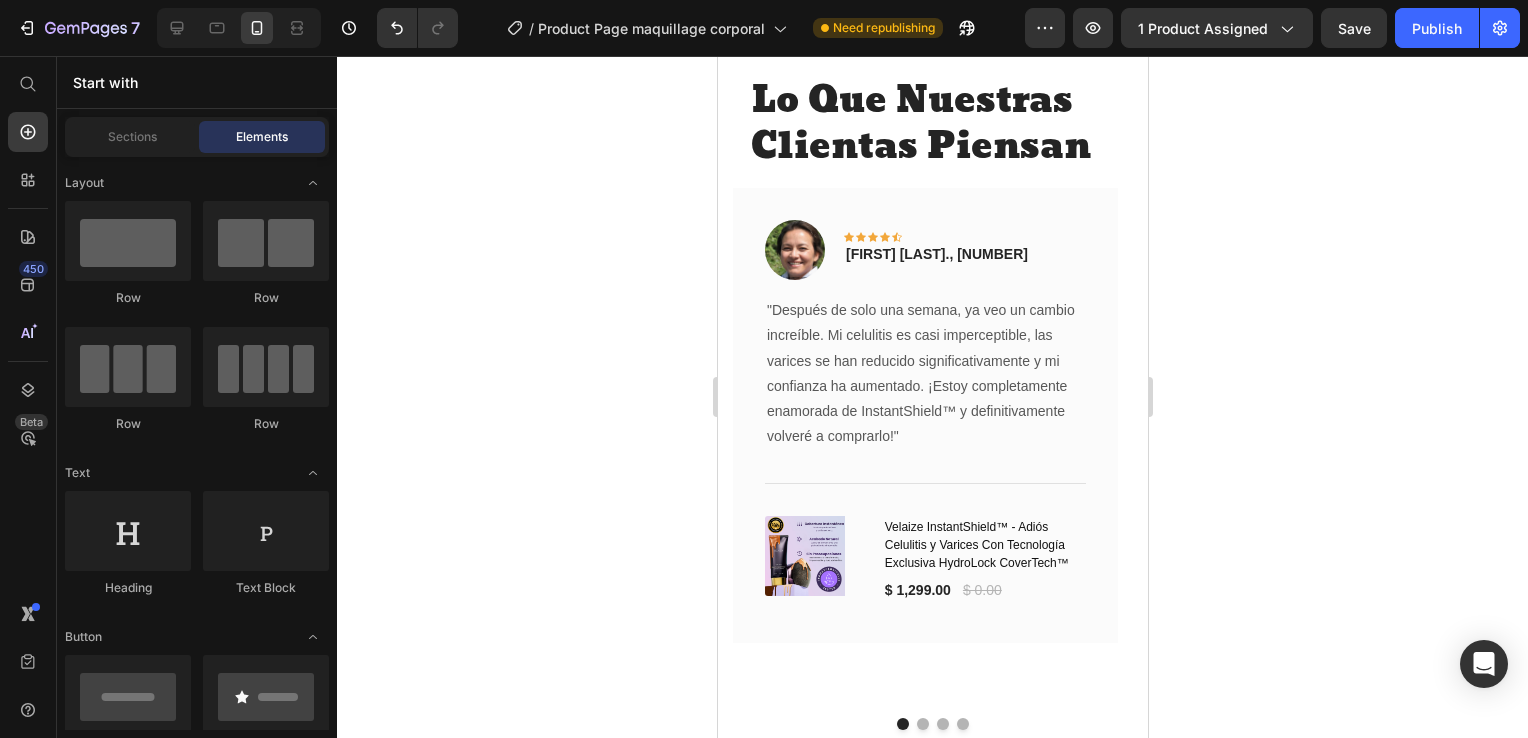 scroll, scrollTop: 4920, scrollLeft: 0, axis: vertical 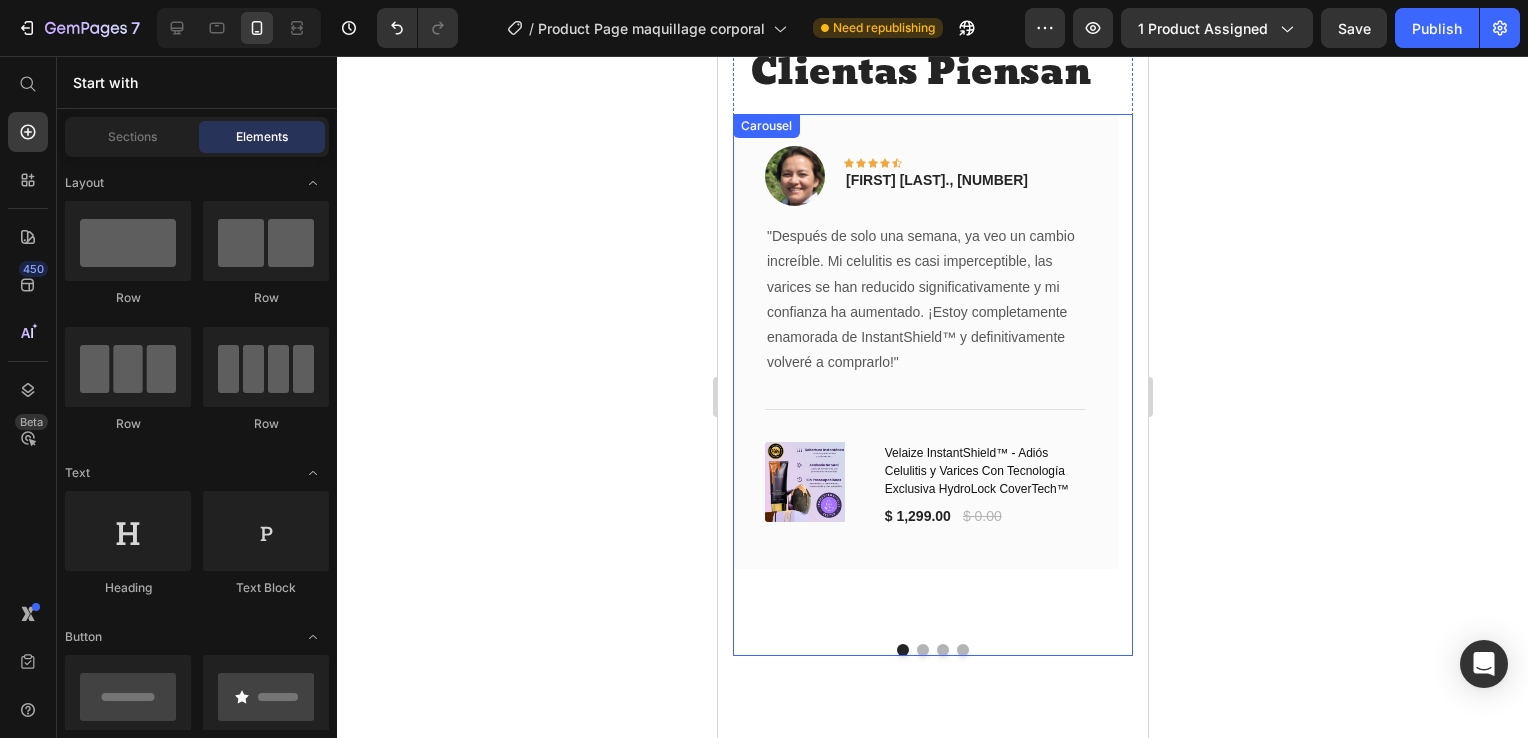 click at bounding box center (922, 650) 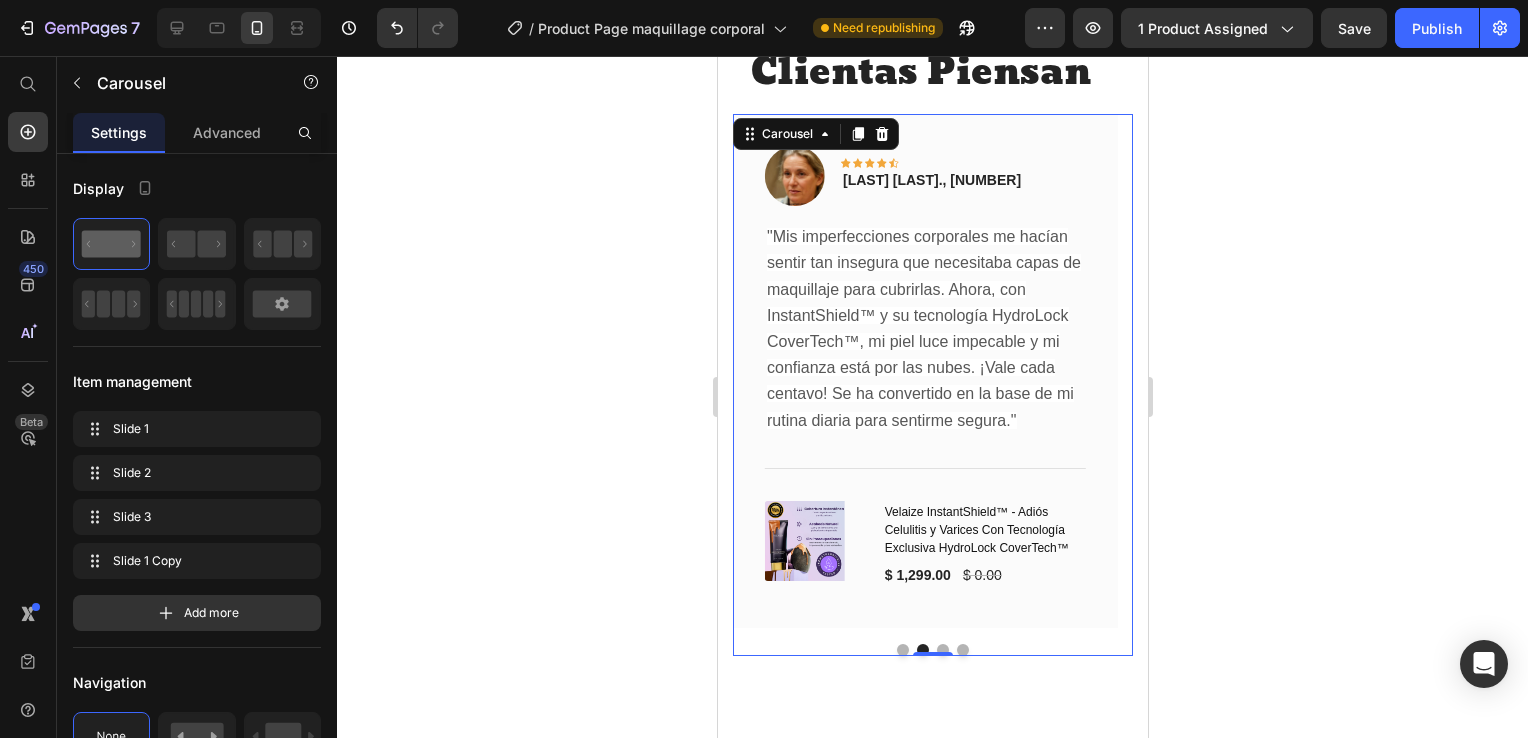 click at bounding box center [942, 650] 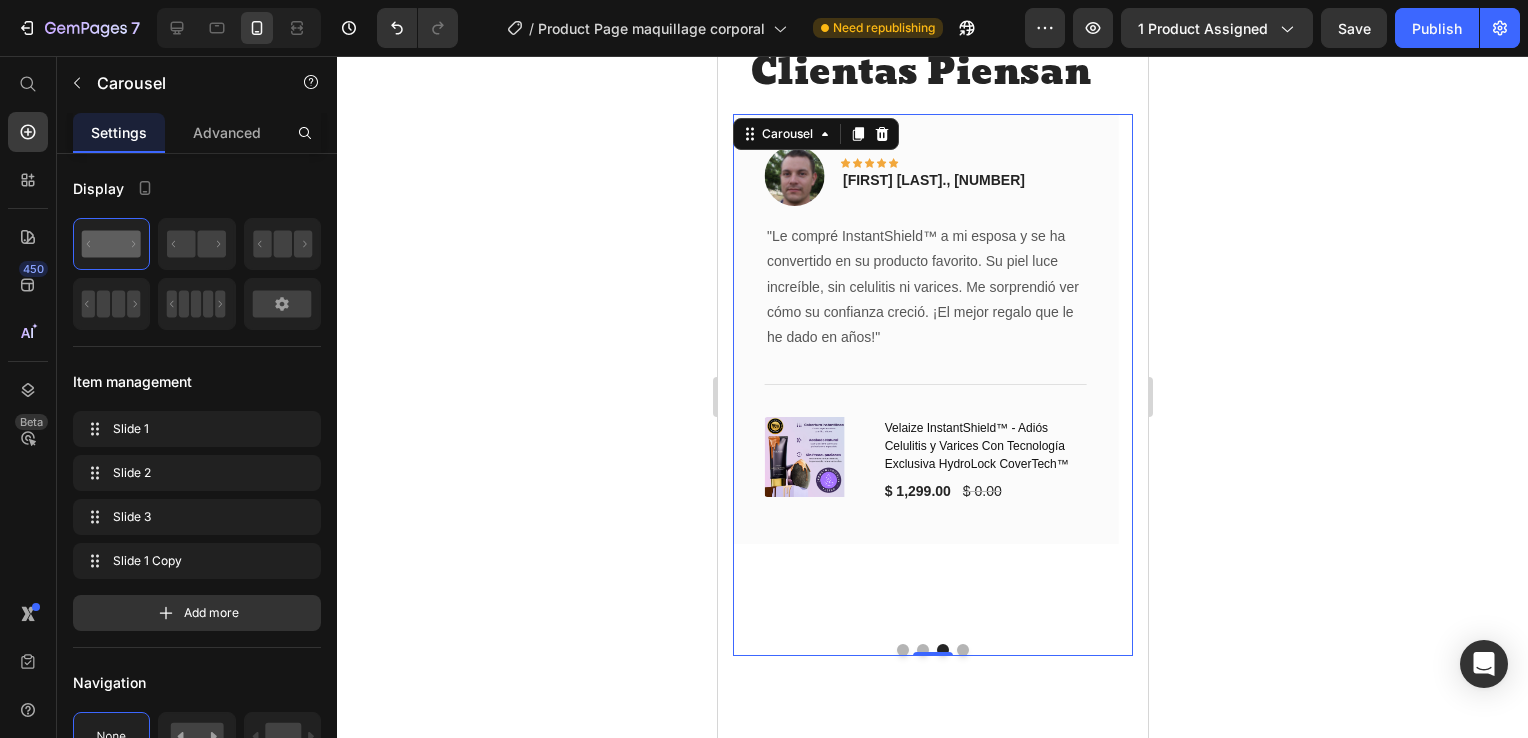 click at bounding box center [962, 650] 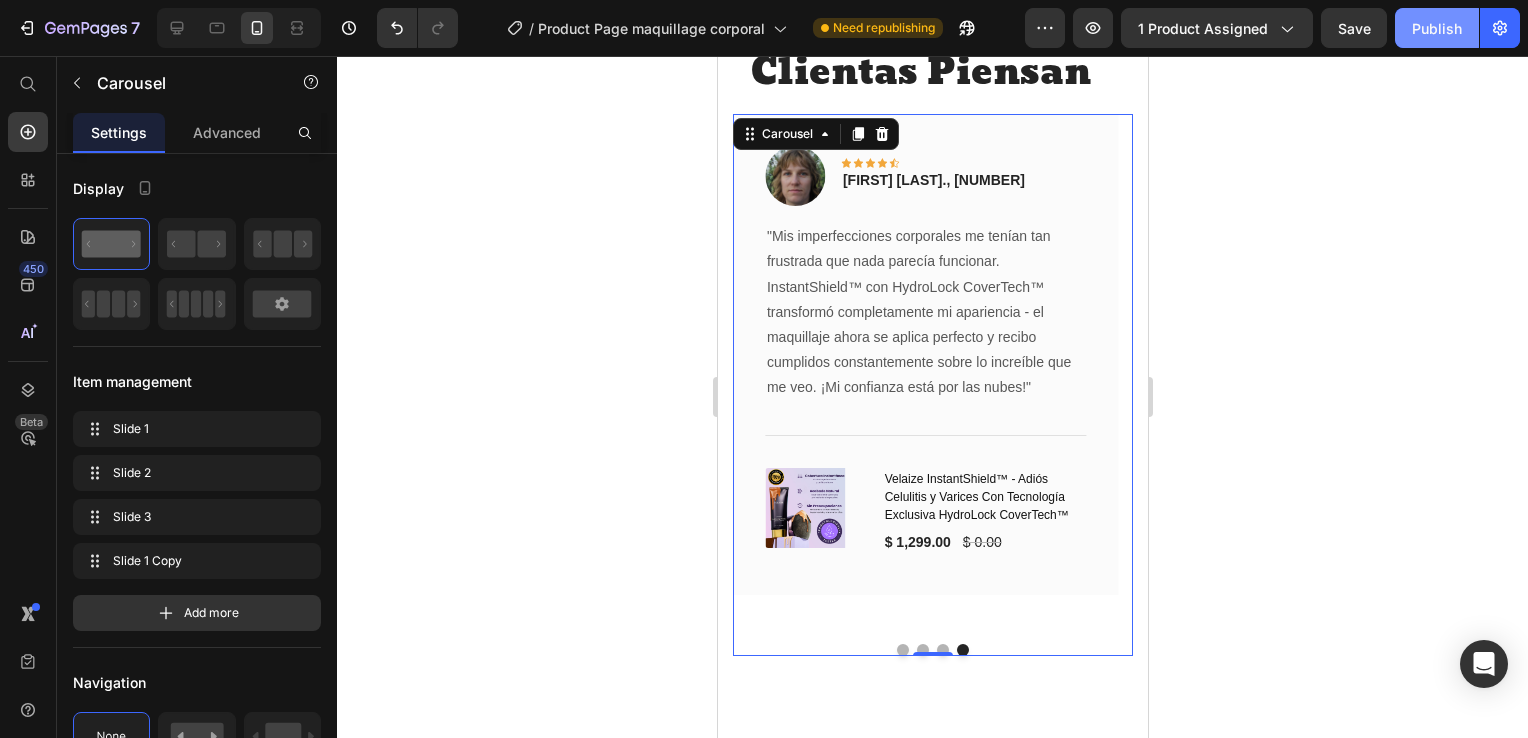 click on "Publish" at bounding box center [1437, 28] 